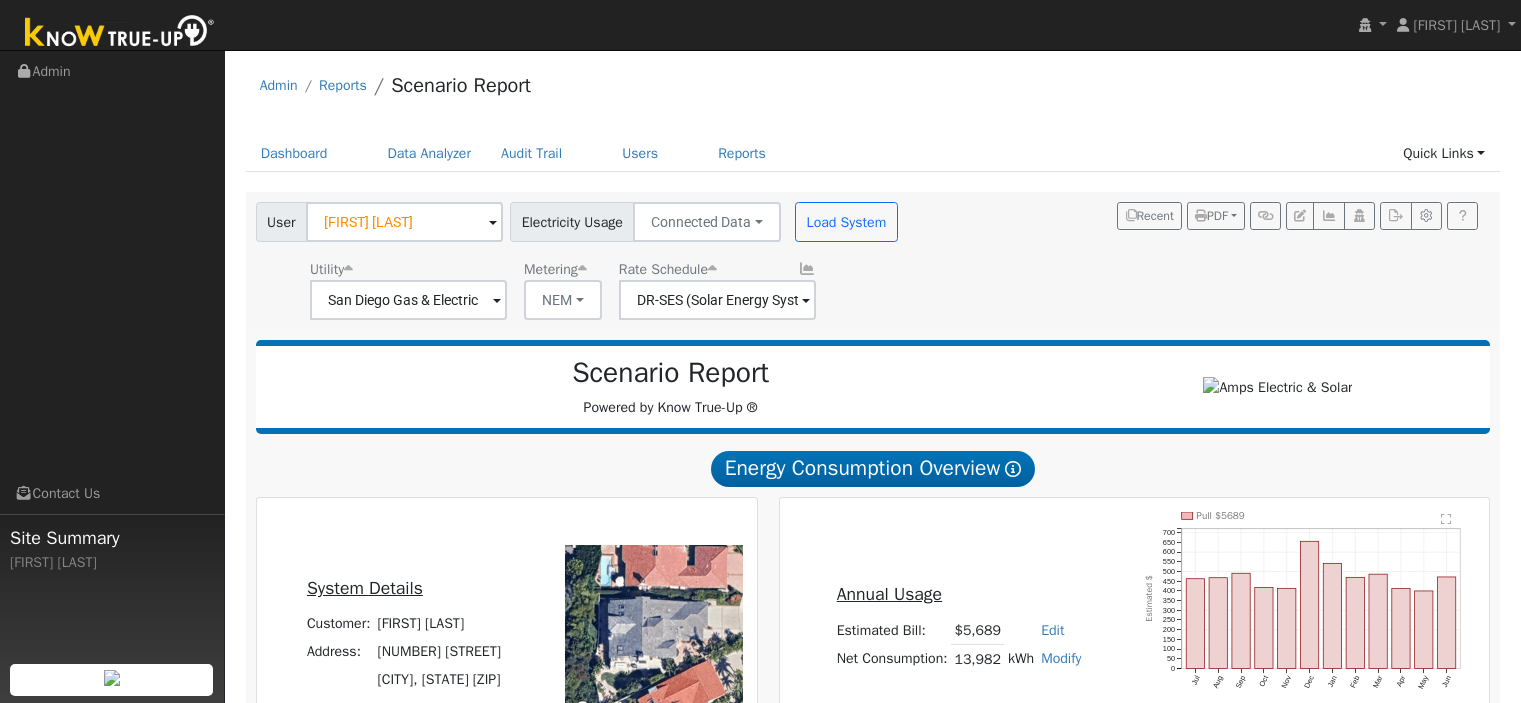 scroll, scrollTop: 1623, scrollLeft: 0, axis: vertical 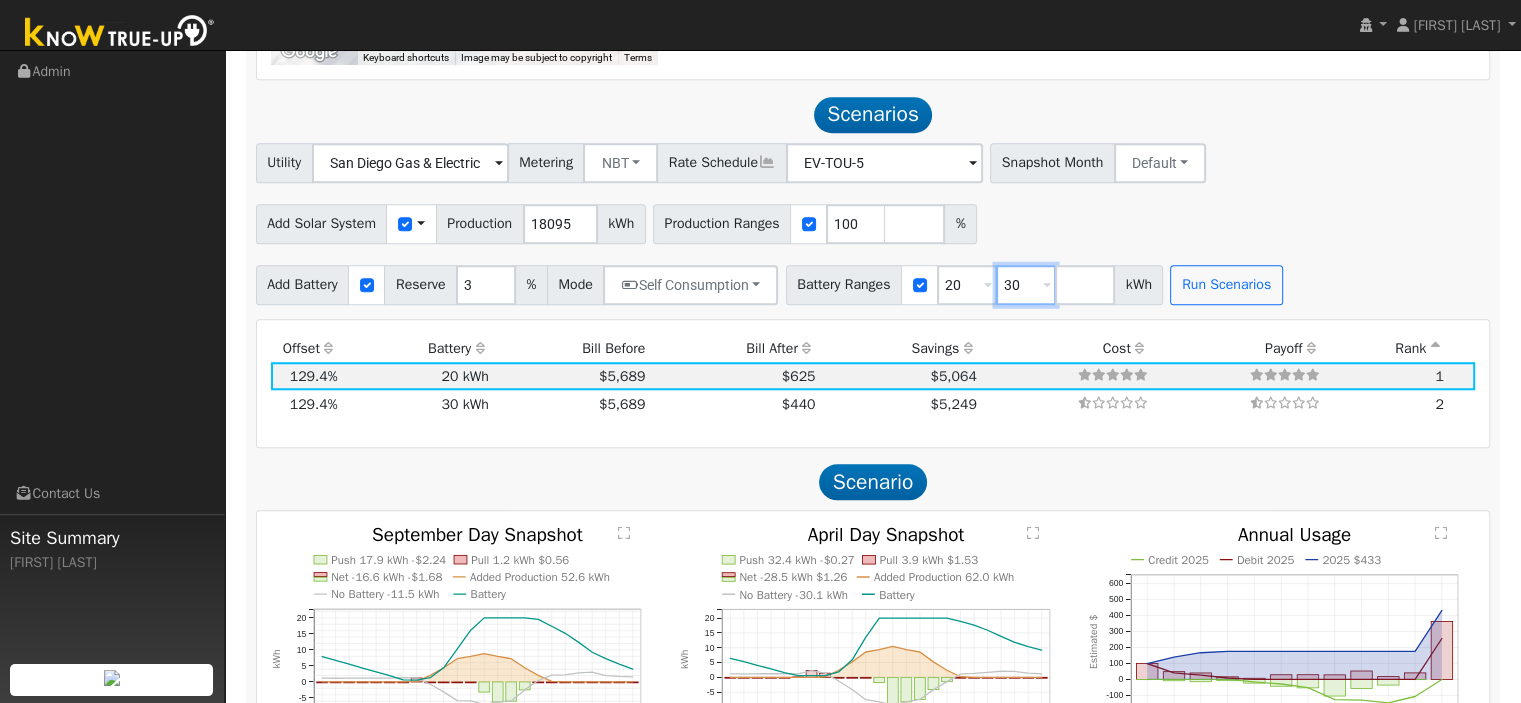 drag, startPoint x: 1030, startPoint y: 290, endPoint x: 1004, endPoint y: 300, distance: 27.856777 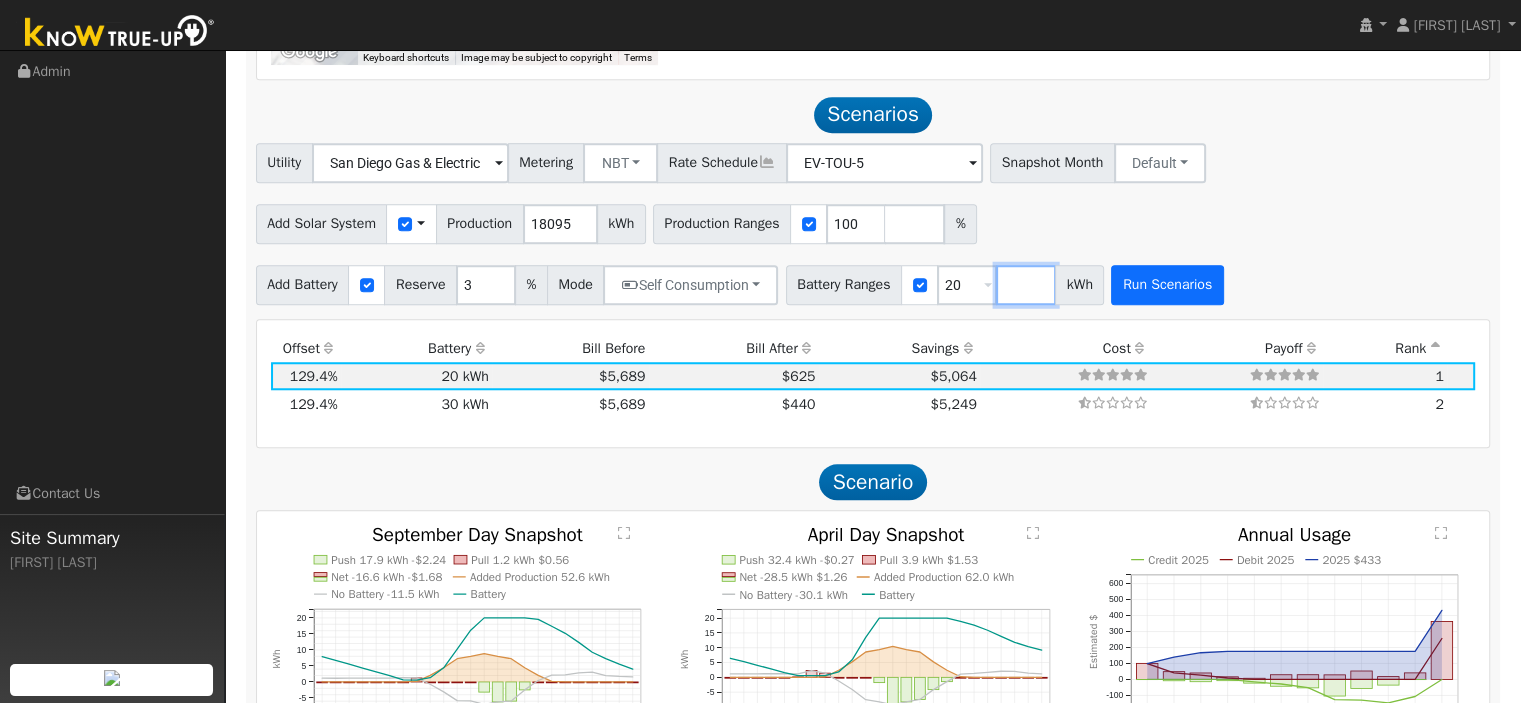 type 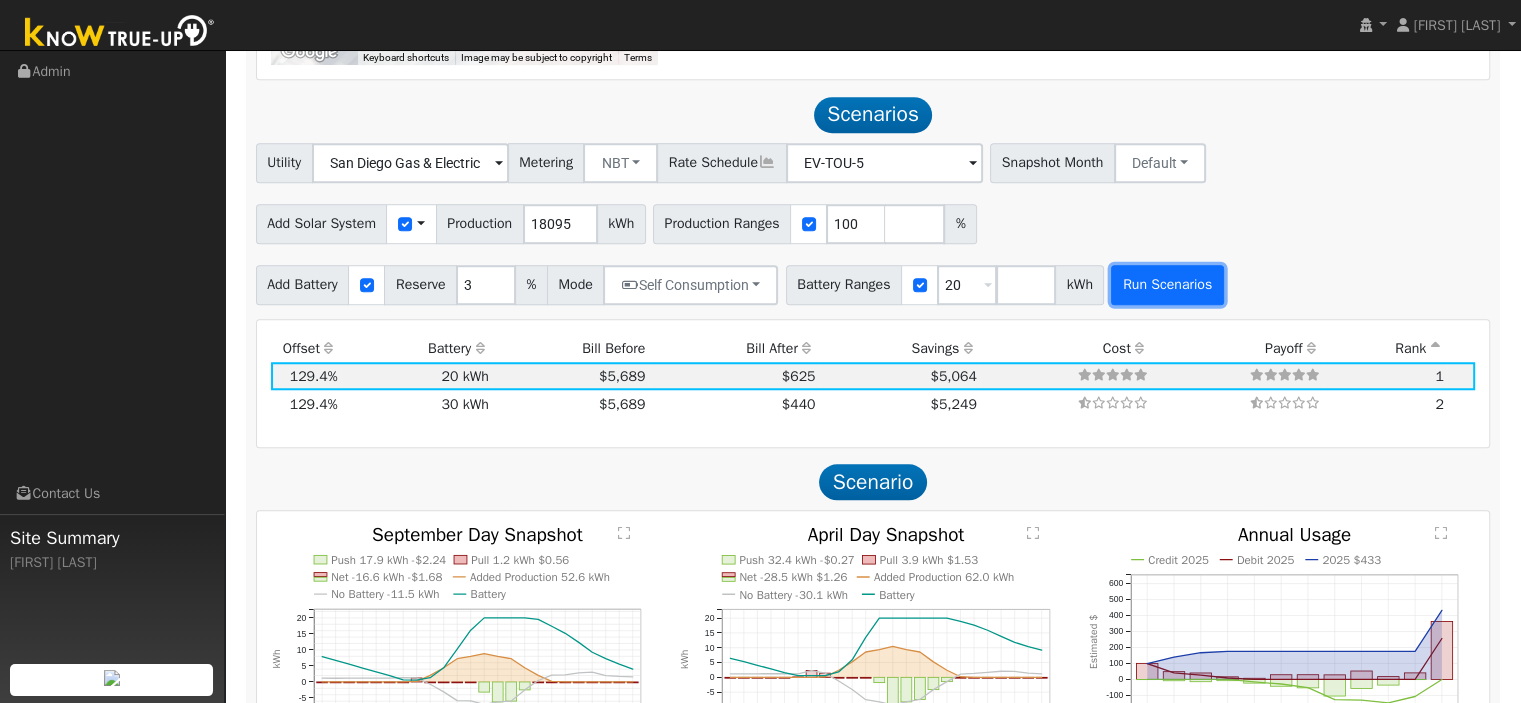 click on "Run Scenarios" at bounding box center (1167, 285) 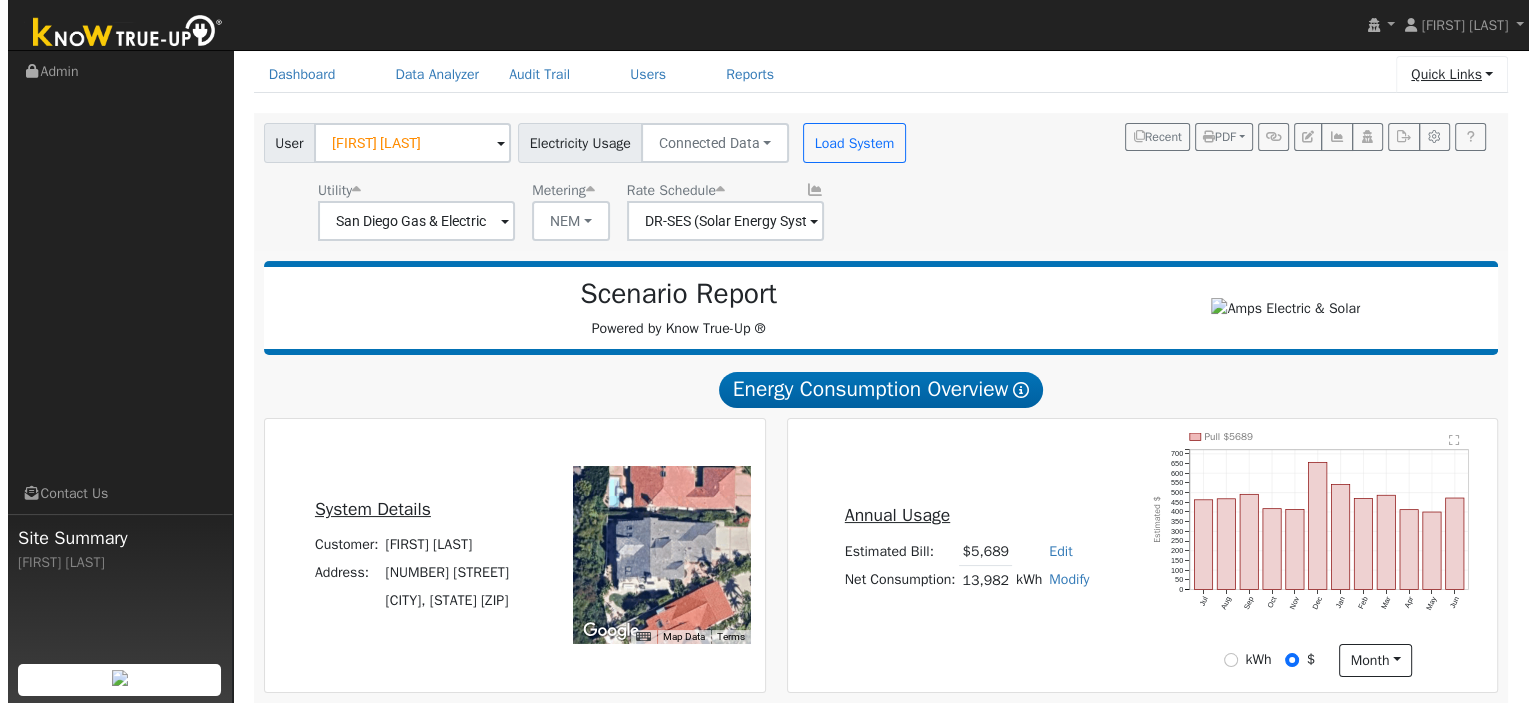 scroll, scrollTop: 0, scrollLeft: 0, axis: both 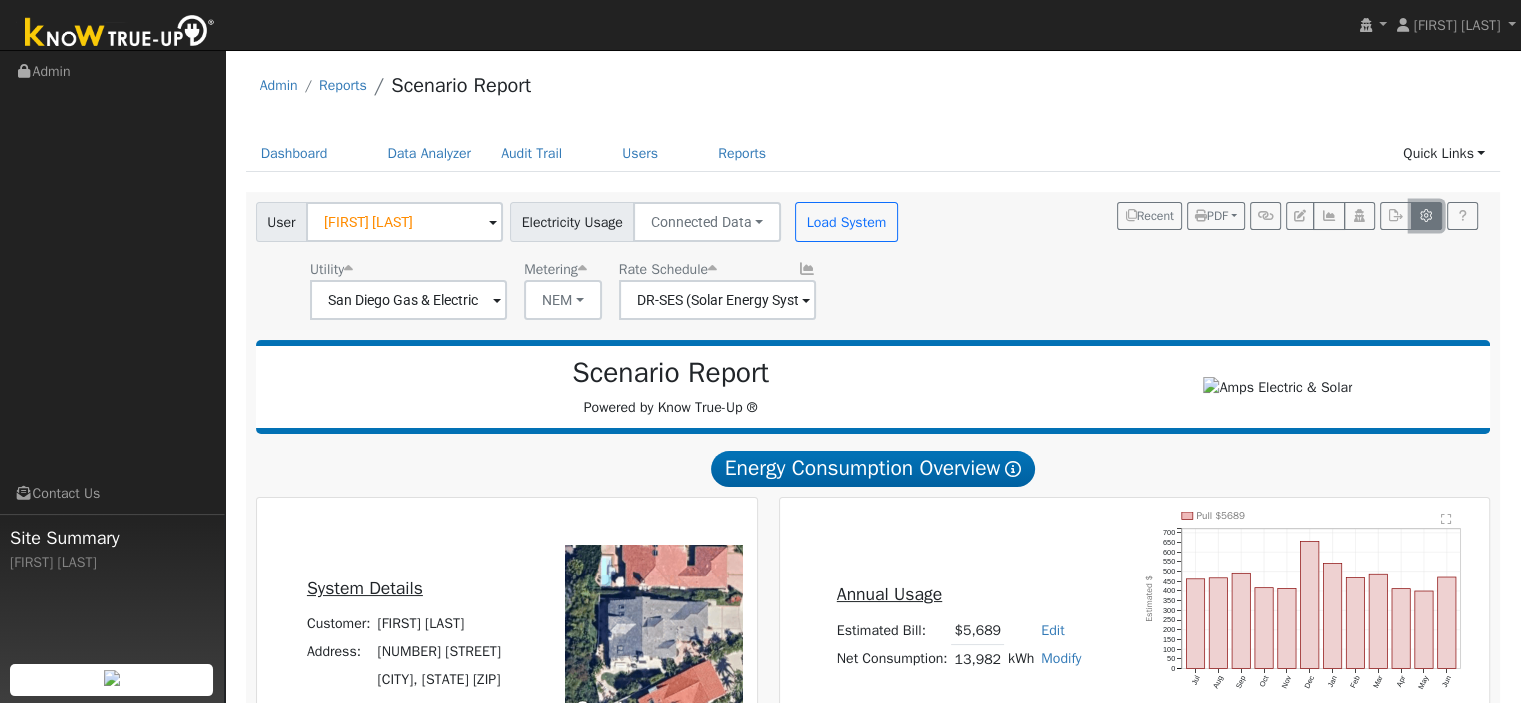 click at bounding box center [1426, 216] 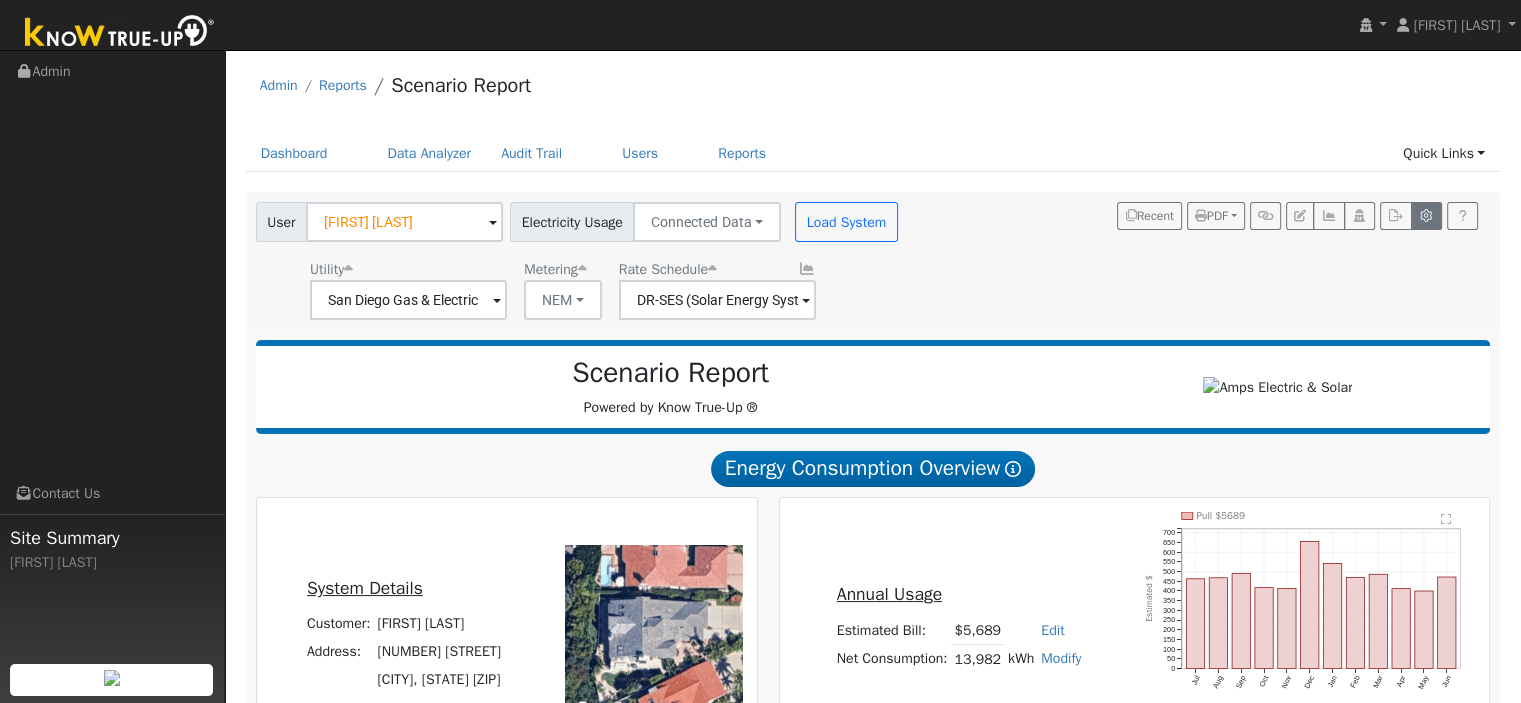 type on "100" 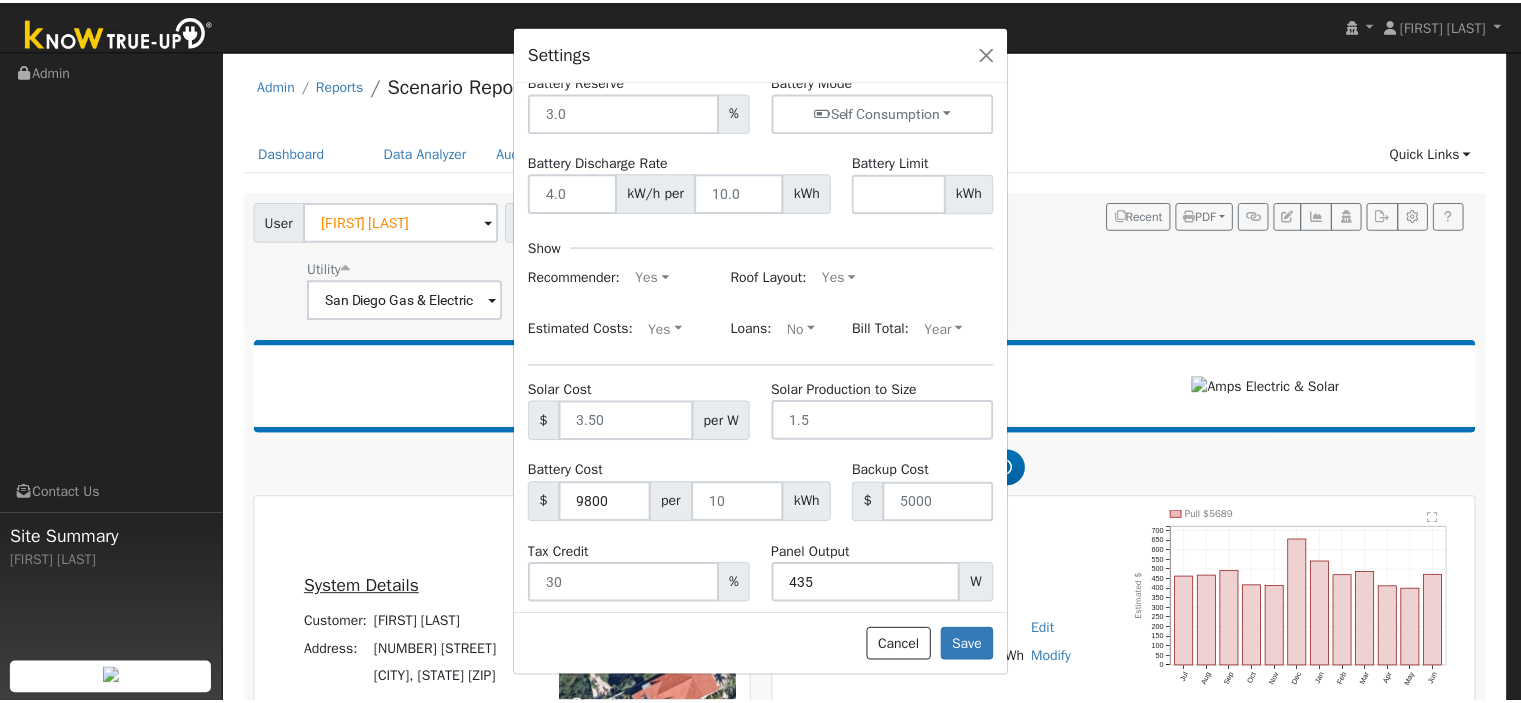 scroll, scrollTop: 265, scrollLeft: 0, axis: vertical 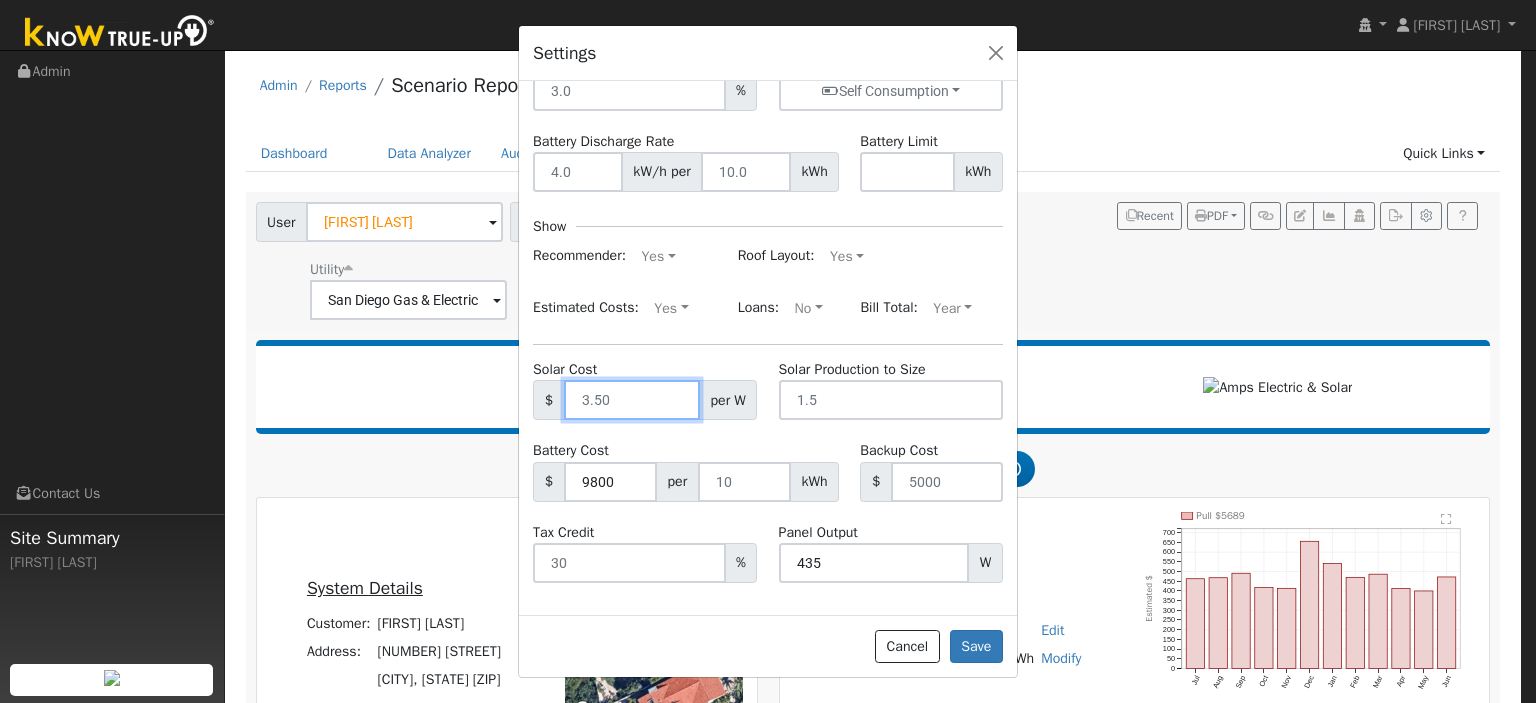 click at bounding box center [632, 400] 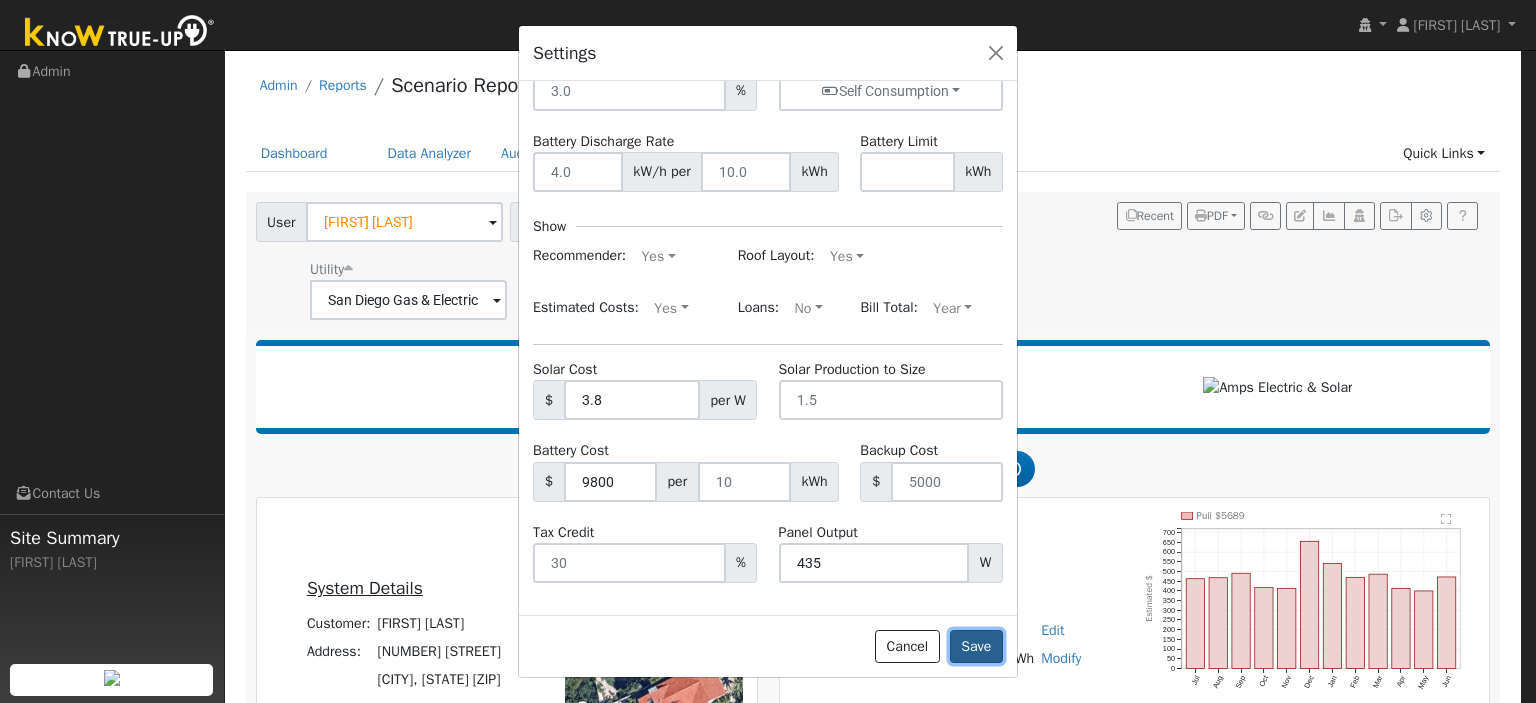 type on "3.80" 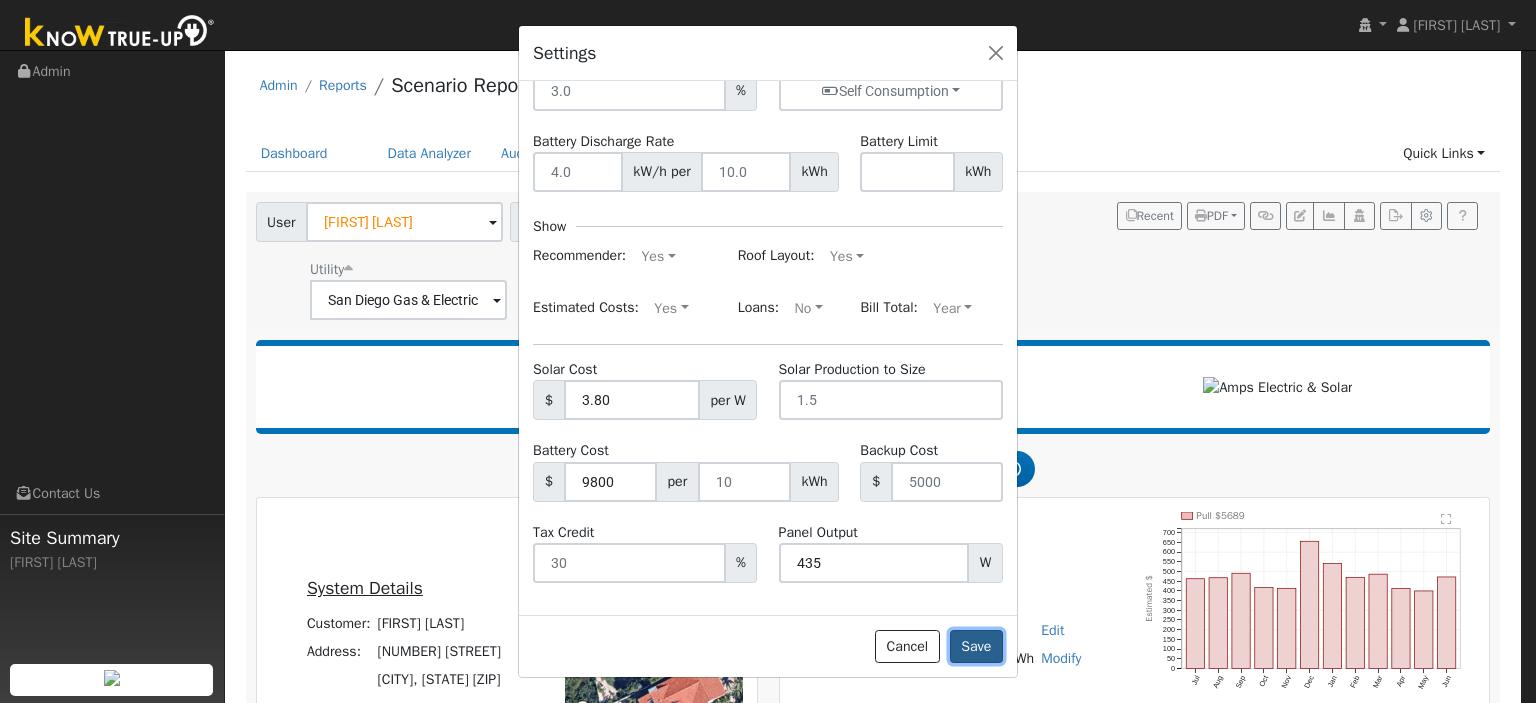 click on "Save" at bounding box center [976, 647] 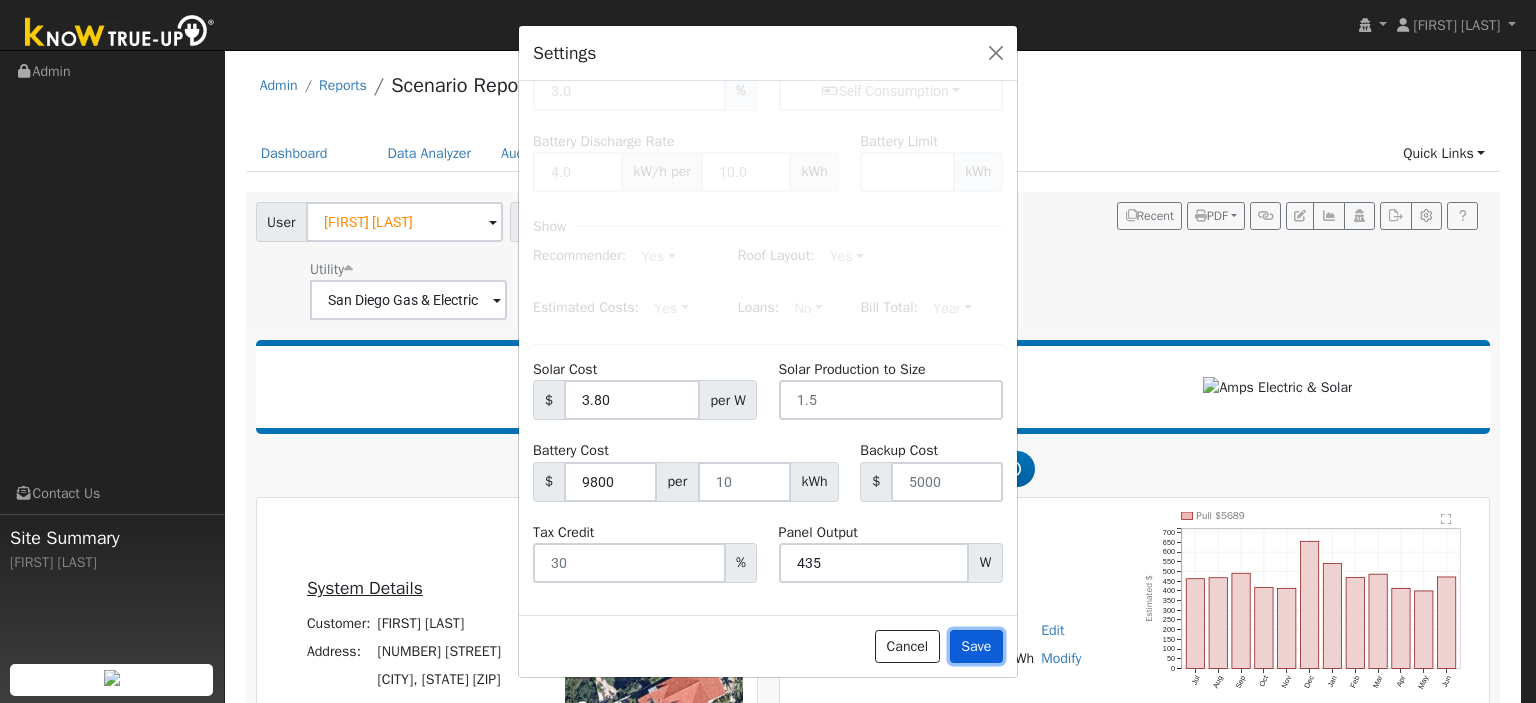type on "110" 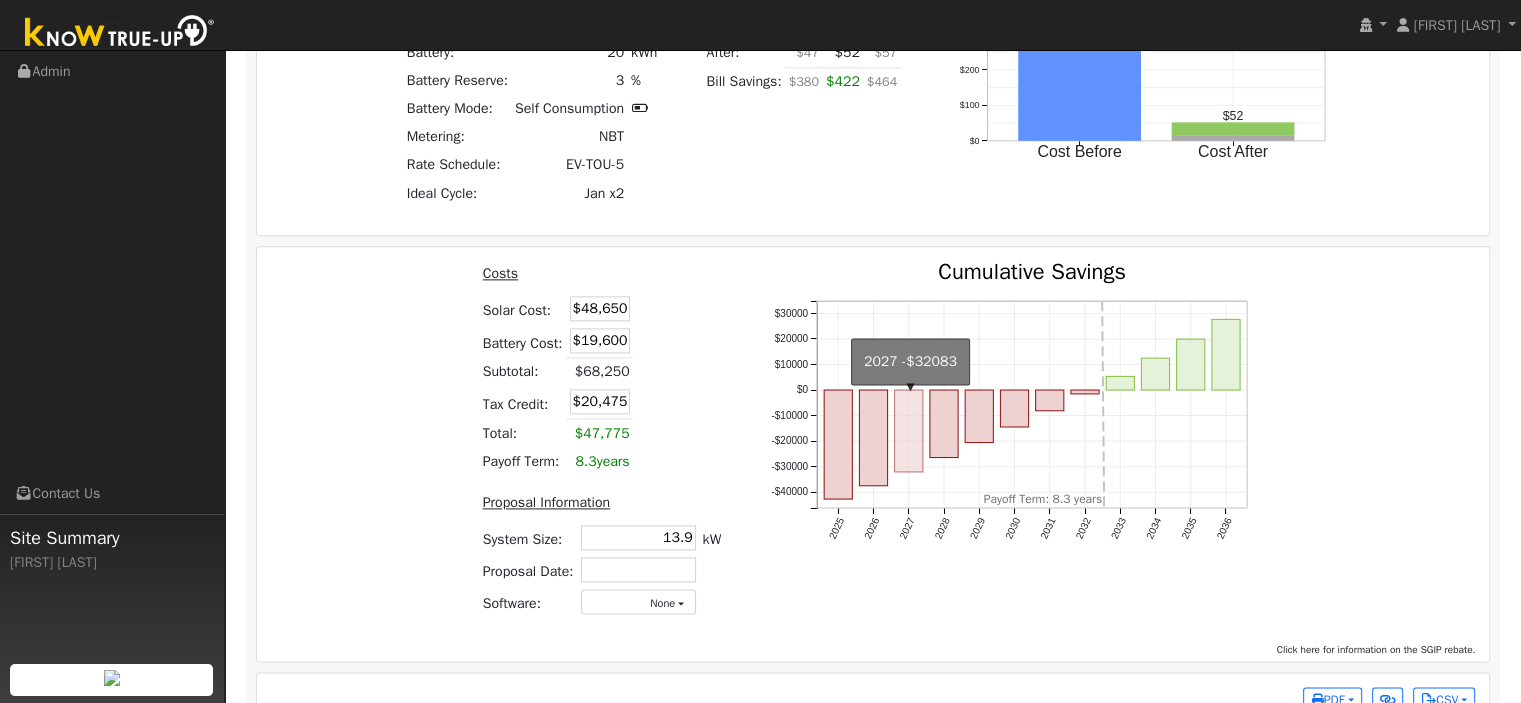 scroll, scrollTop: 2595, scrollLeft: 0, axis: vertical 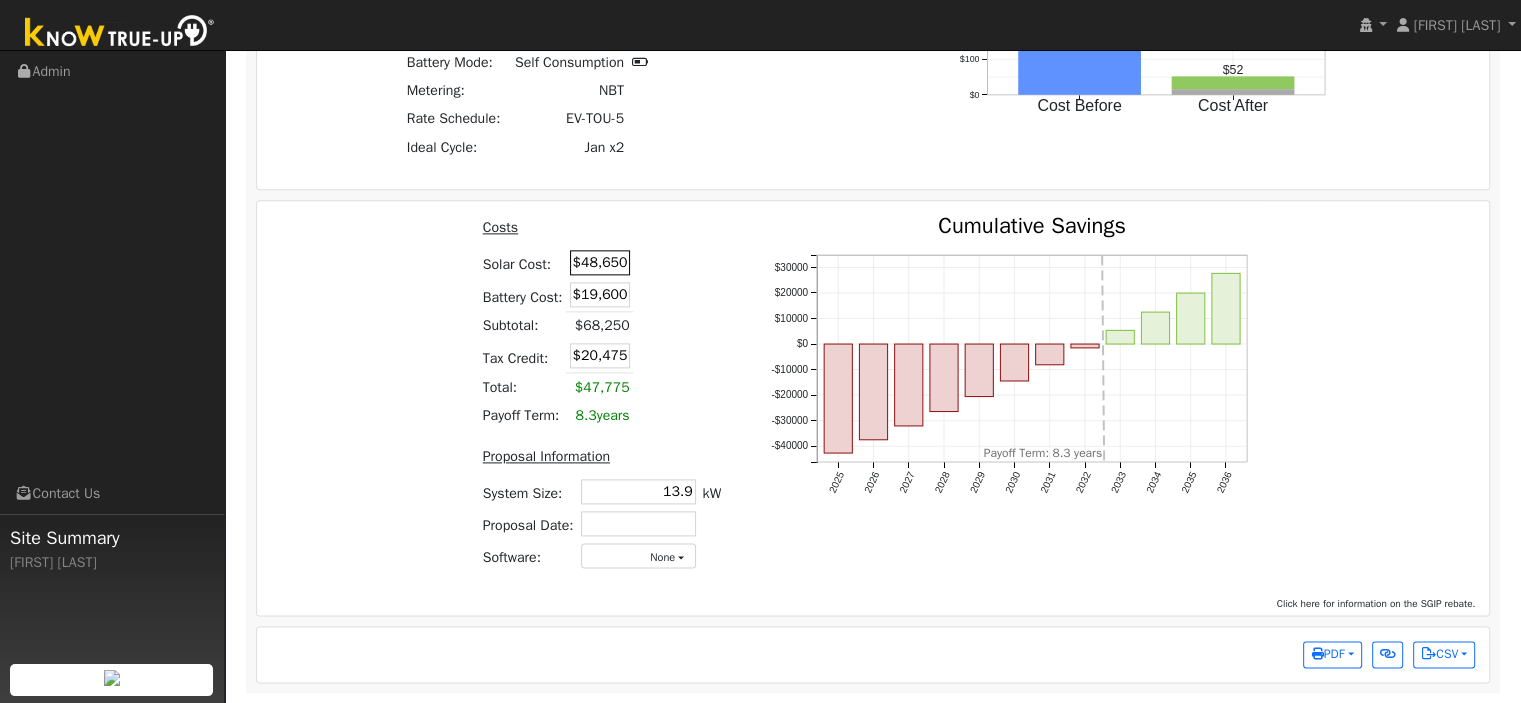 click on "$48,650" at bounding box center [600, 262] 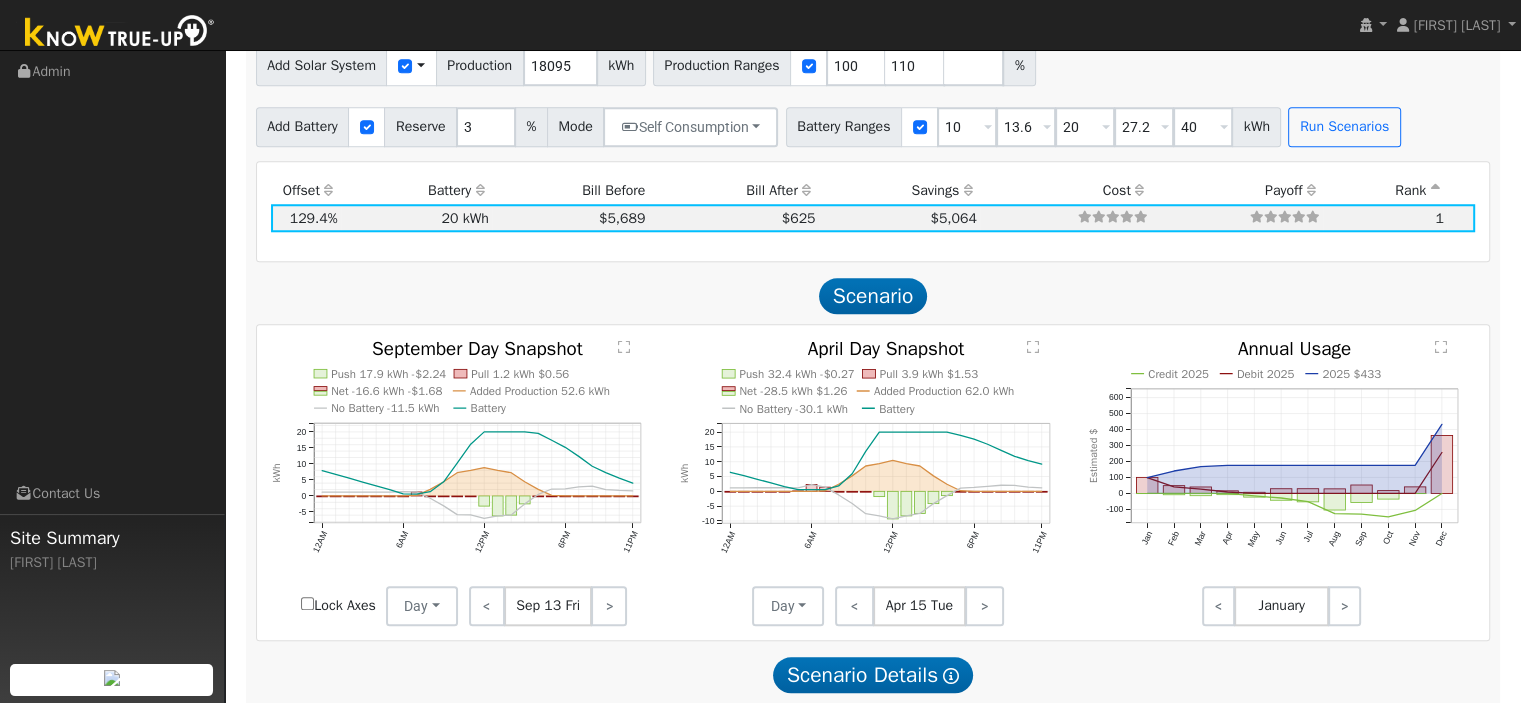 scroll, scrollTop: 1695, scrollLeft: 0, axis: vertical 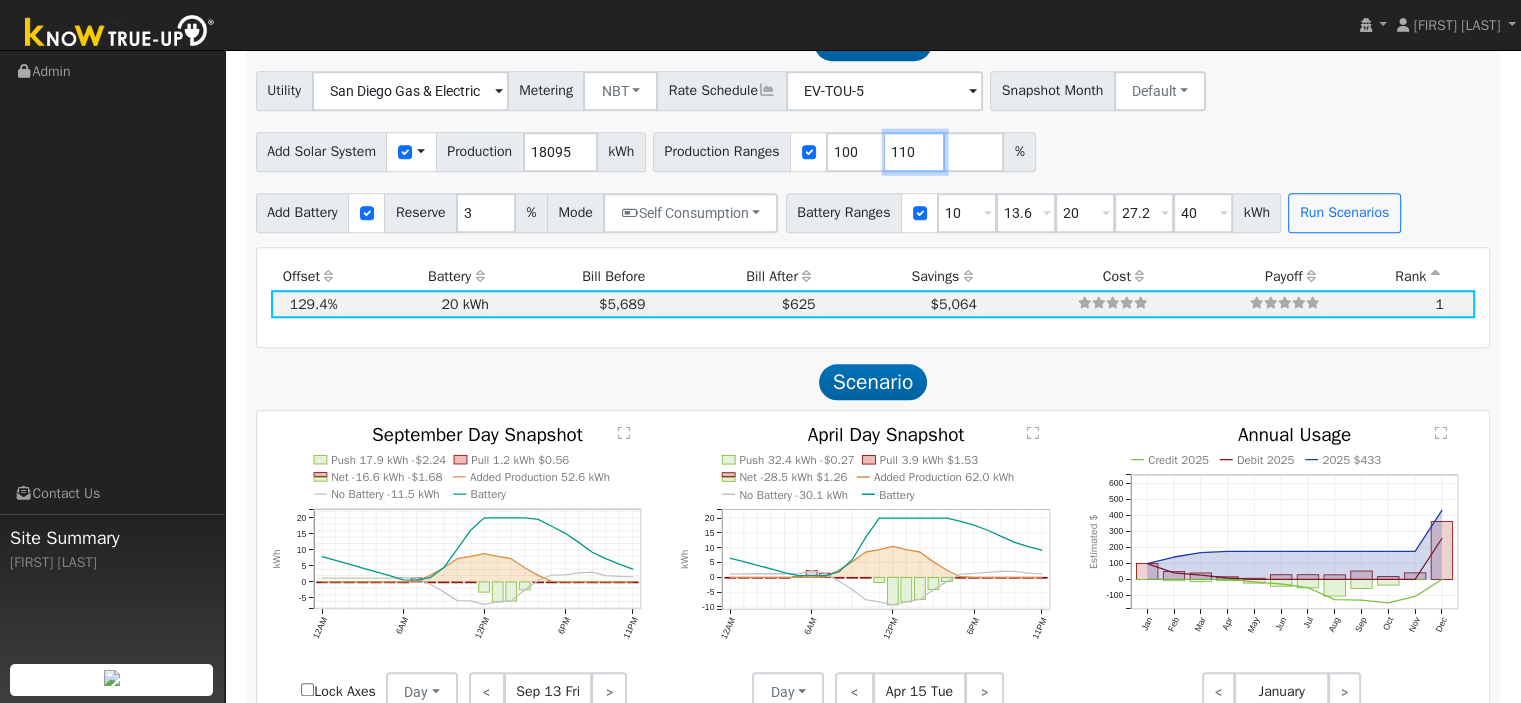 drag, startPoint x: 920, startPoint y: 156, endPoint x: 898, endPoint y: 159, distance: 22.203604 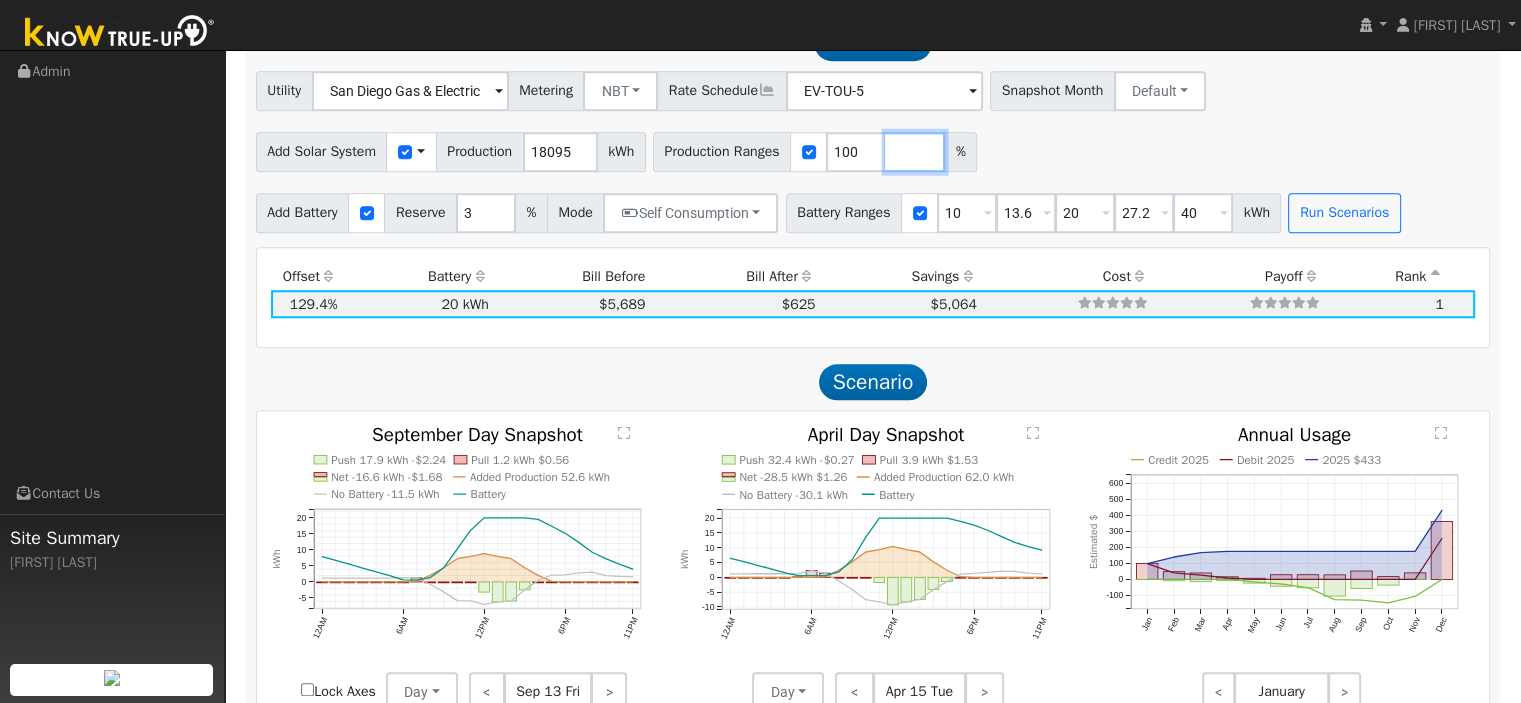 type 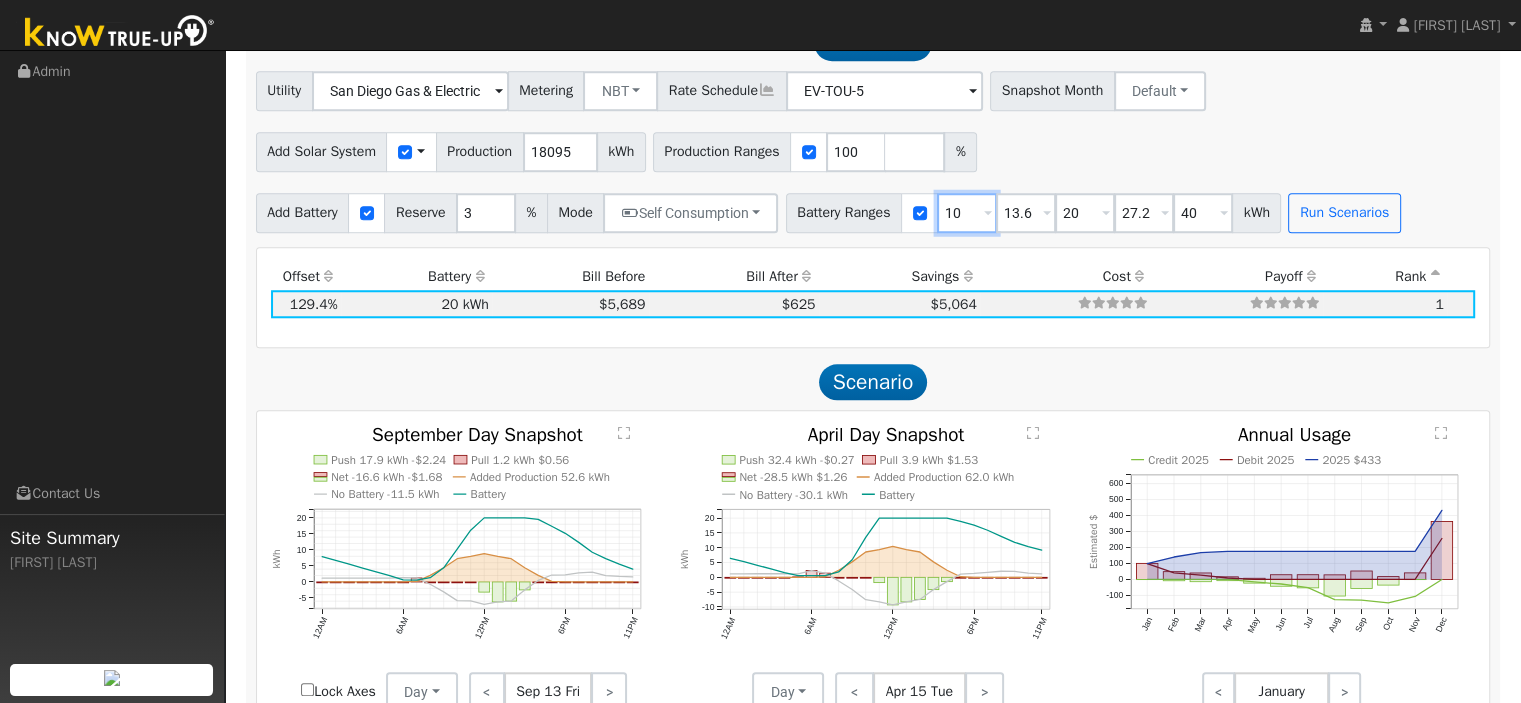 drag, startPoint x: 986, startPoint y: 210, endPoint x: 954, endPoint y: 223, distance: 34.539833 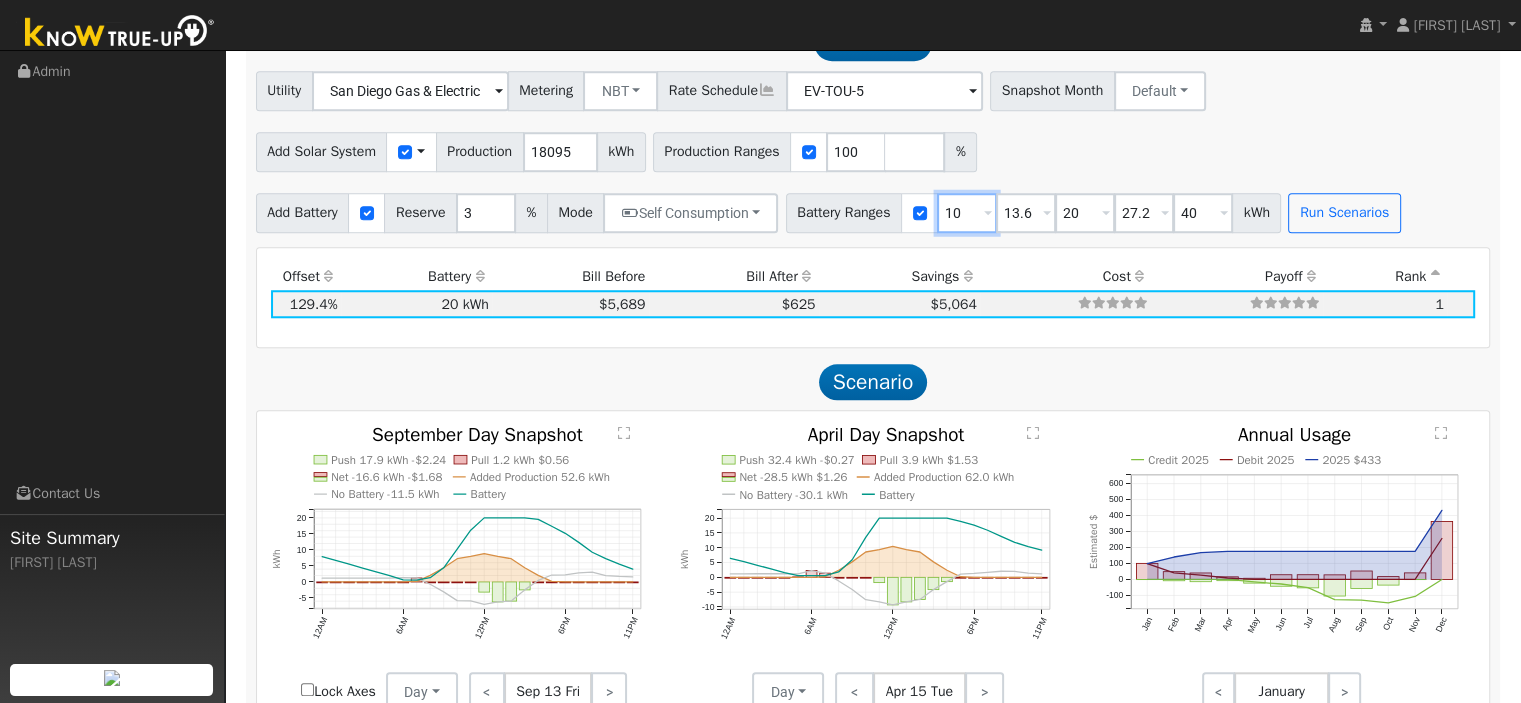 type on "13.6" 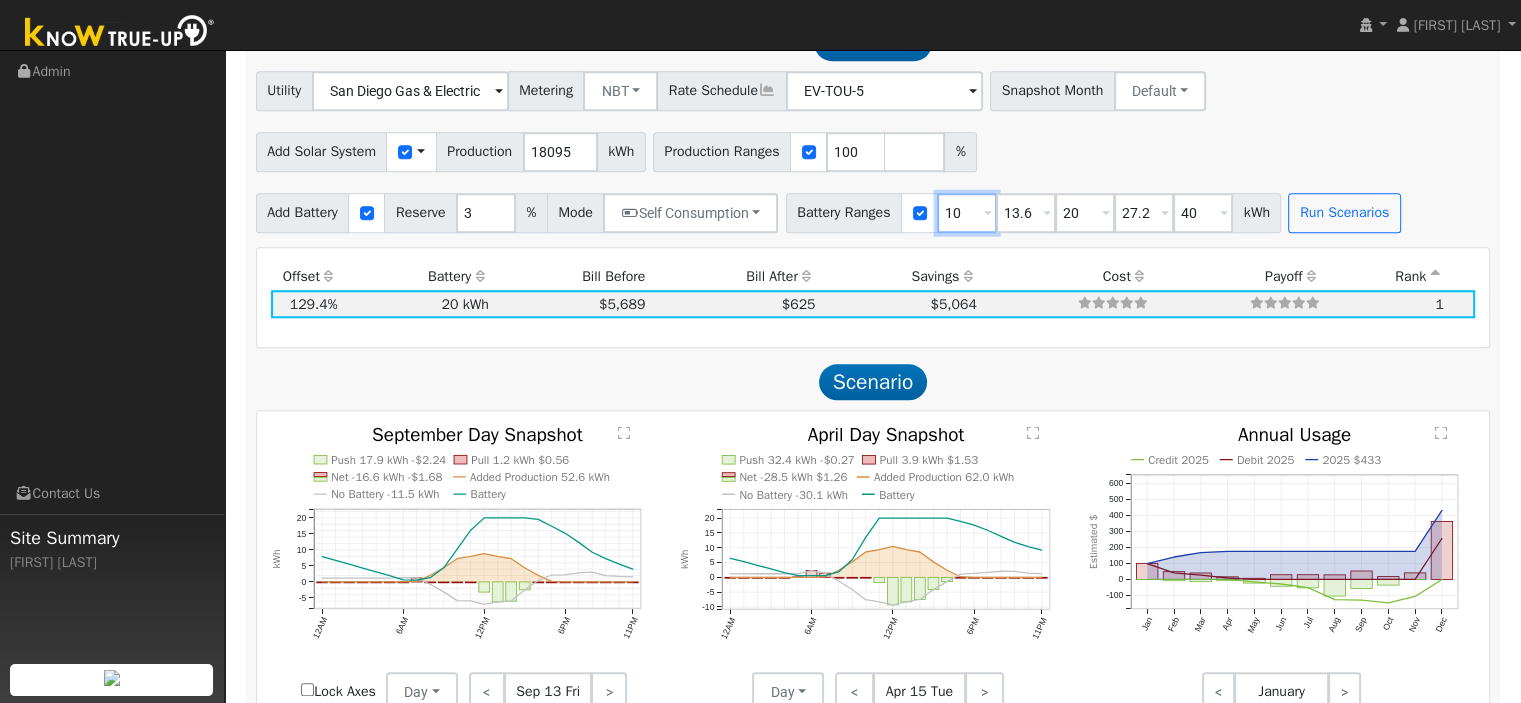 type on "20" 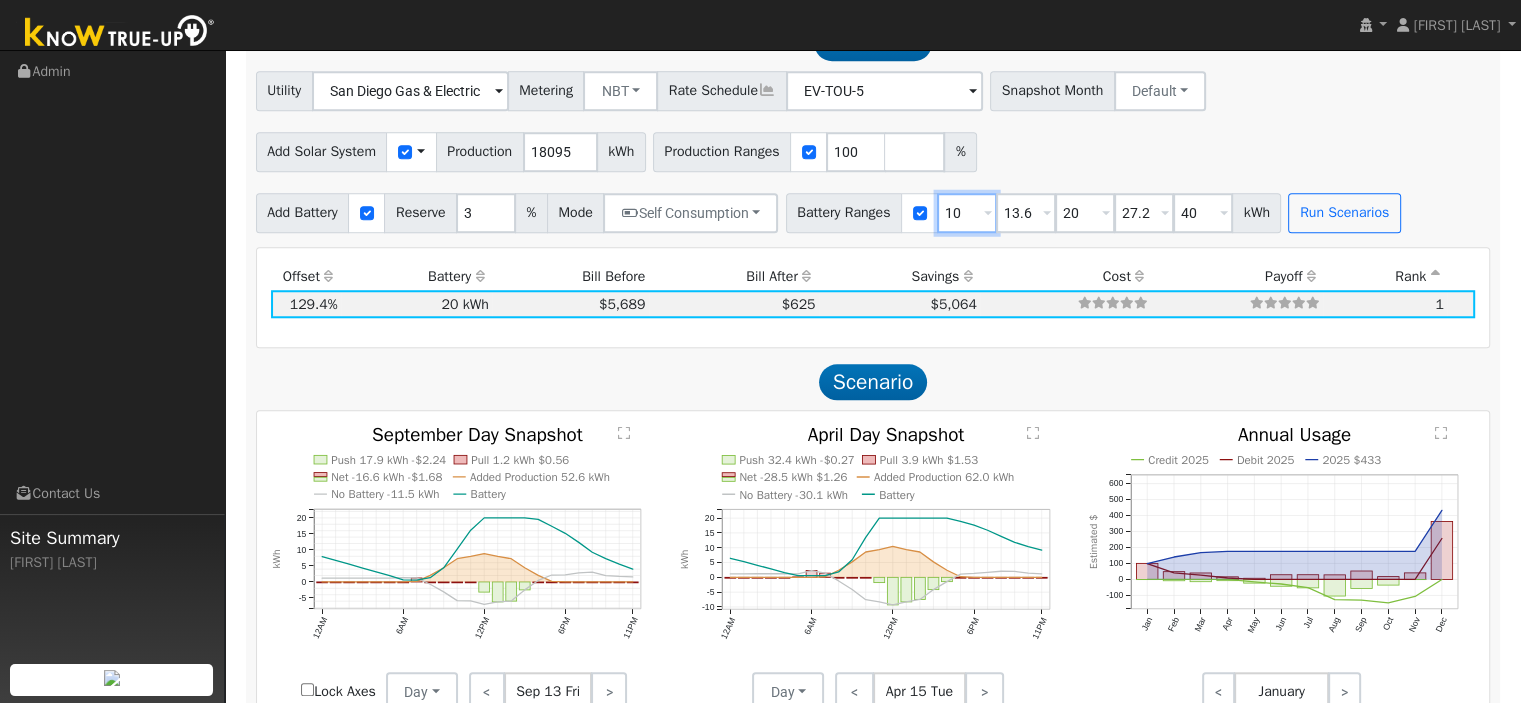 type 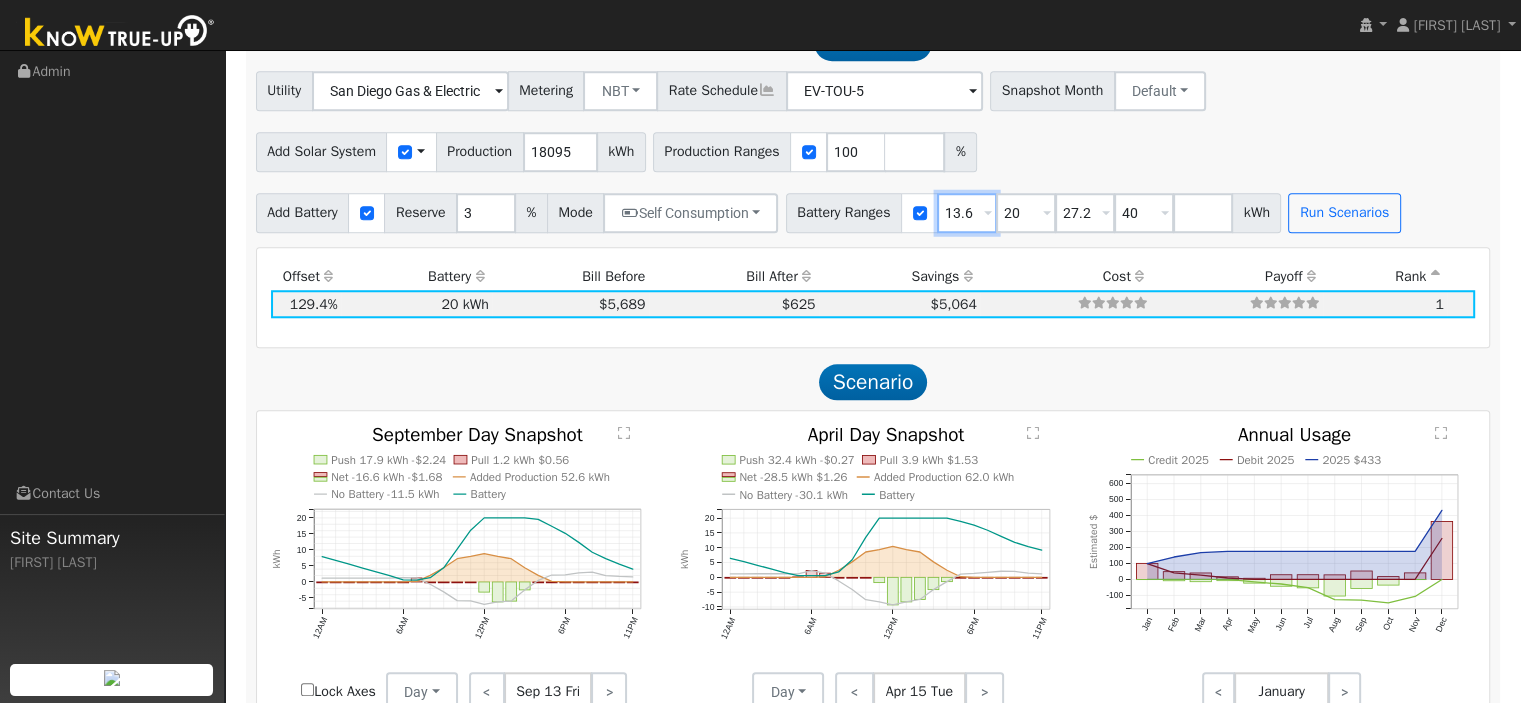 drag, startPoint x: 965, startPoint y: 219, endPoint x: 935, endPoint y: 228, distance: 31.320919 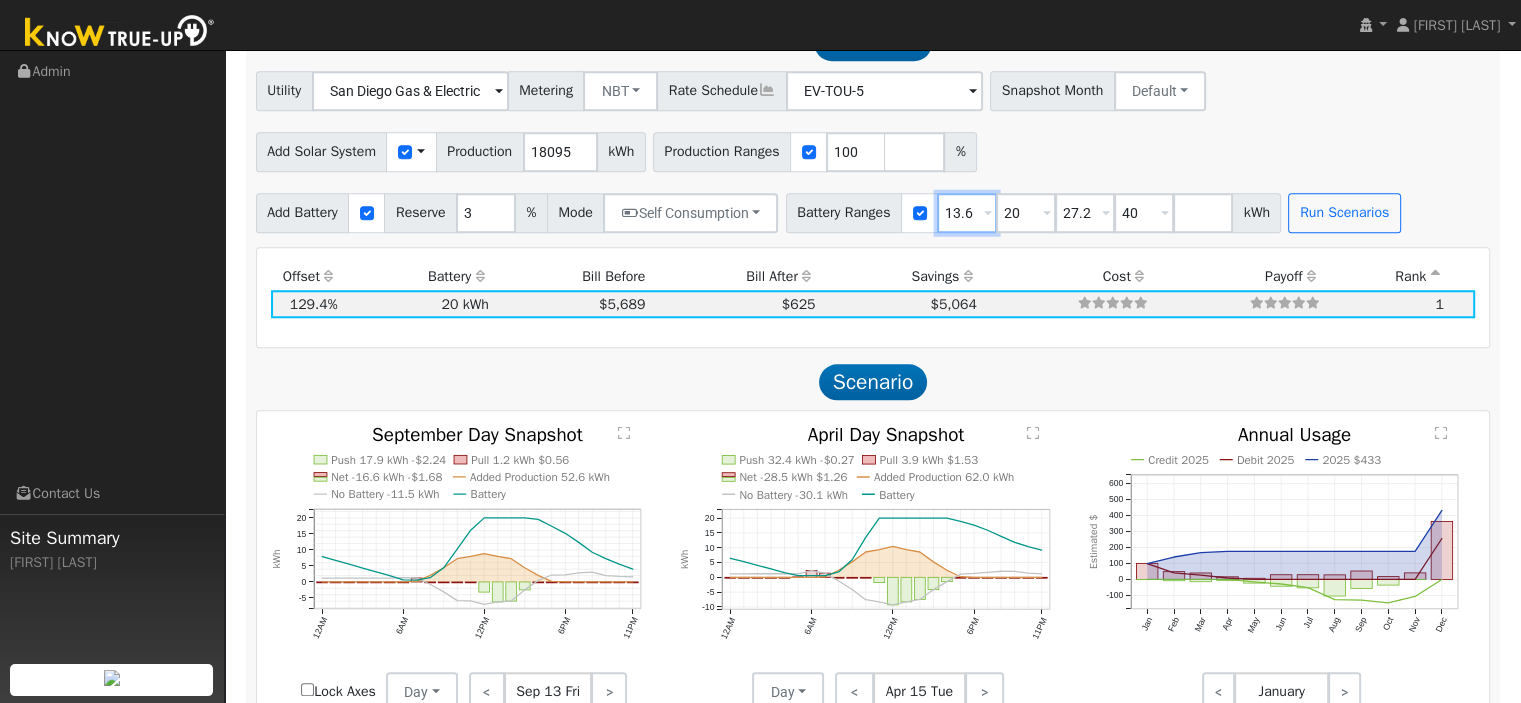click on "Battery Ranges 13.6 Overrides Reserve % Mode  None None  Self Consumption  Peak Savings    ACC High Value Push    Backup    SDCP Incentive  20 Overrides Reserve % Mode  None None  Self Consumption  Peak Savings    ACC High Value Push    Backup    SDCP Incentive  27.2 Overrides Reserve % Mode  None None  Self Consumption  Peak Savings    ACC High Value Push    Backup    SDCP Incentive  40 Overrides Reserve % Mode  None None  Self Consumption  Peak Savings    ACC High Value Push    Backup    SDCP Incentive  kWh" at bounding box center [1034, 213] 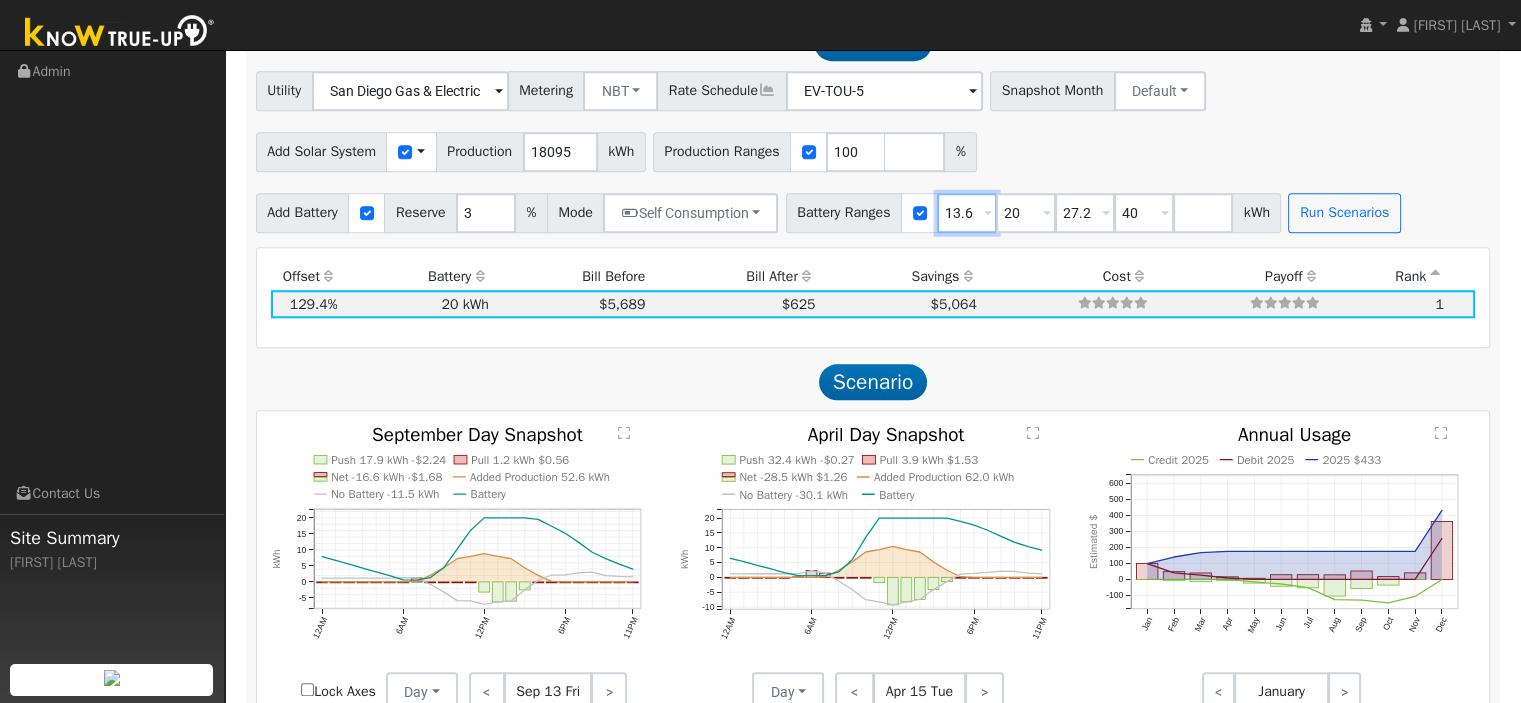 type on "20" 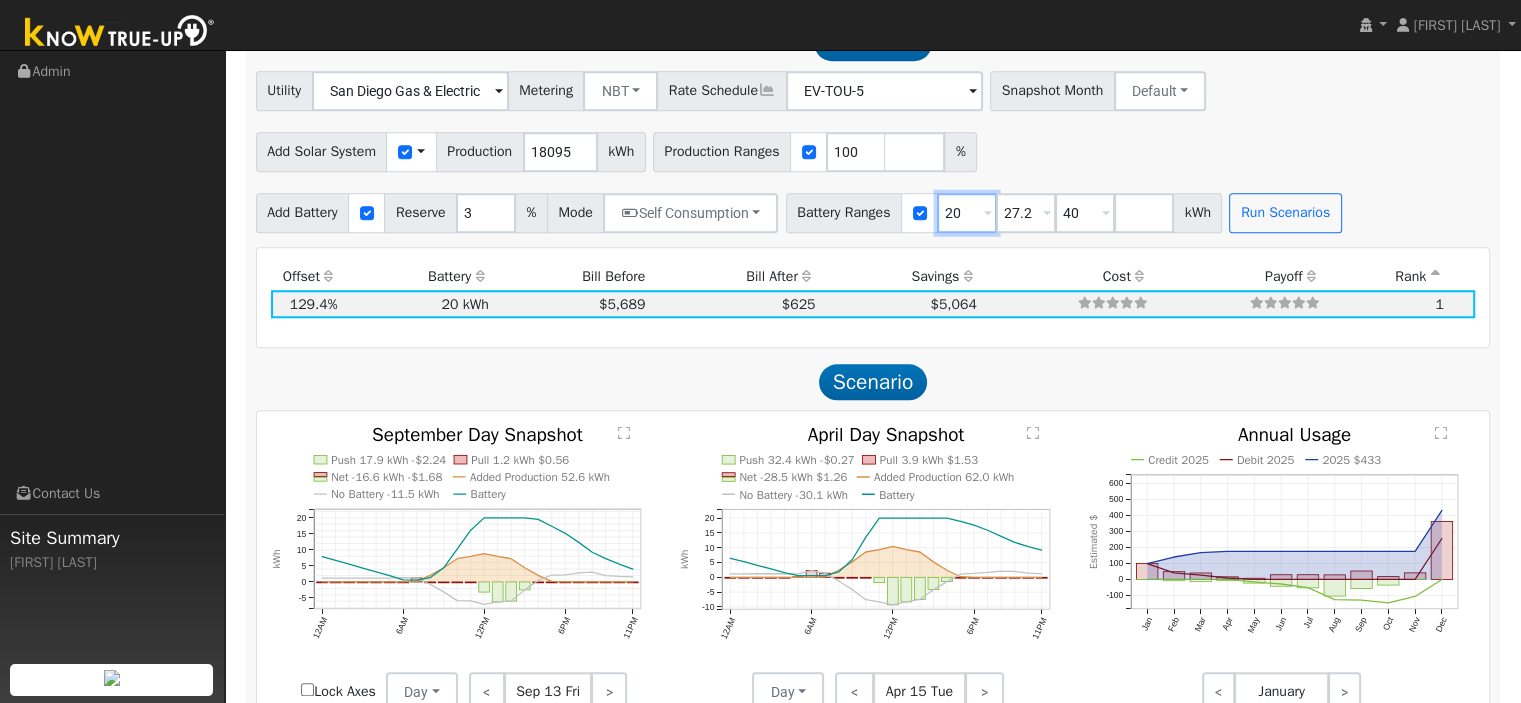 type on "20" 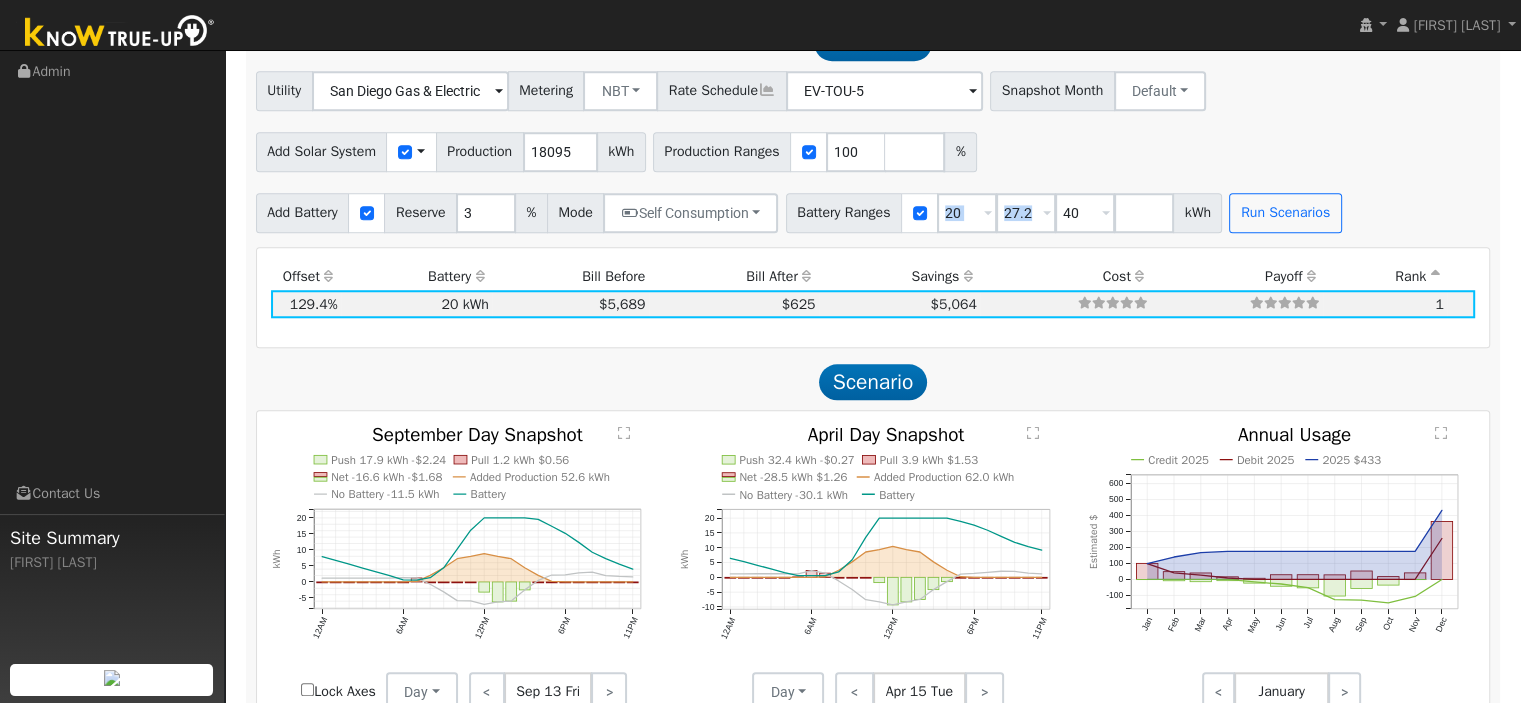 drag, startPoint x: 1052, startPoint y: 213, endPoint x: 1000, endPoint y: 227, distance: 53.851646 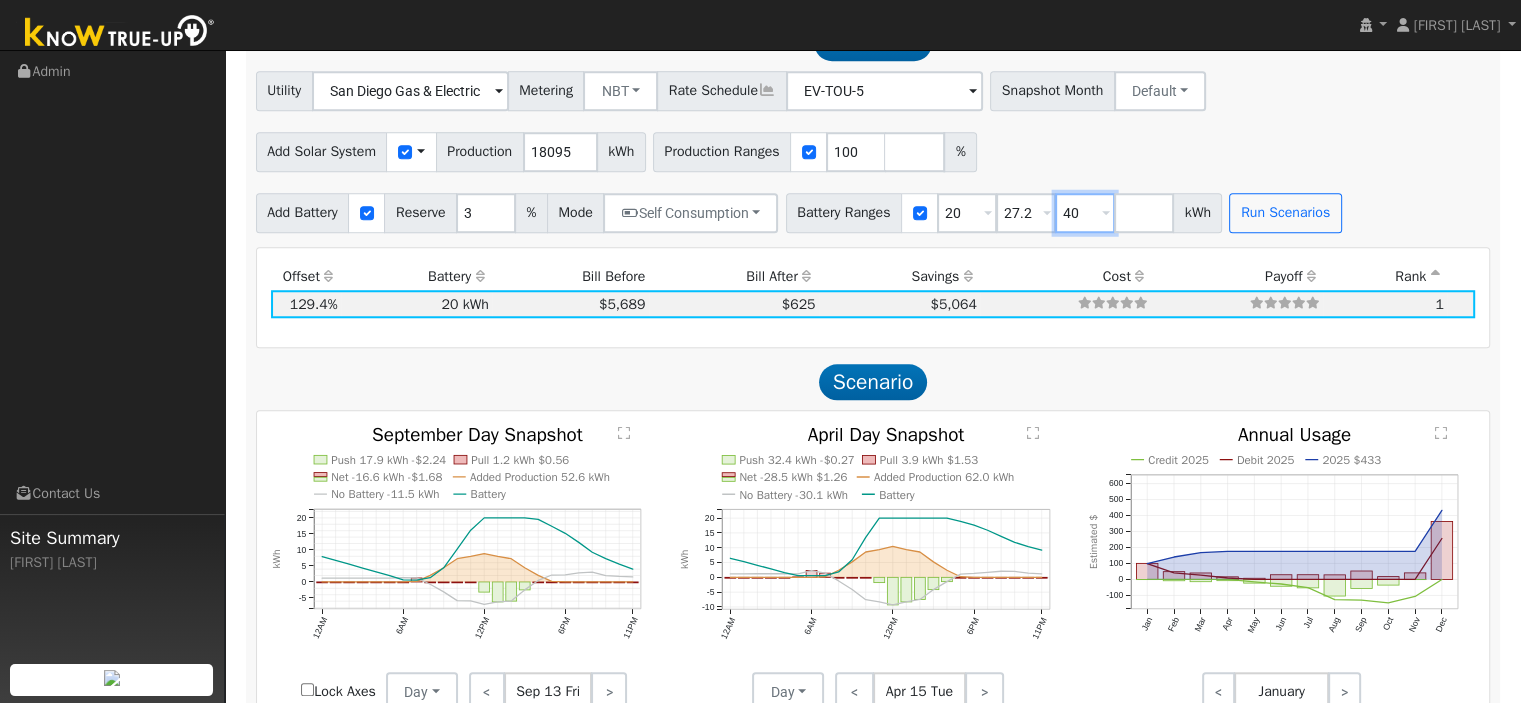 drag, startPoint x: 1081, startPoint y: 215, endPoint x: 1066, endPoint y: 222, distance: 16.552946 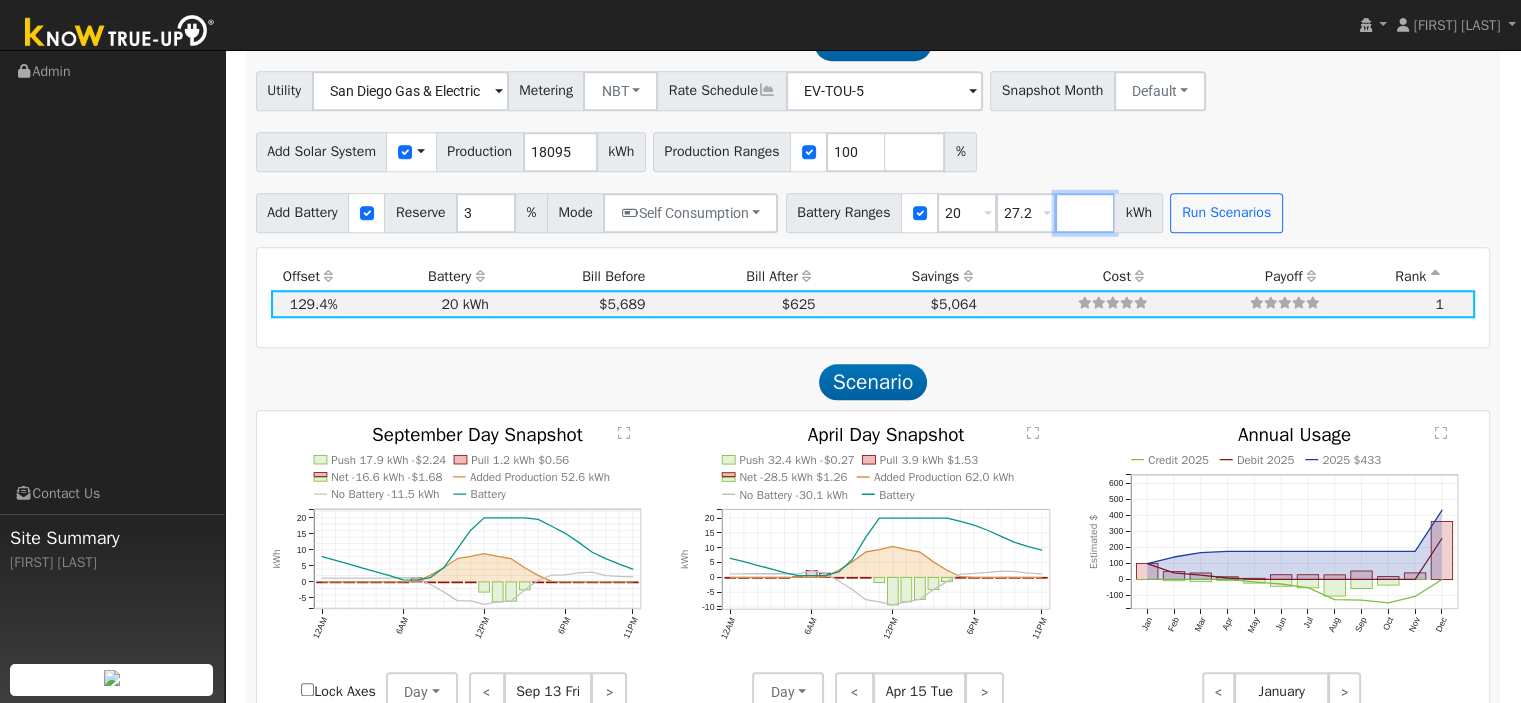 type 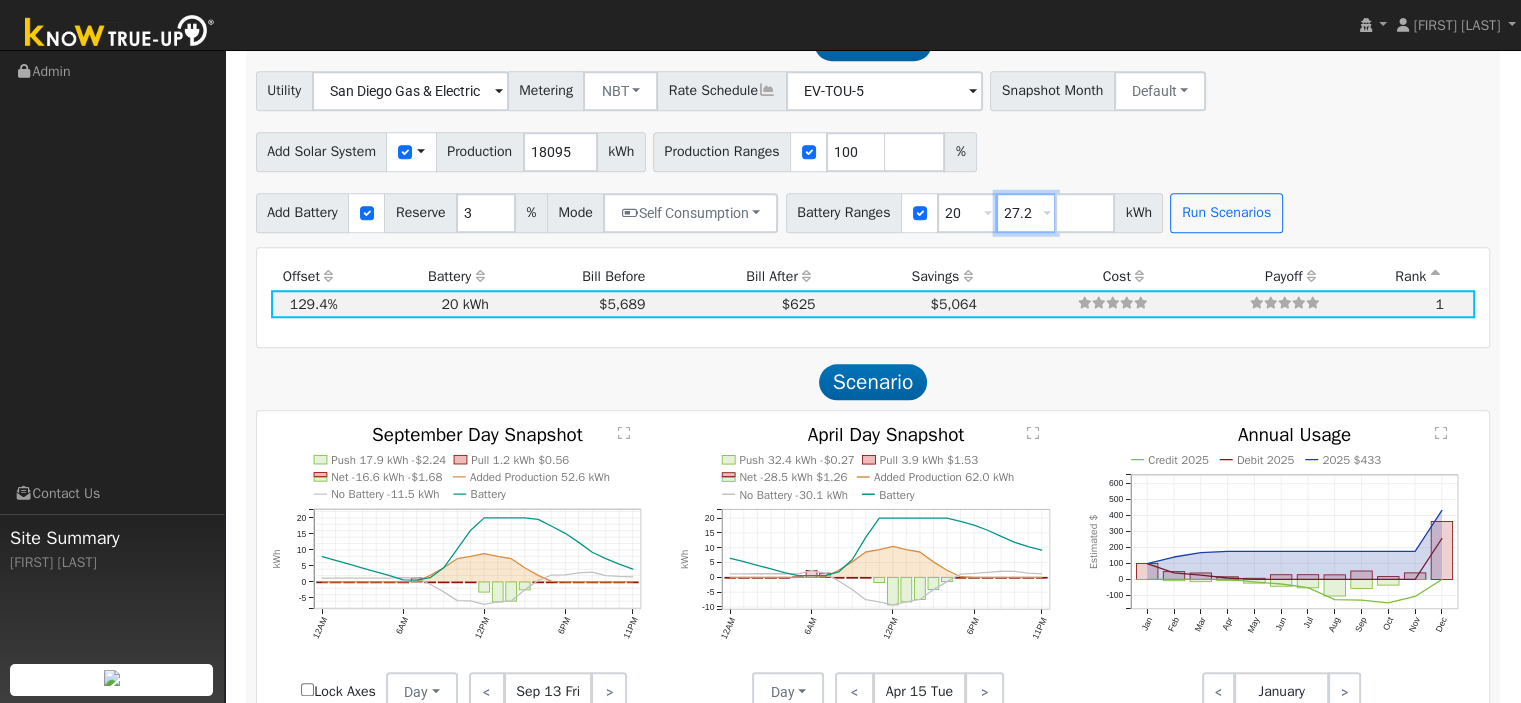 drag, startPoint x: 1032, startPoint y: 221, endPoint x: 1012, endPoint y: 225, distance: 20.396078 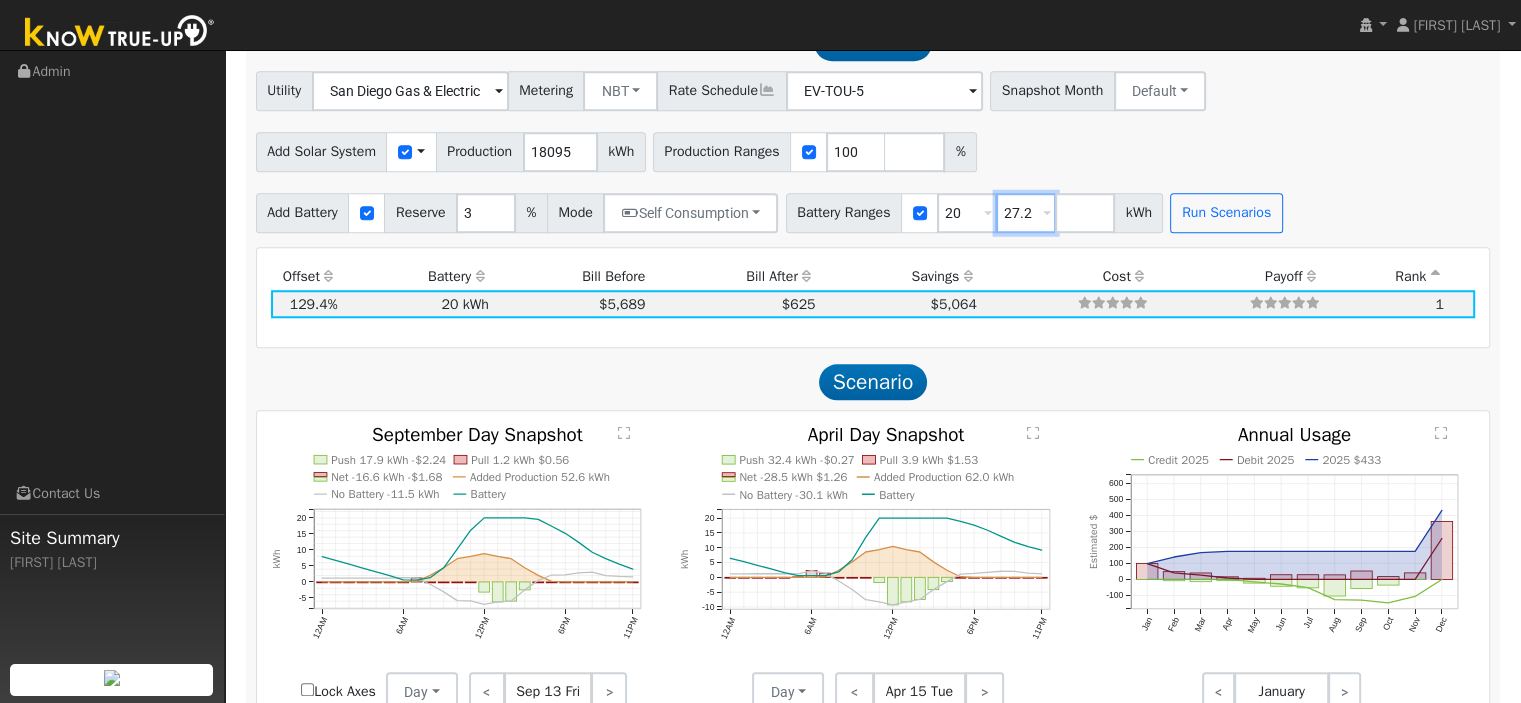 click on "27.2" at bounding box center (1026, 213) 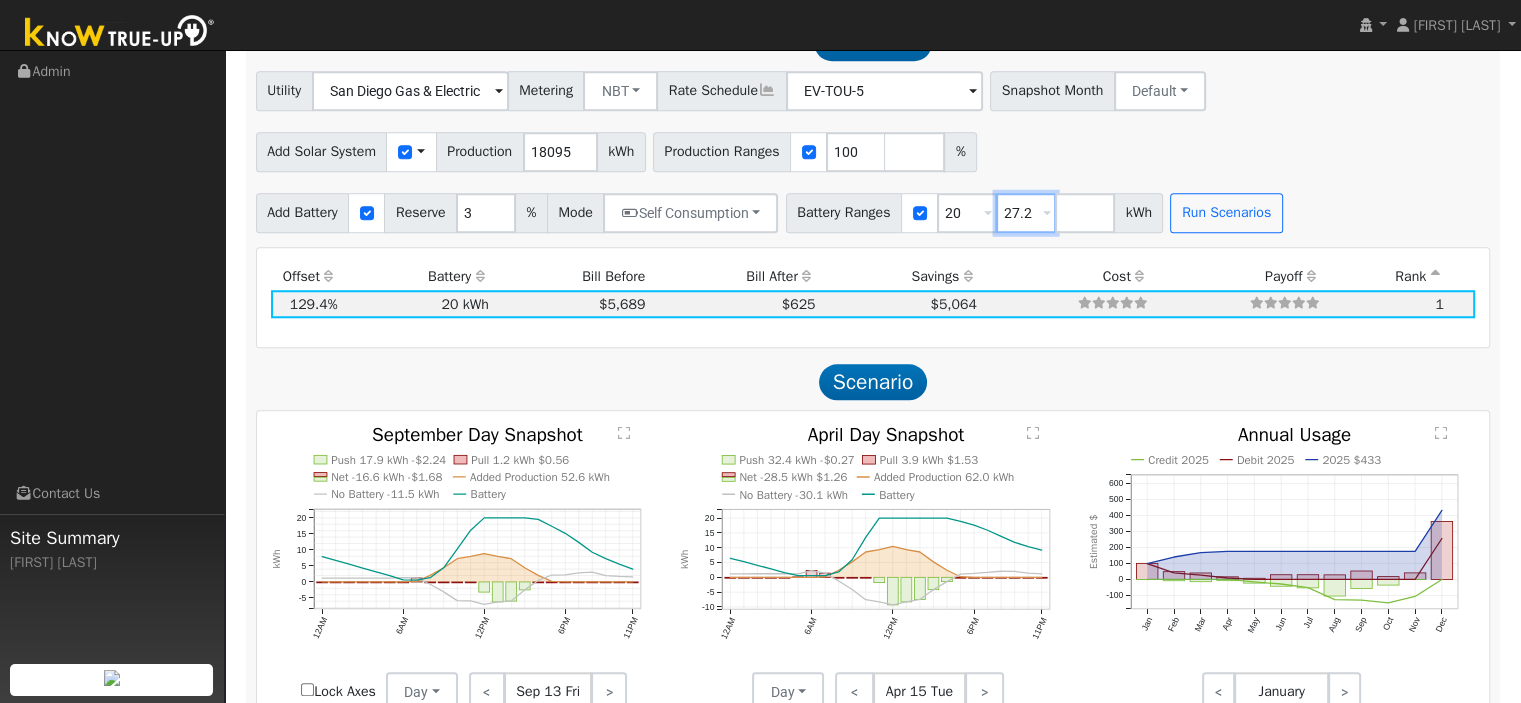 type on "2" 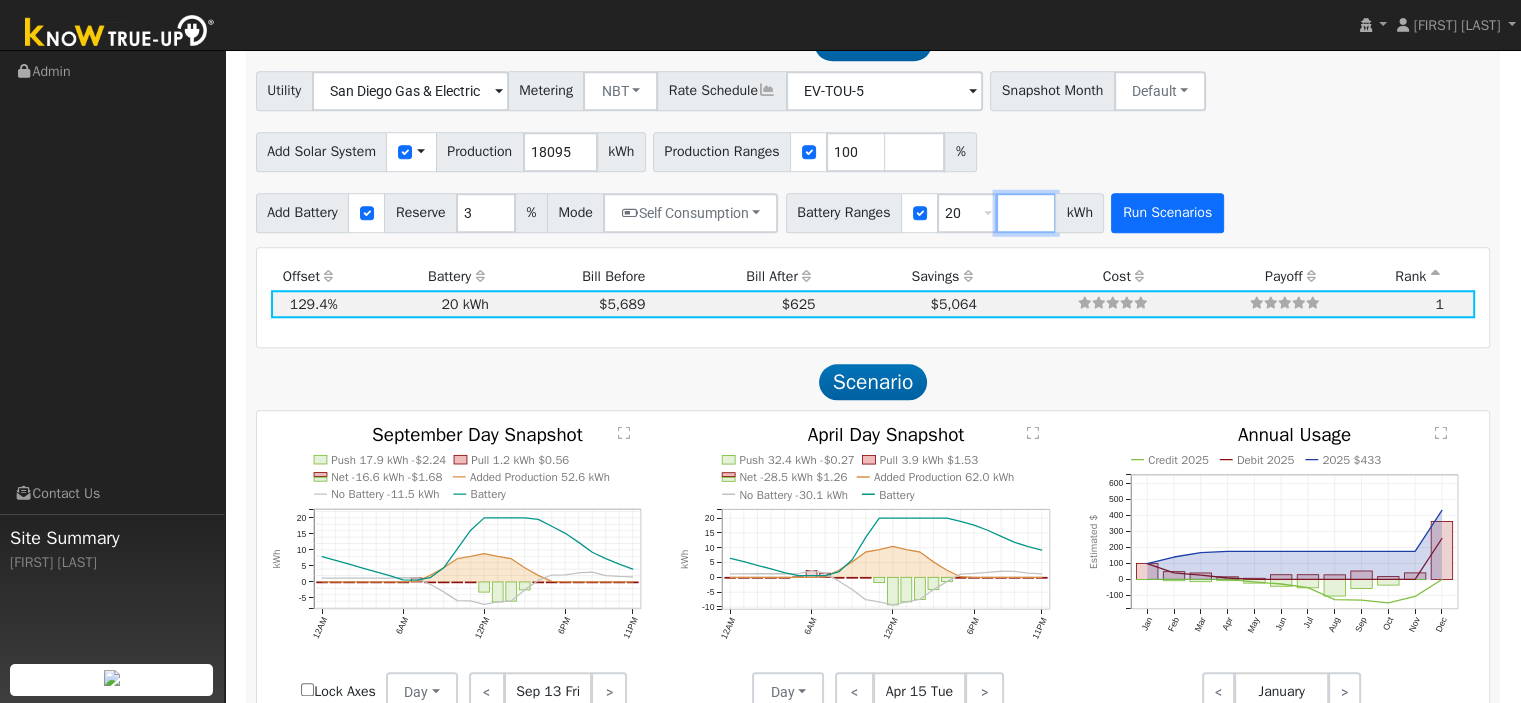 type 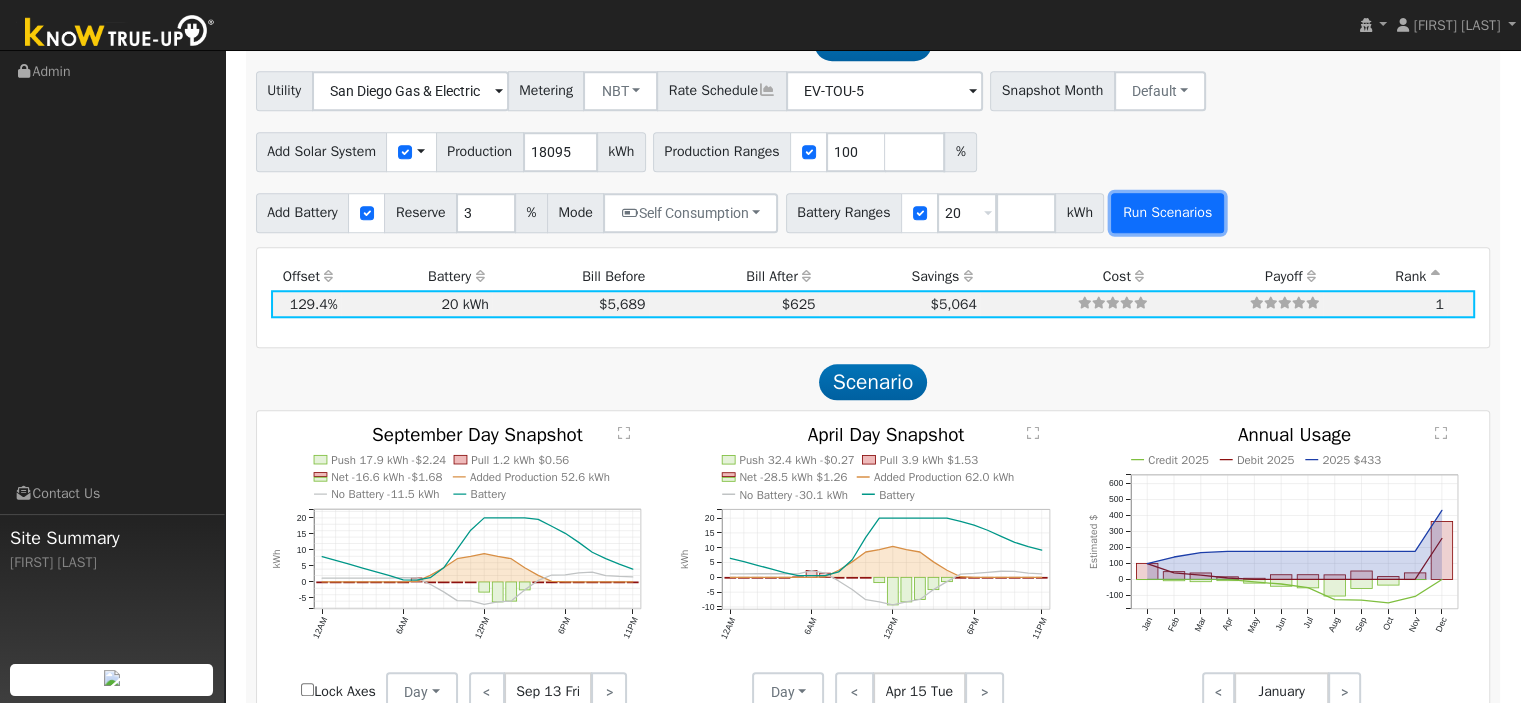click on "Run Scenarios" at bounding box center [1167, 213] 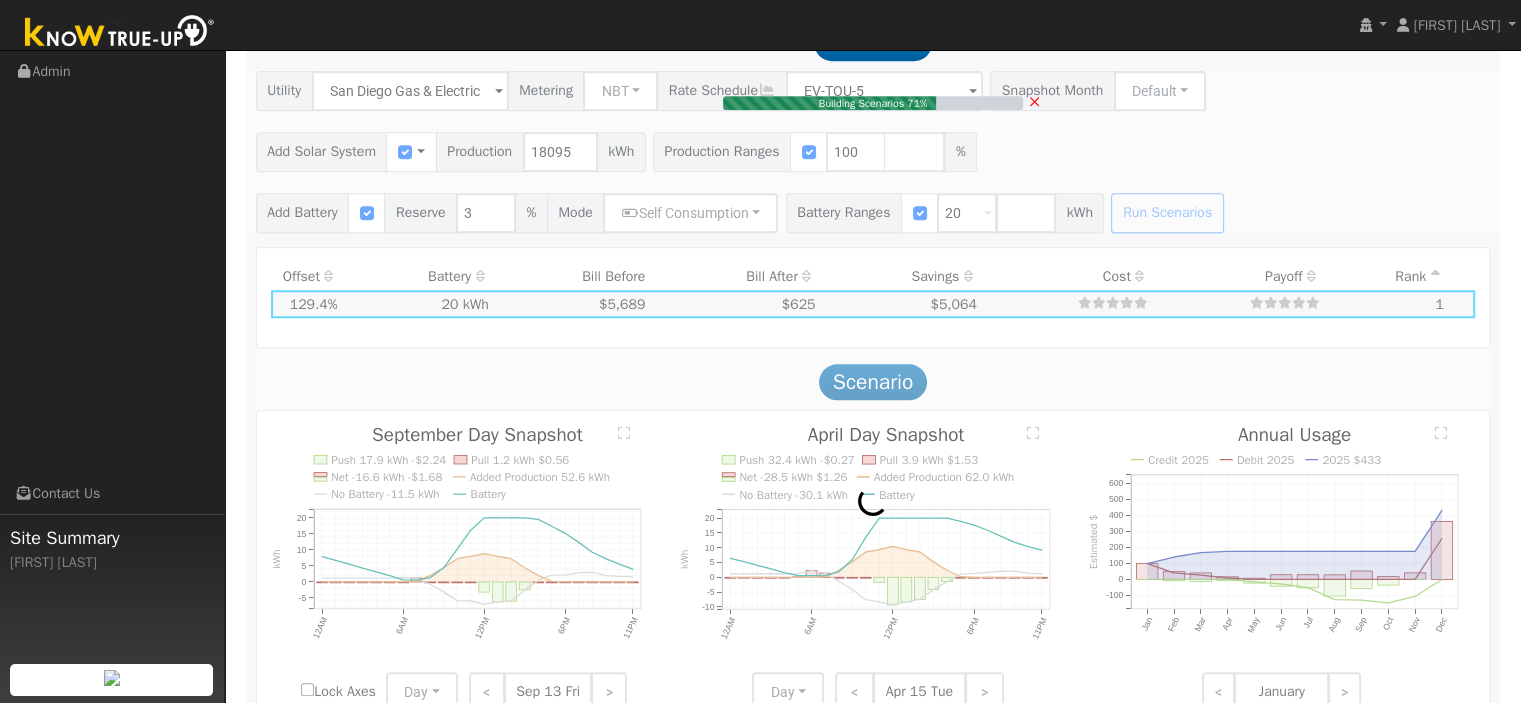 type on "$52,820" 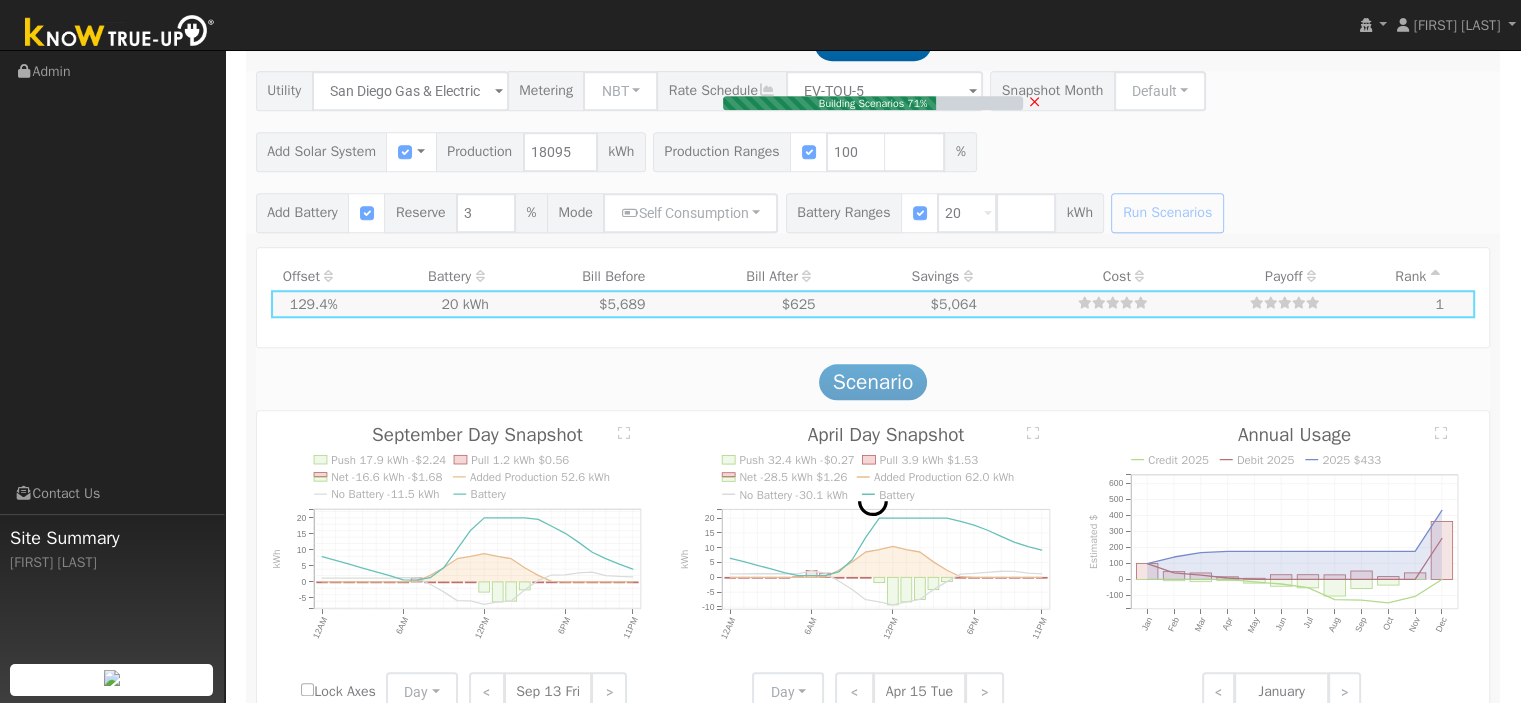type on "$21,726" 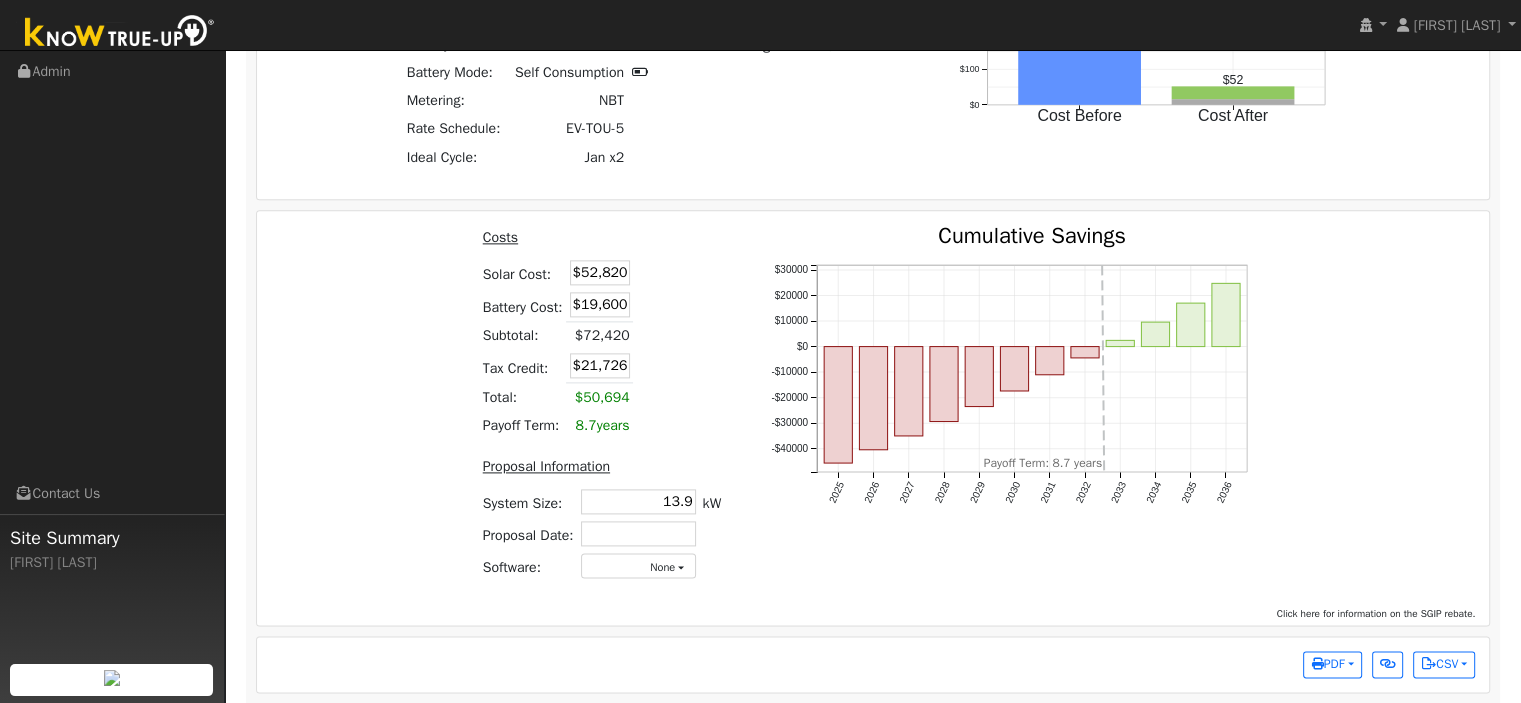 scroll, scrollTop: 2595, scrollLeft: 0, axis: vertical 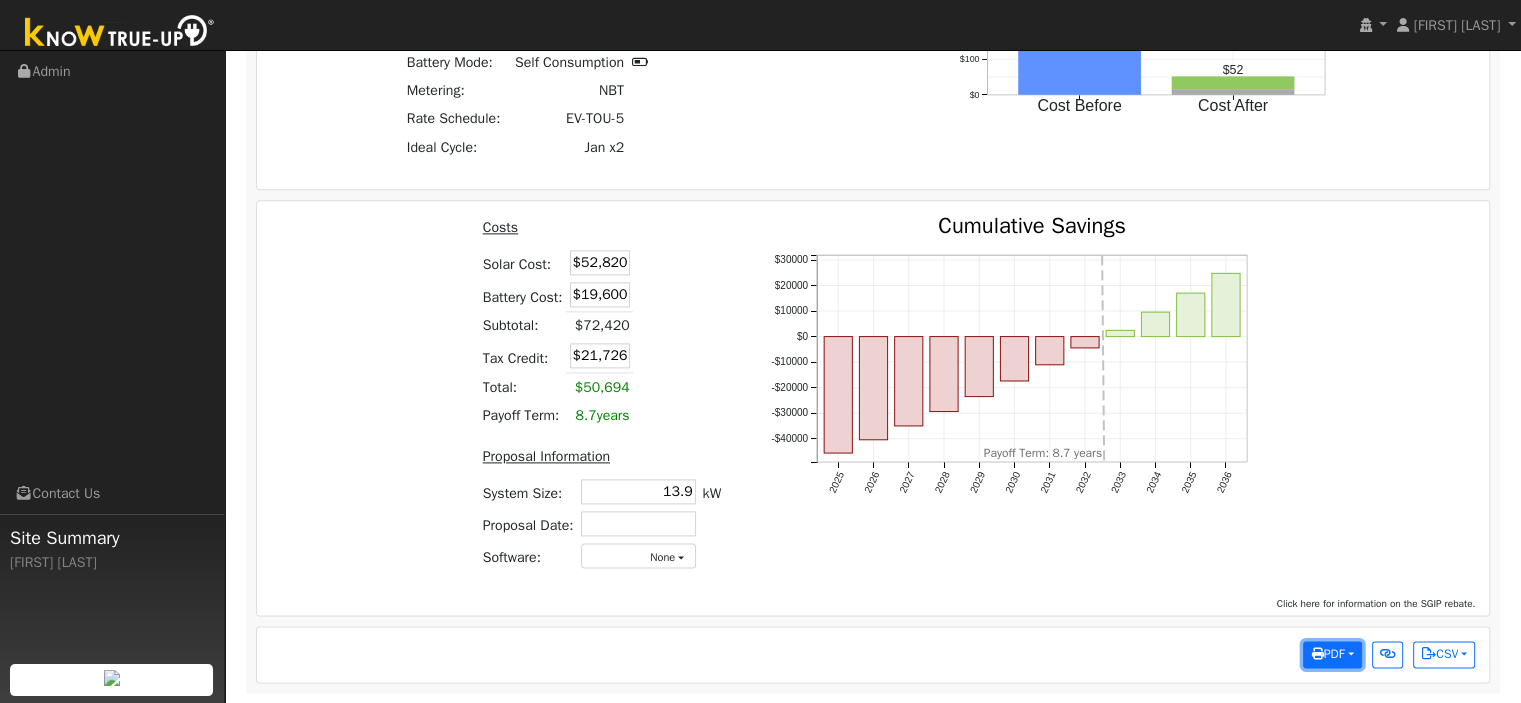 click on "PDF" at bounding box center (1332, 655) 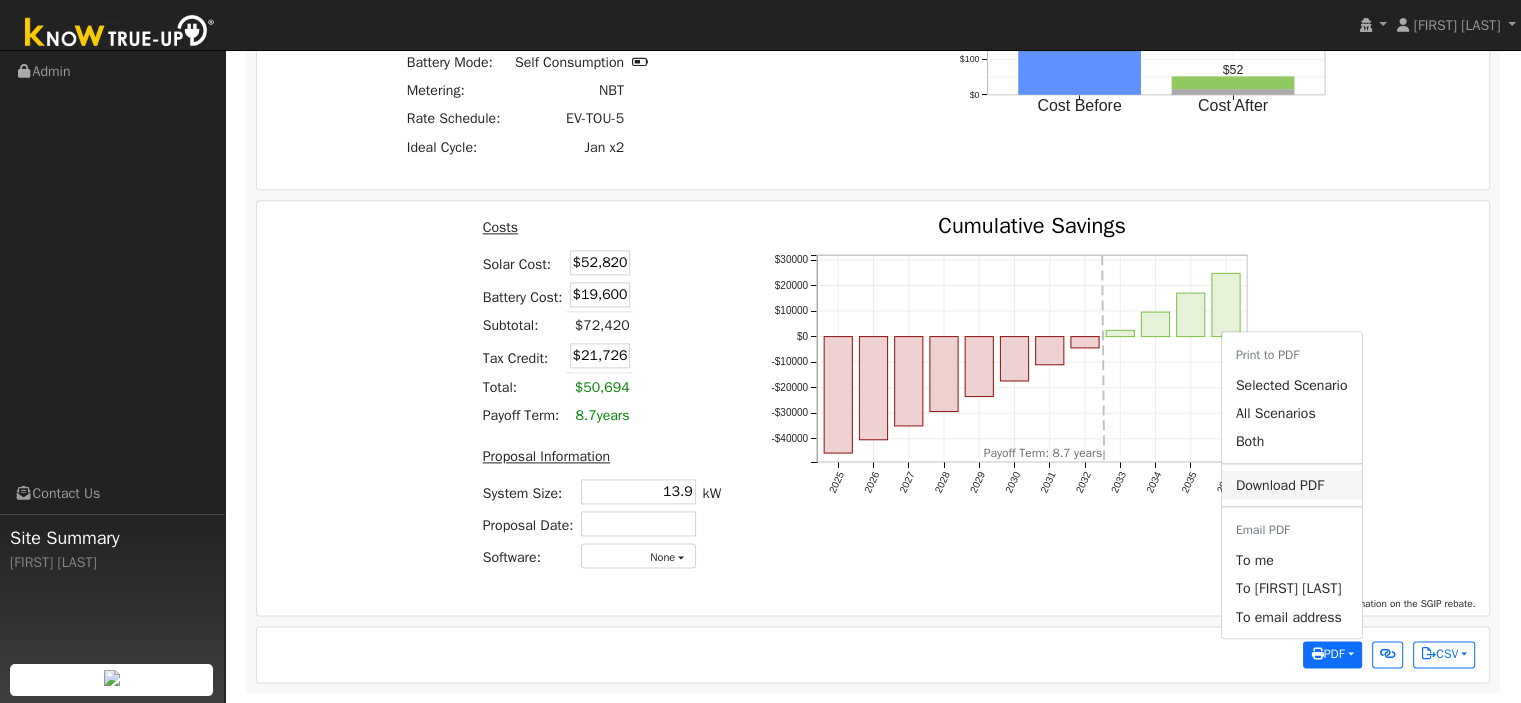 click on "Download PDF" at bounding box center [1292, 485] 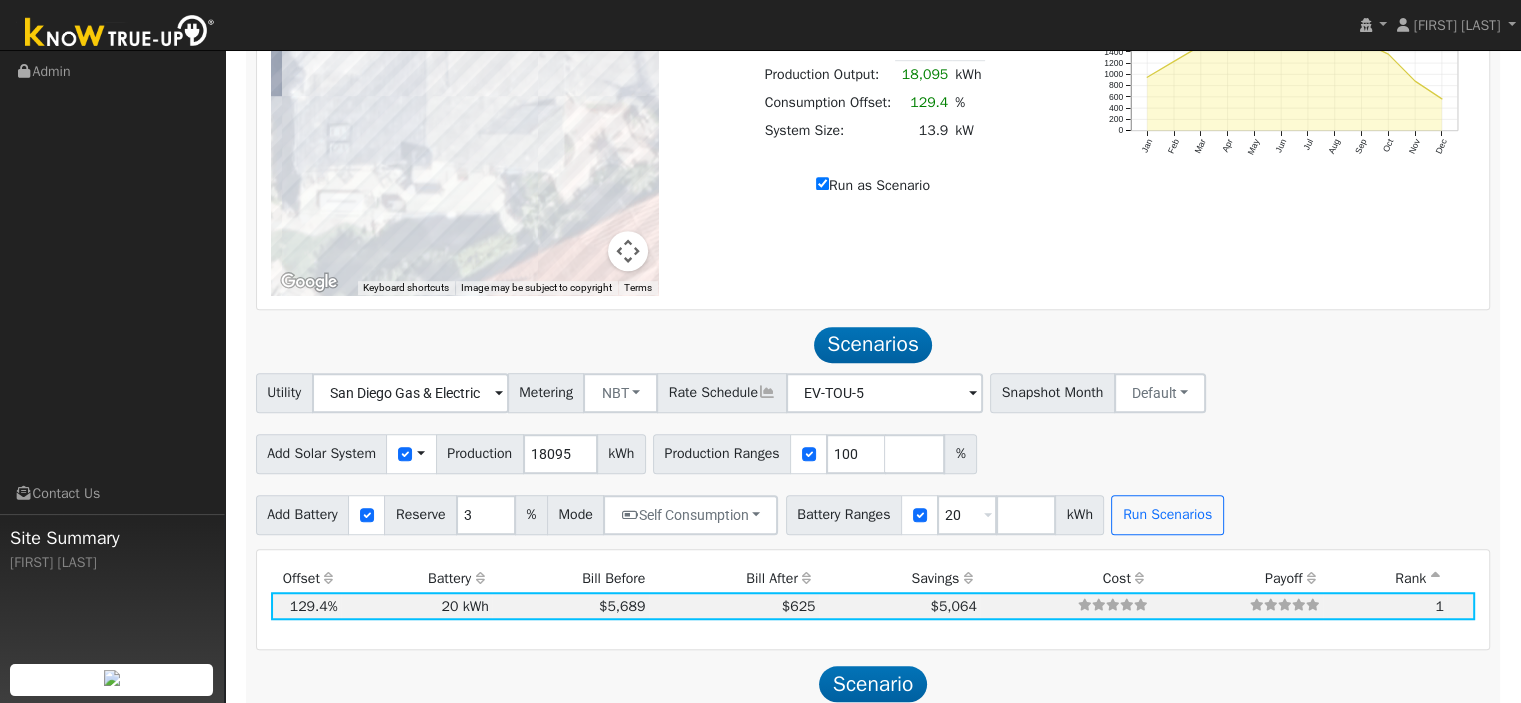 scroll, scrollTop: 1195, scrollLeft: 0, axis: vertical 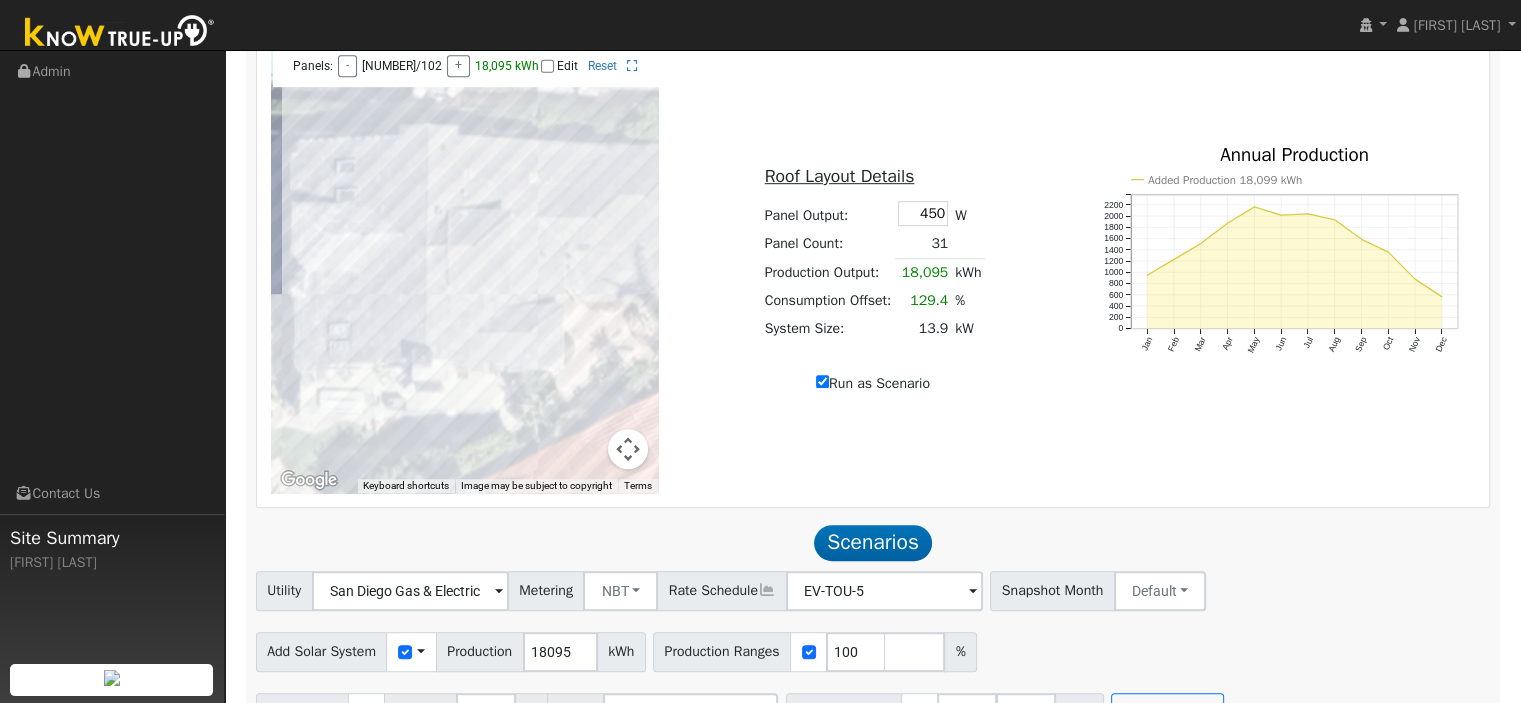 click on "To navigate the map with touch gestures double-tap and hold your finger on the map, then drag the map. ← Move left → Move right ↑ Move up ↓ Move down + Zoom in - Zoom out Home Jump left by 75% End Jump right by 75% Page Up Jump up by 75% Page Down Jump down by 75% Use ctrl + scroll to zoom the map Panels: - 31/102 + 18,095 kWh Edit Reset Keyboard shortcuts Map Data Image may be subject to copyright 2 m  Click to toggle between metric and imperial units Terms Report a map error Roof Layout Details Panel Output: 450 W Panel Count: 31 Production Output: 18,095 kWh Consumption Offset: 129.4 % System Size: 13.9 kW None  Run as Scenario Added Production 18,099 kWh Jan Feb Mar Apr May Jun Jul Aug Sep Oct Nov Dec 0 200 400 600 800 1000 1200 1400 1600 1800 2000 2200 Annual Production onclick="" onclick="" onclick="" onclick="" onclick="" onclick="" onclick="" onclick="" onclick="" onclick="" onclick="" onclick=""" at bounding box center (873, 268) 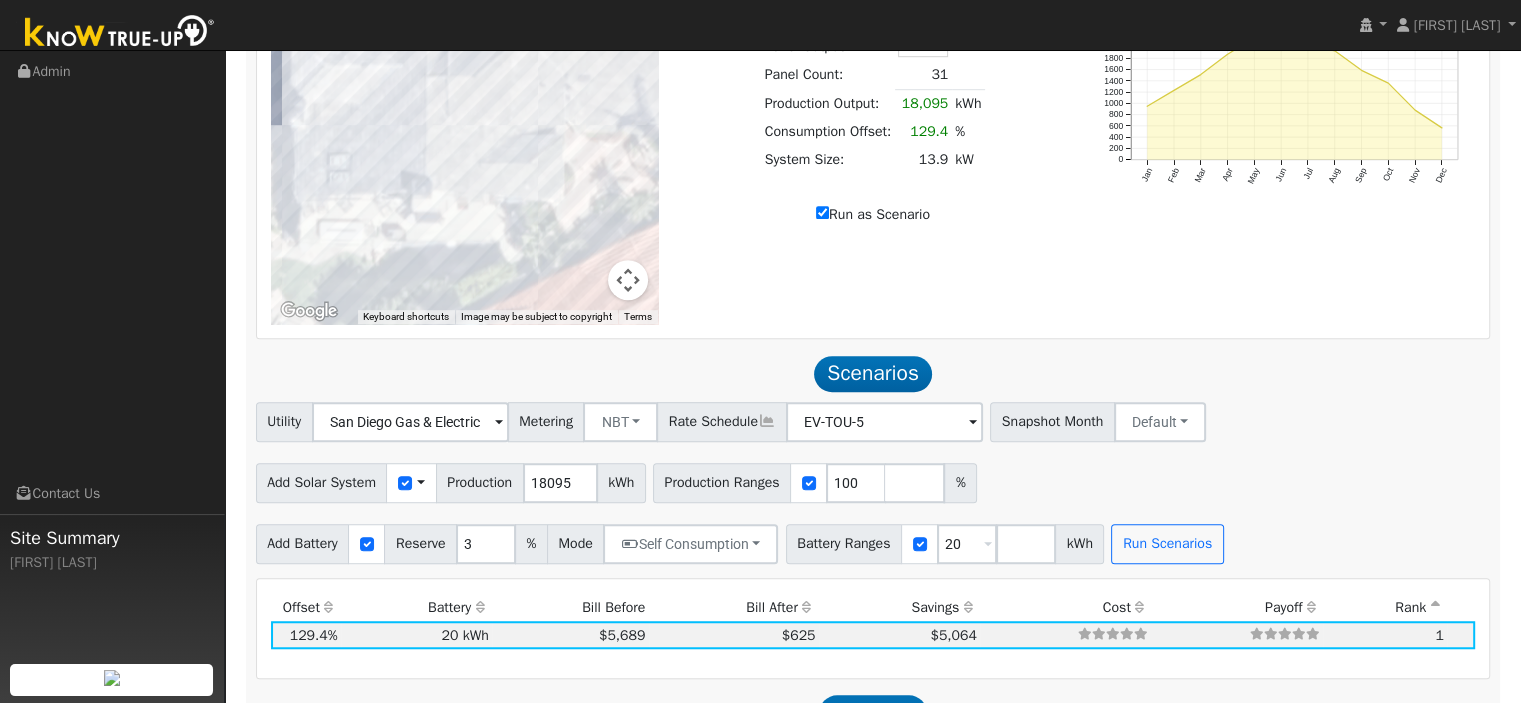 scroll, scrollTop: 1395, scrollLeft: 0, axis: vertical 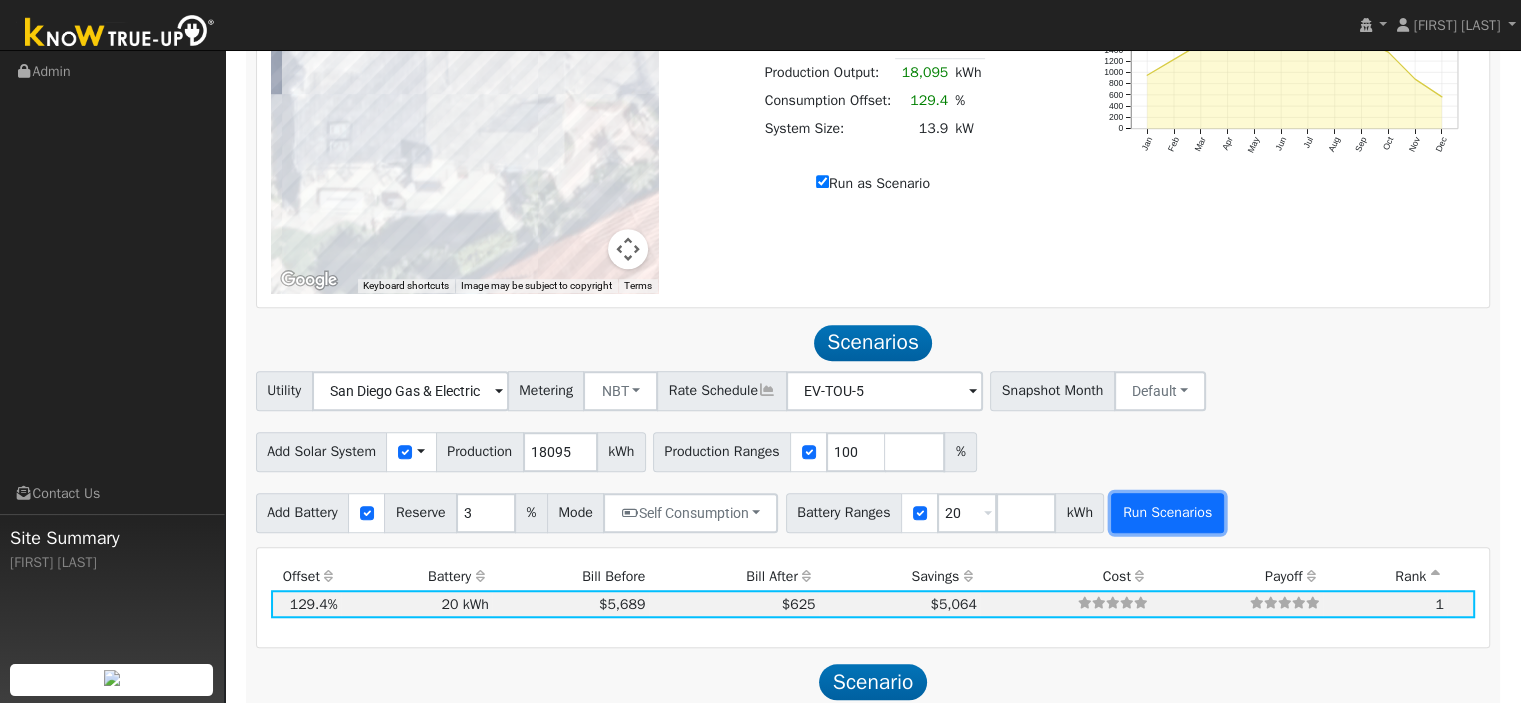 click on "Run Scenarios" at bounding box center (1167, 513) 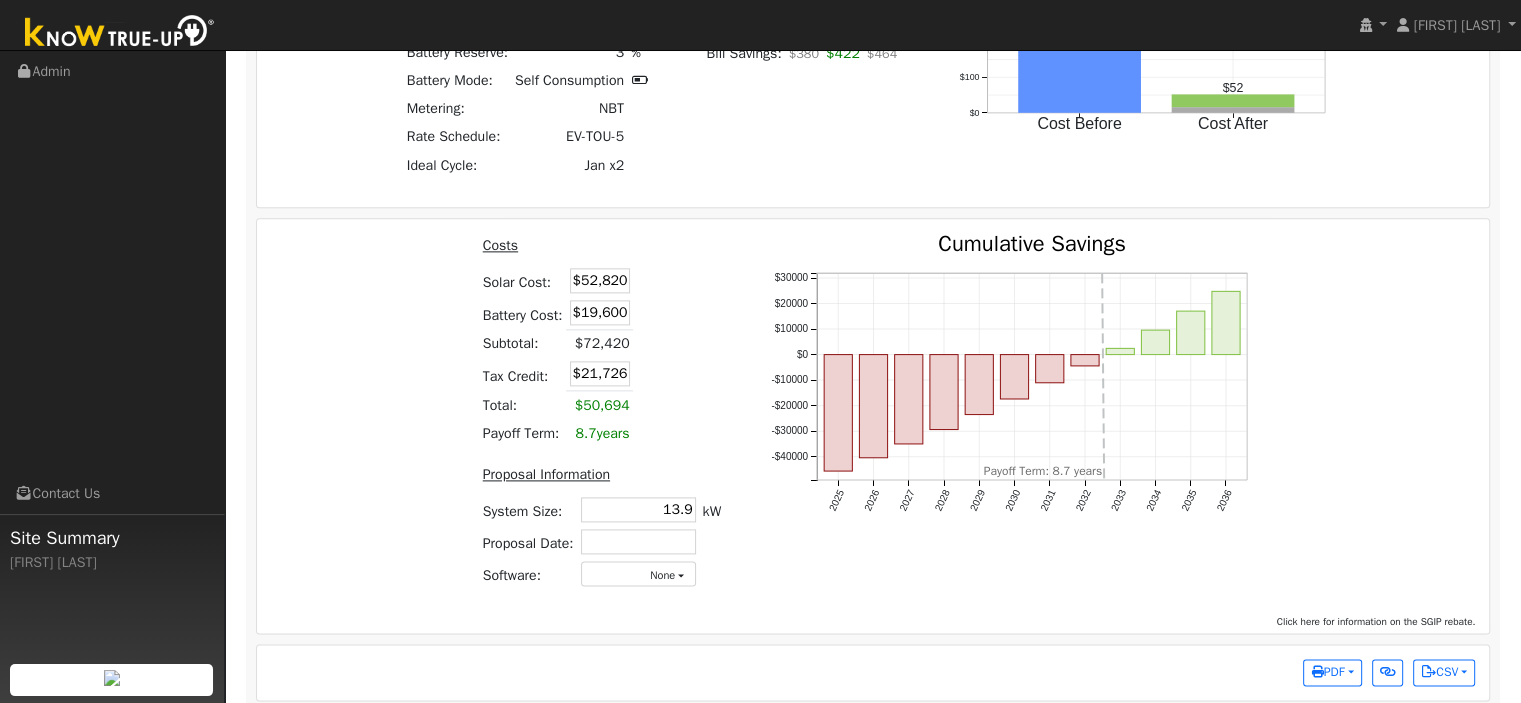 scroll, scrollTop: 2595, scrollLeft: 0, axis: vertical 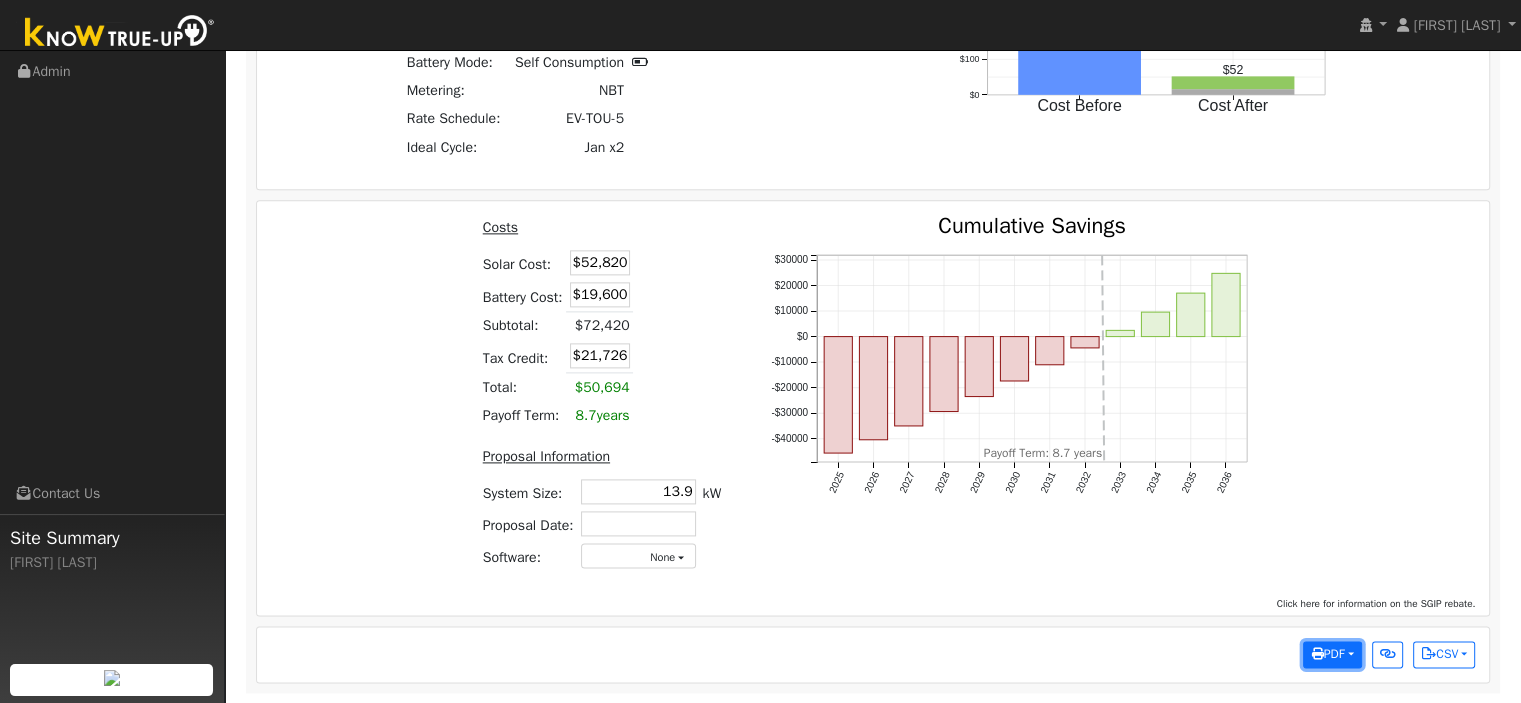 click on "PDF" at bounding box center [1327, 654] 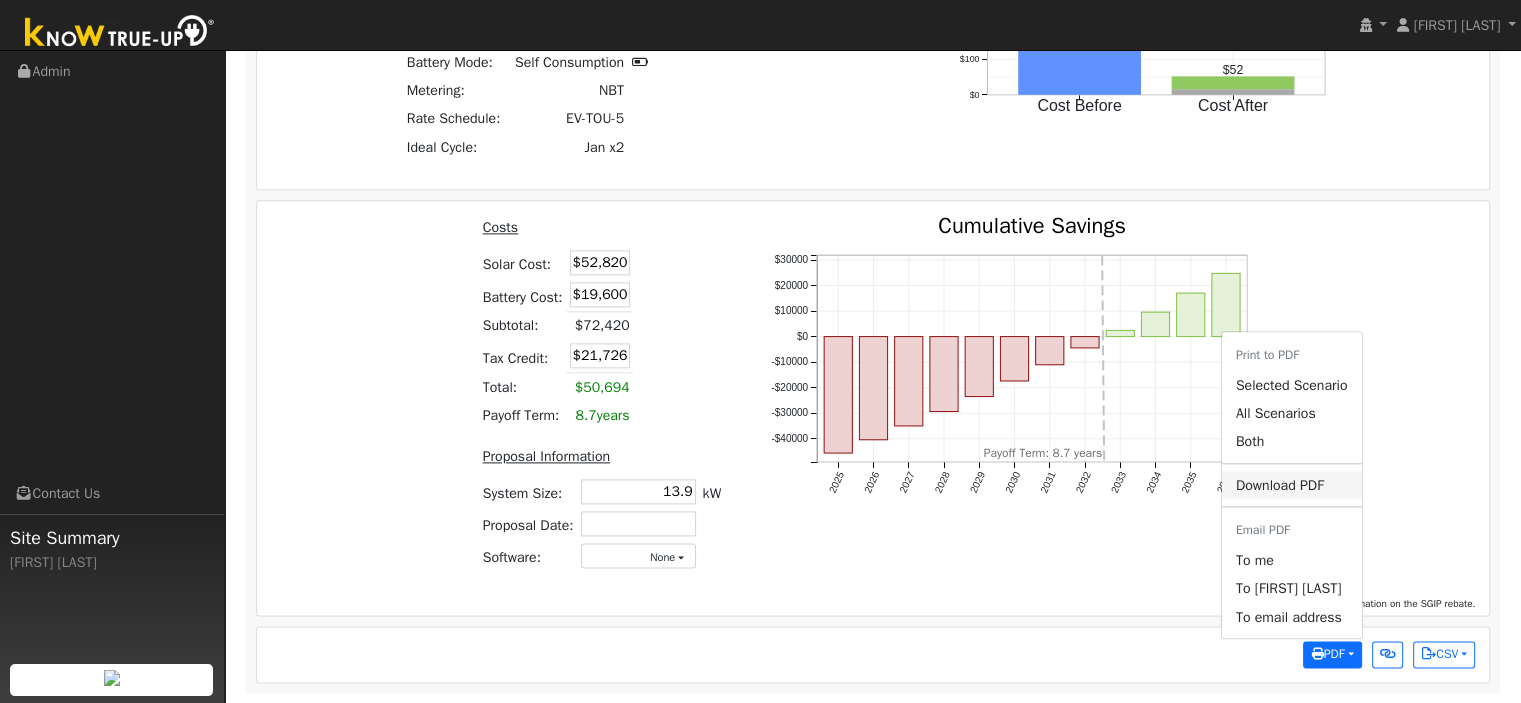 click on "Download PDF" at bounding box center [1292, 485] 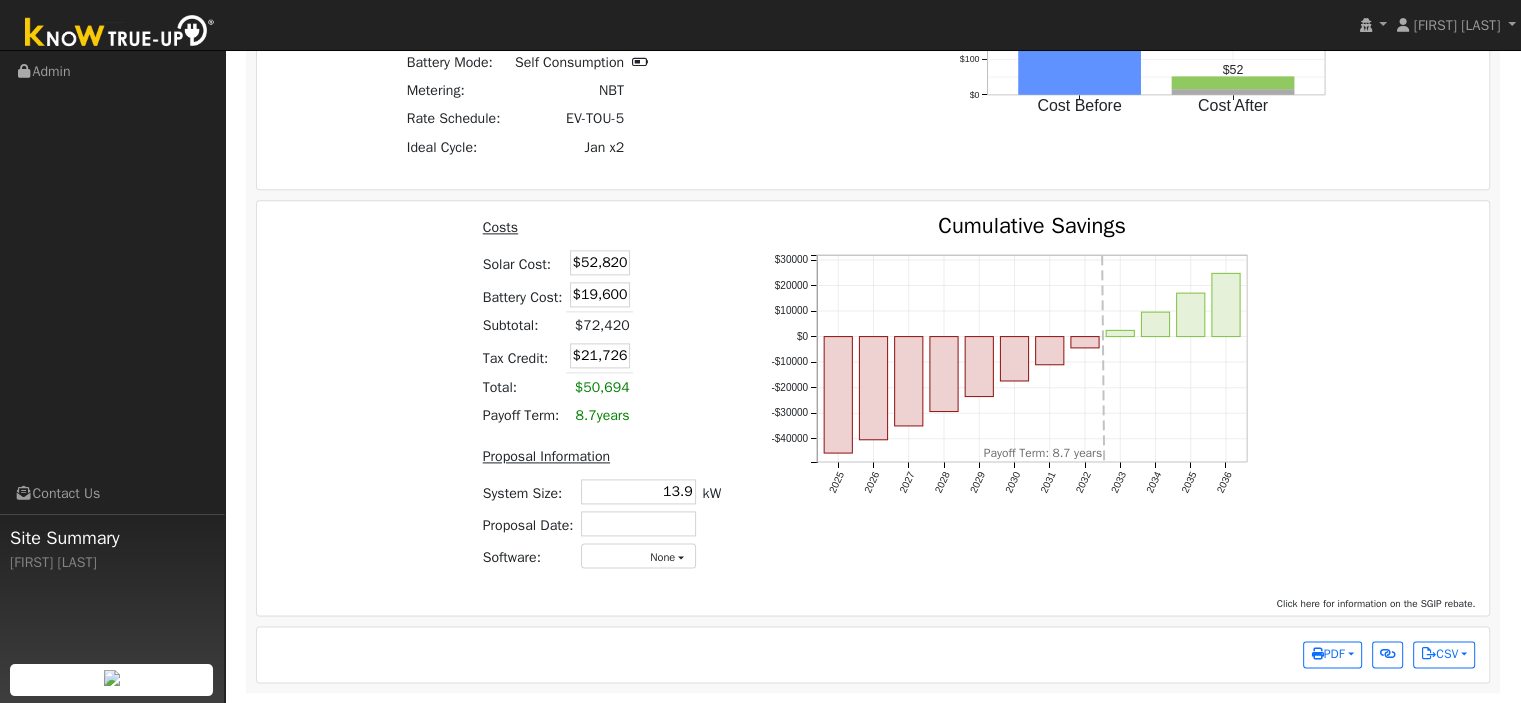 click on "Navigation
Admin
Links
Contact Us
Site Summary
[FIRST] [LAST]" at bounding box center (112, 402) 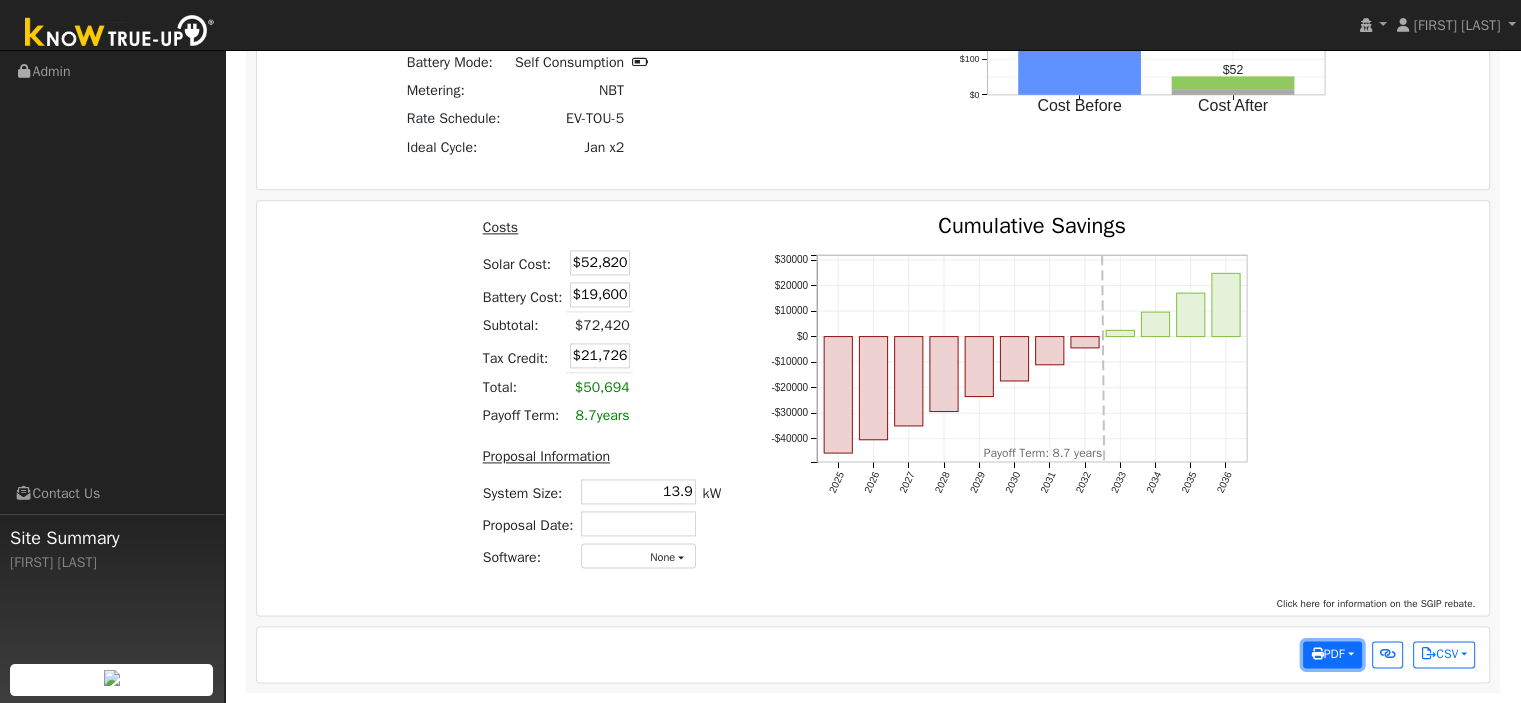 click on "PDF" at bounding box center [1332, 655] 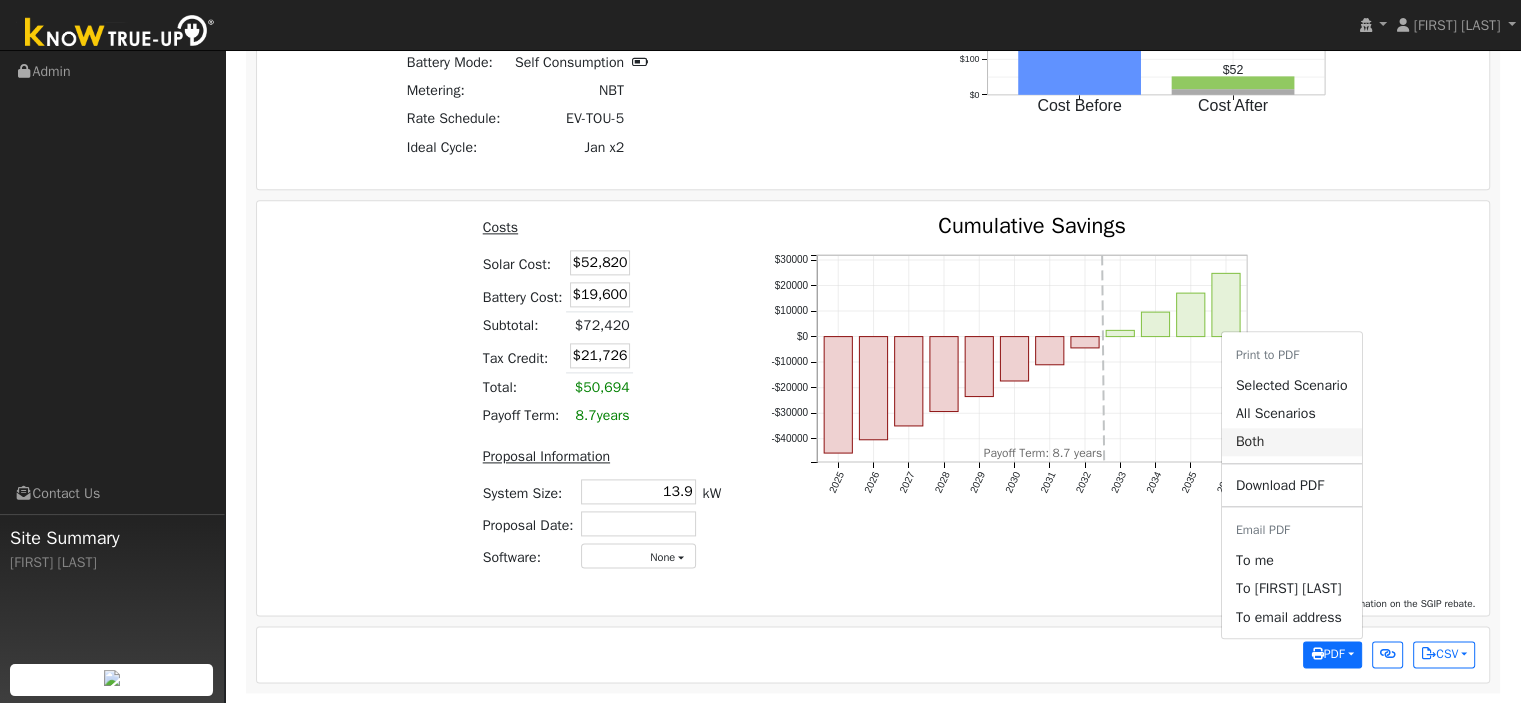 click on "Both" at bounding box center [1292, 442] 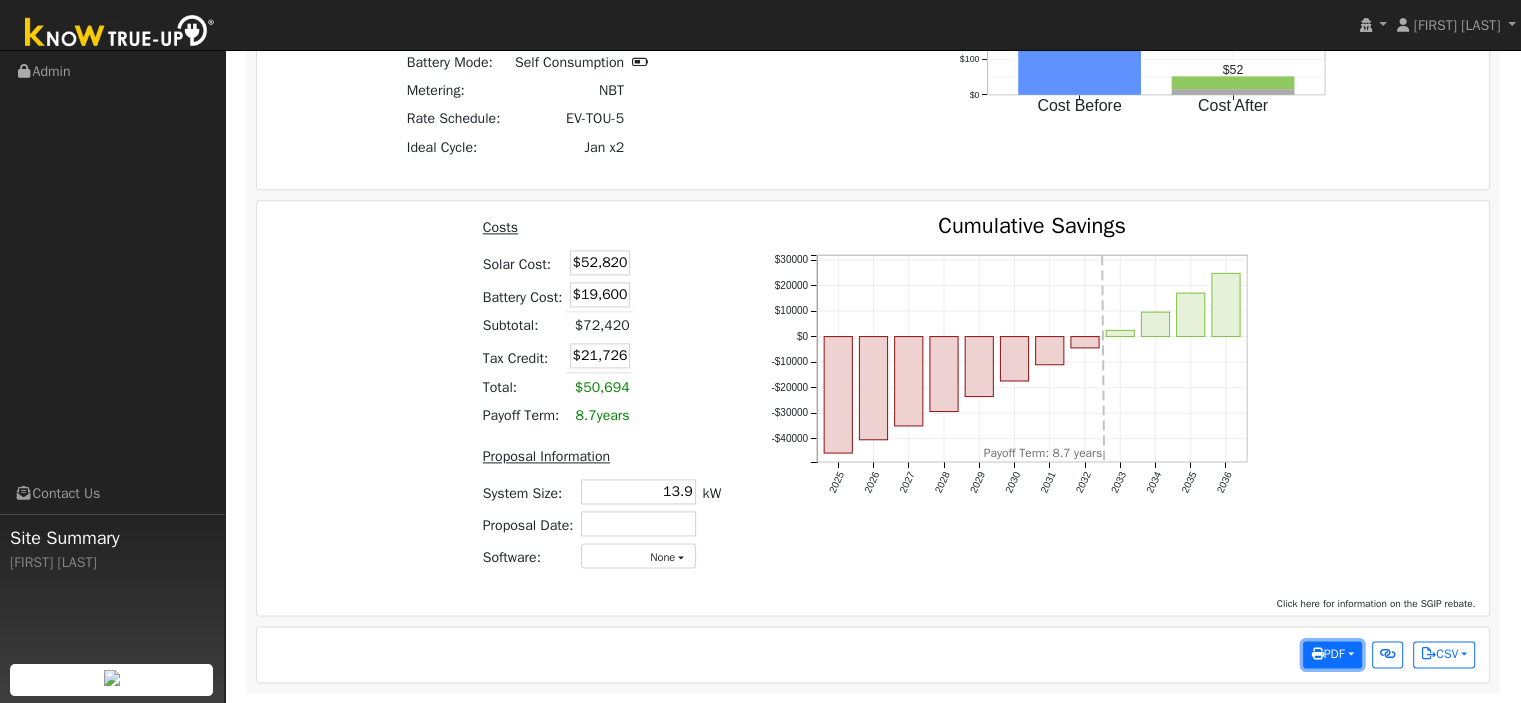click on "PDF" at bounding box center [1332, 655] 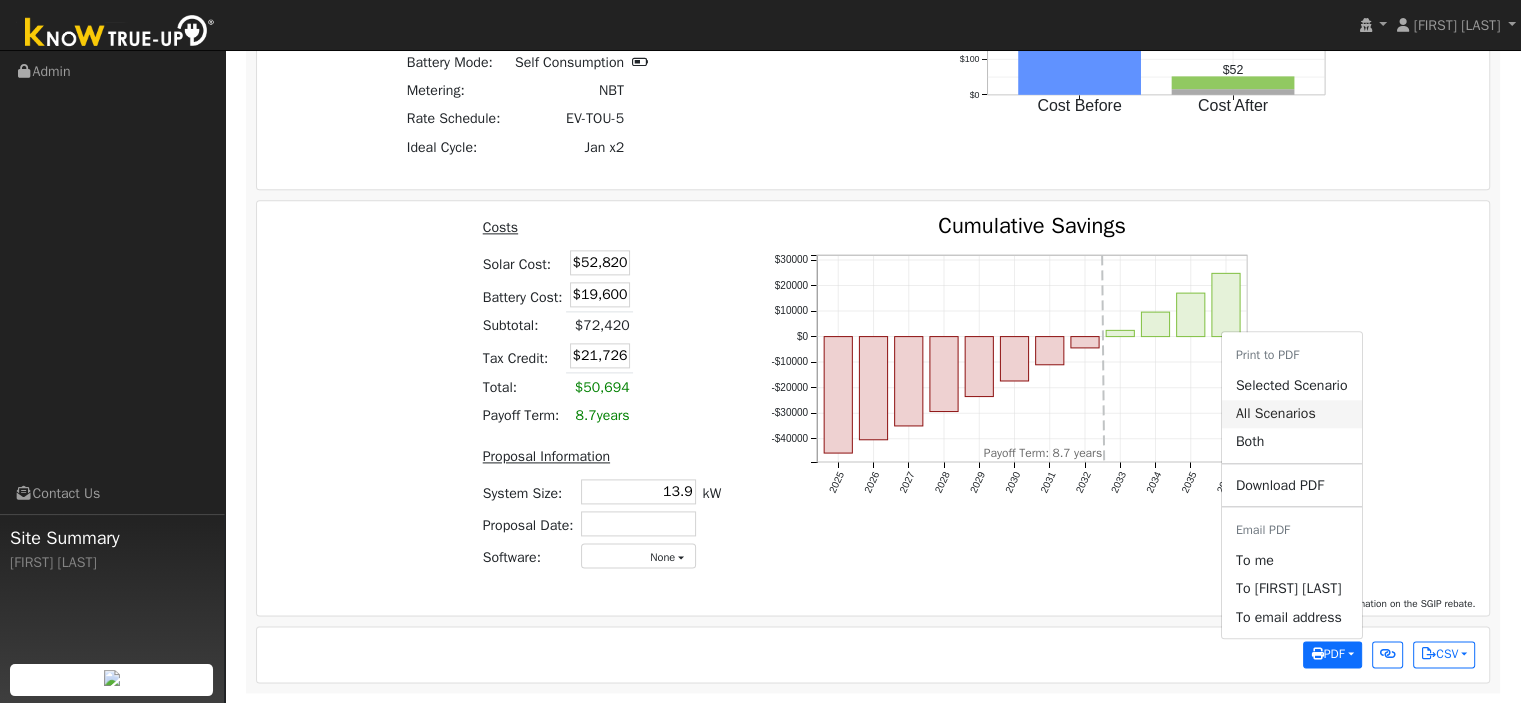 click on "All Scenarios" at bounding box center [1292, 414] 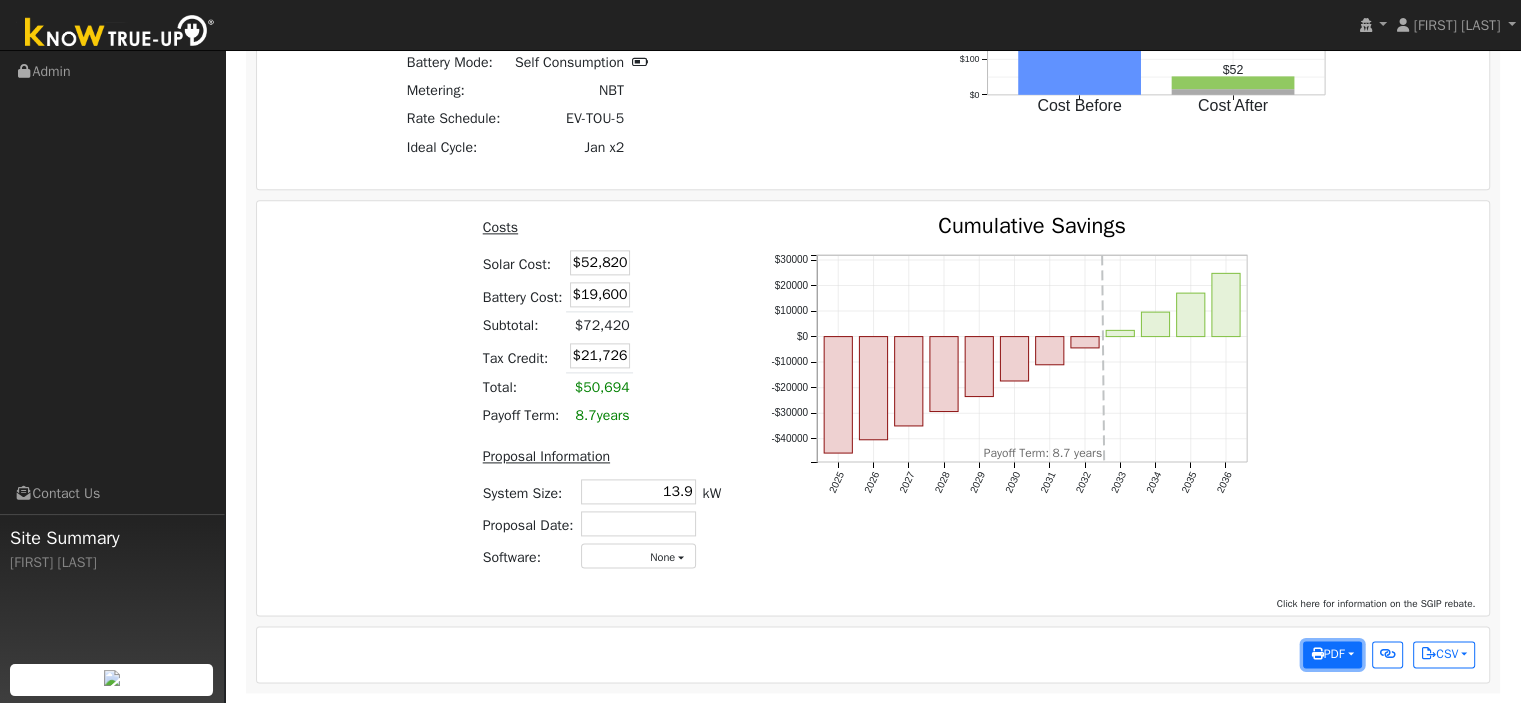 click on "PDF" at bounding box center (1327, 654) 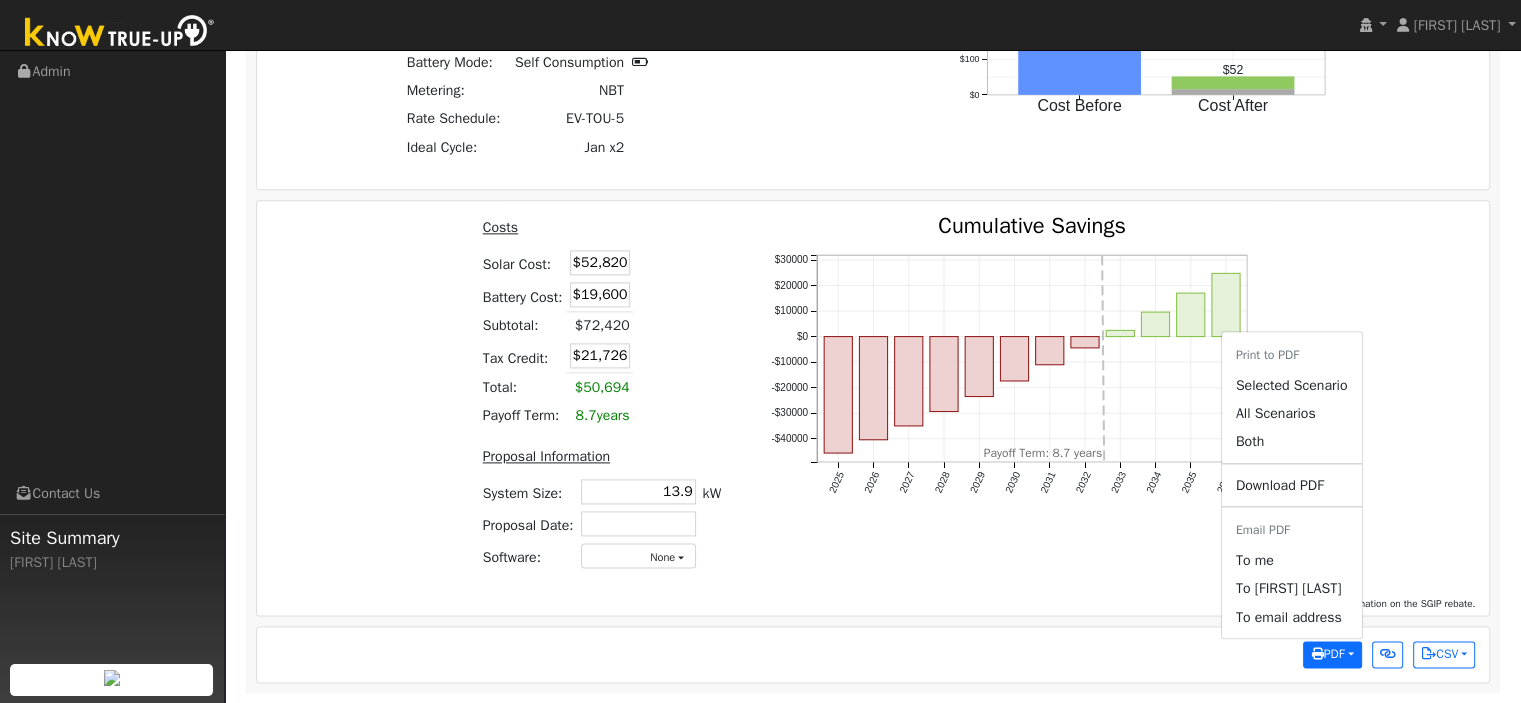 click on "2025 2026 2027 2028 2029 2030 2031 2032 2033 2034 2035 2036 -$40000 -$30000 -$20000 -$10000 $0 $10000 $20000 $30000 Cumulative Savings onclick="" onclick="" onclick="" onclick="" onclick="" onclick="" onclick="" onclick="" onclick="" onclick="" onclick="" onclick="" Payoff Term: 8.7 years" at bounding box center (1017, 400) 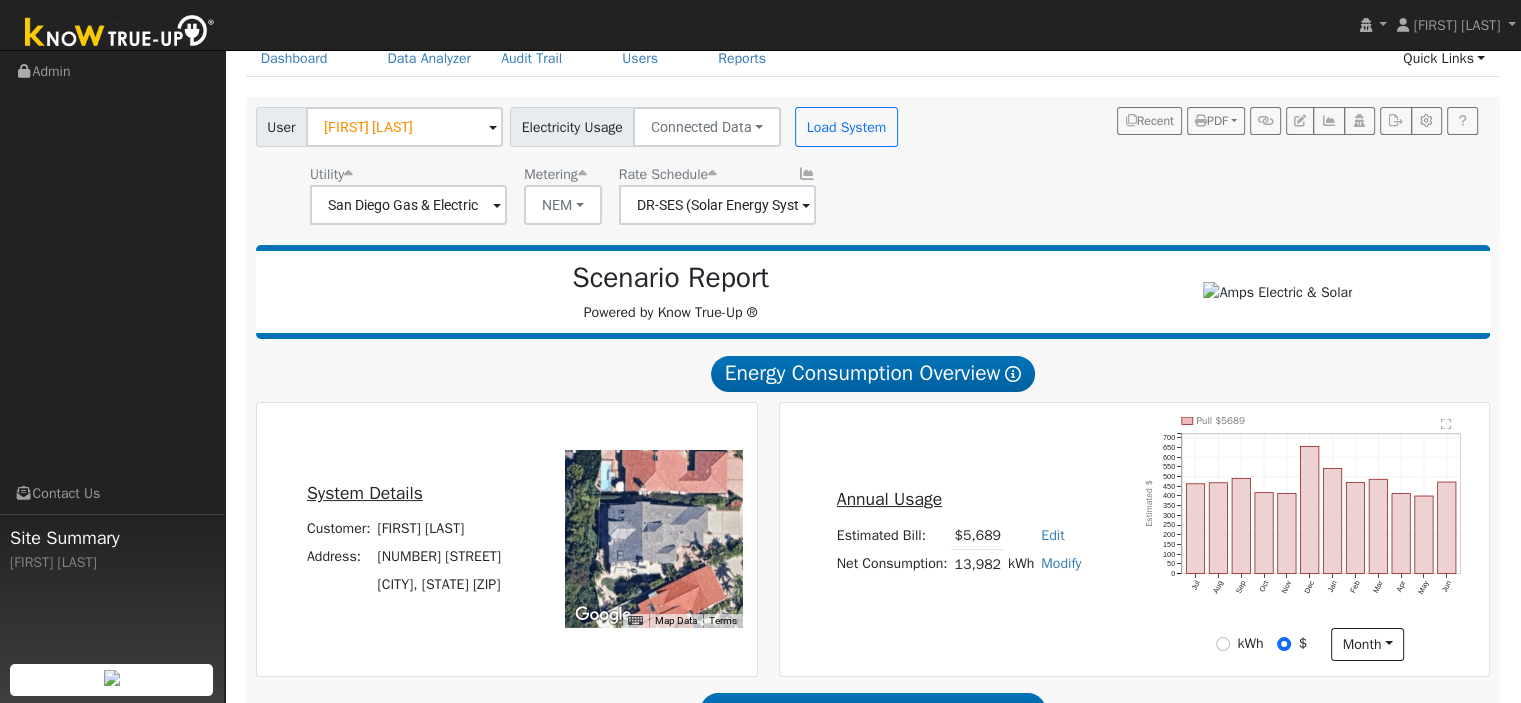 scroll, scrollTop: 0, scrollLeft: 0, axis: both 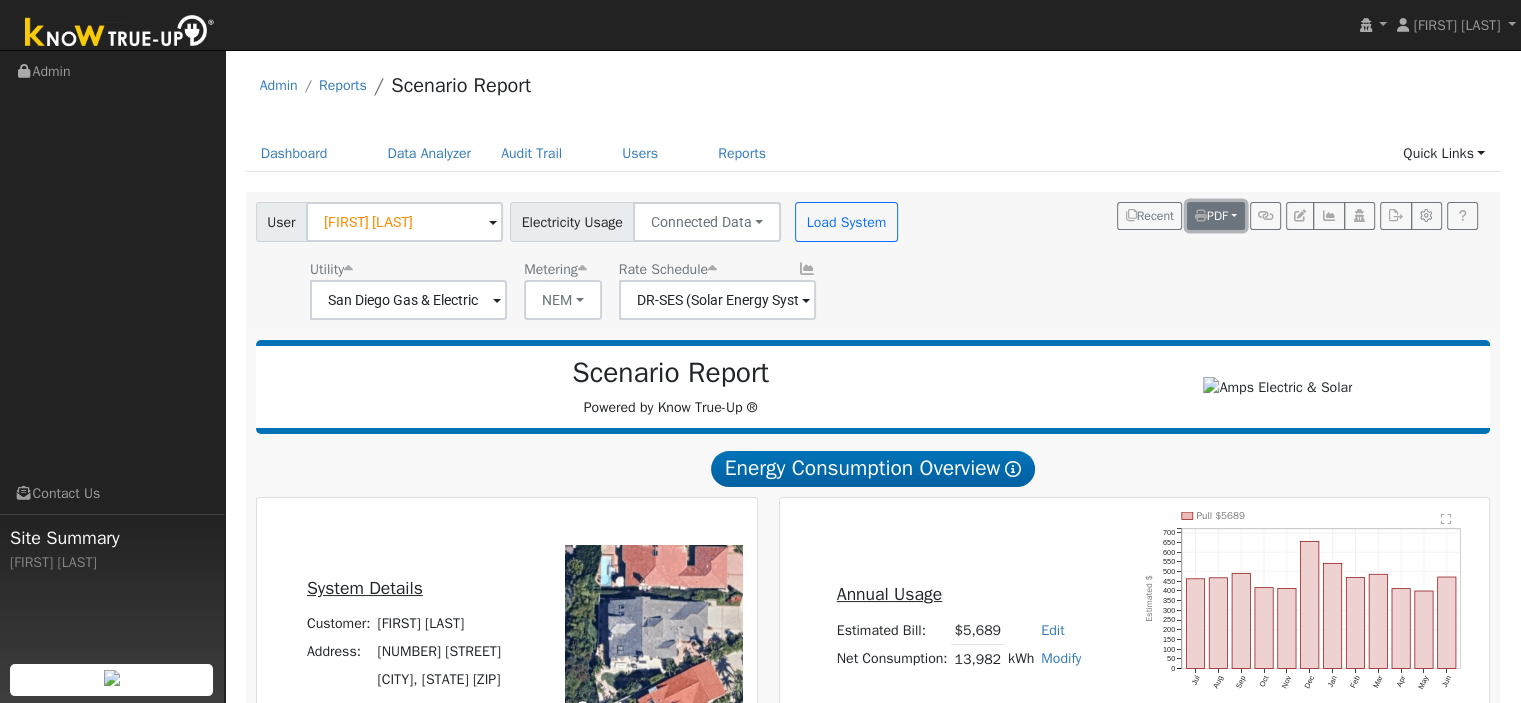 click on "PDF" at bounding box center [1216, 216] 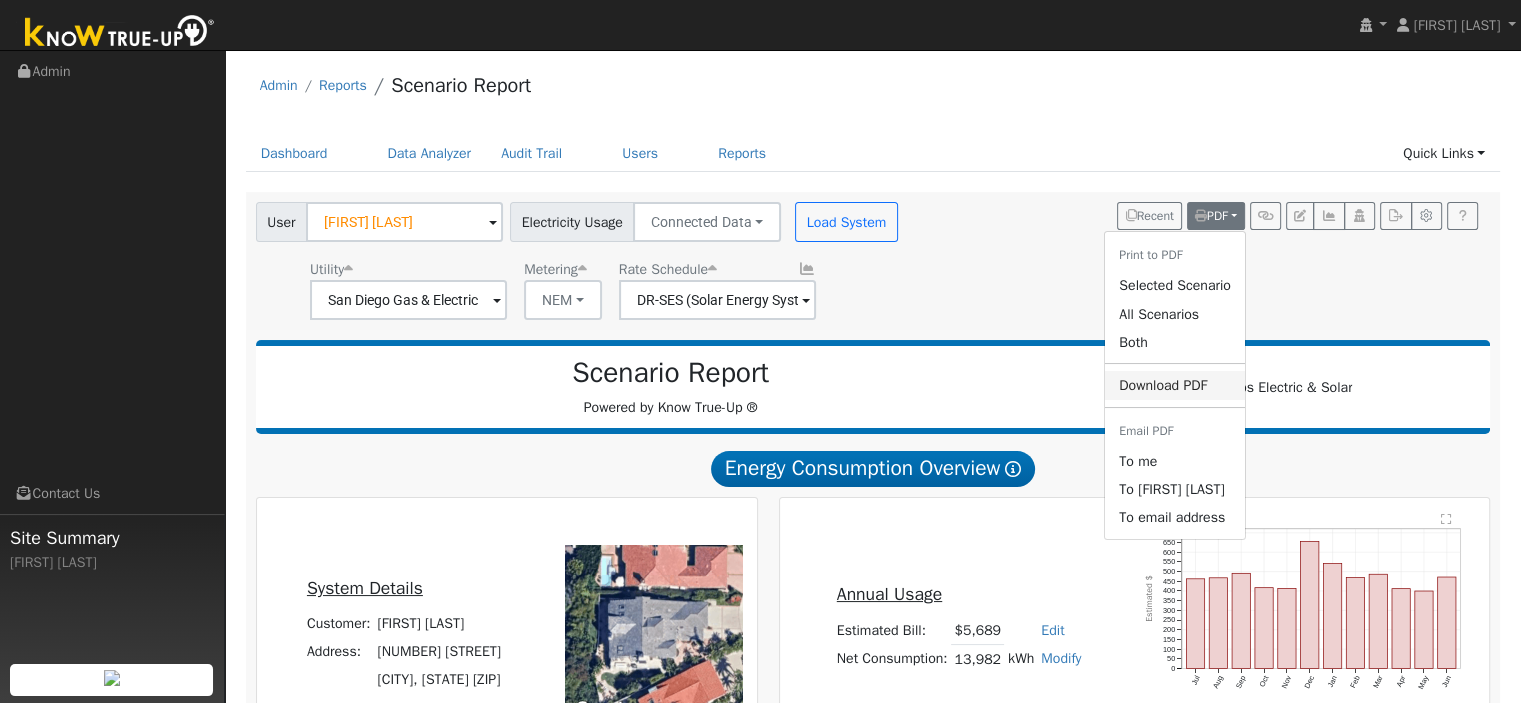 click on "Download PDF" at bounding box center [1175, 385] 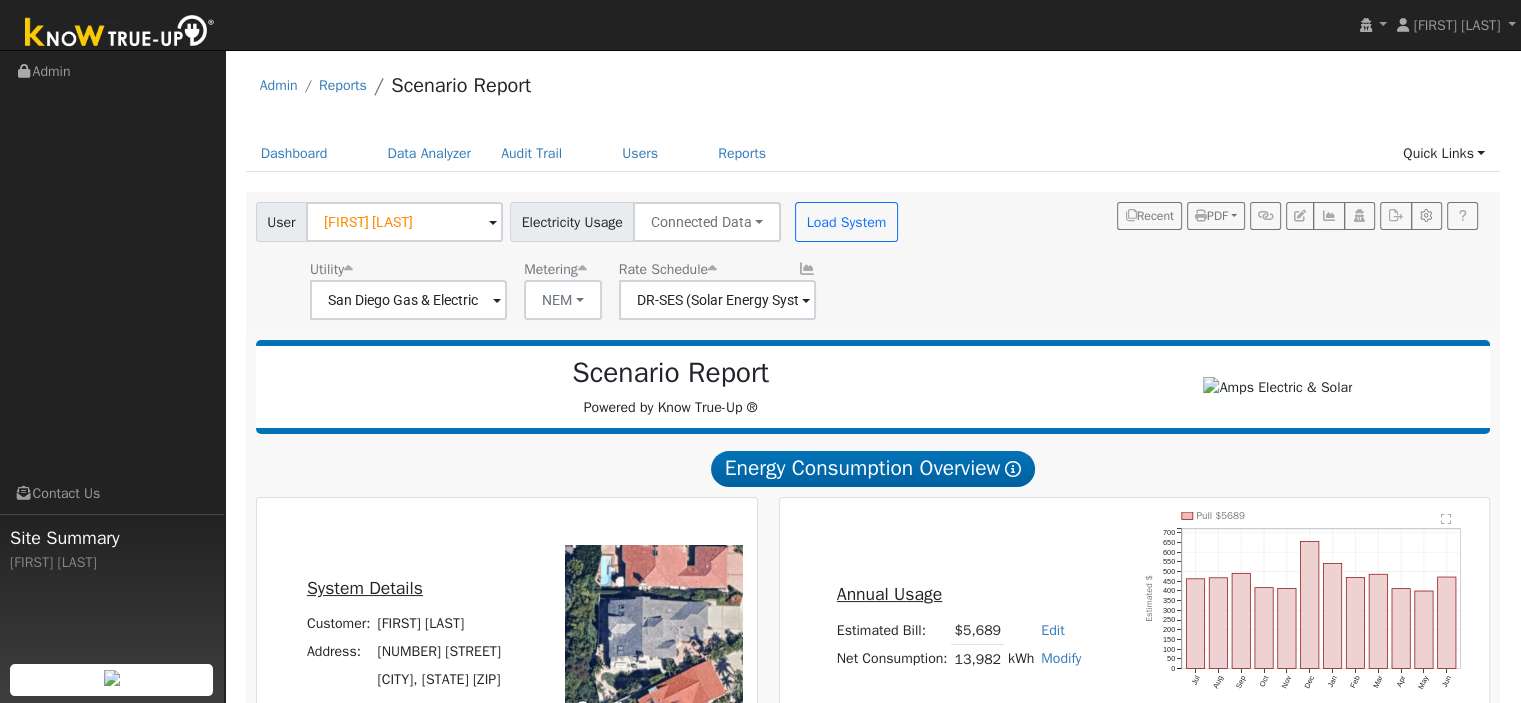 click on "Admin
Reports
Scenario Report" at bounding box center (873, 90) 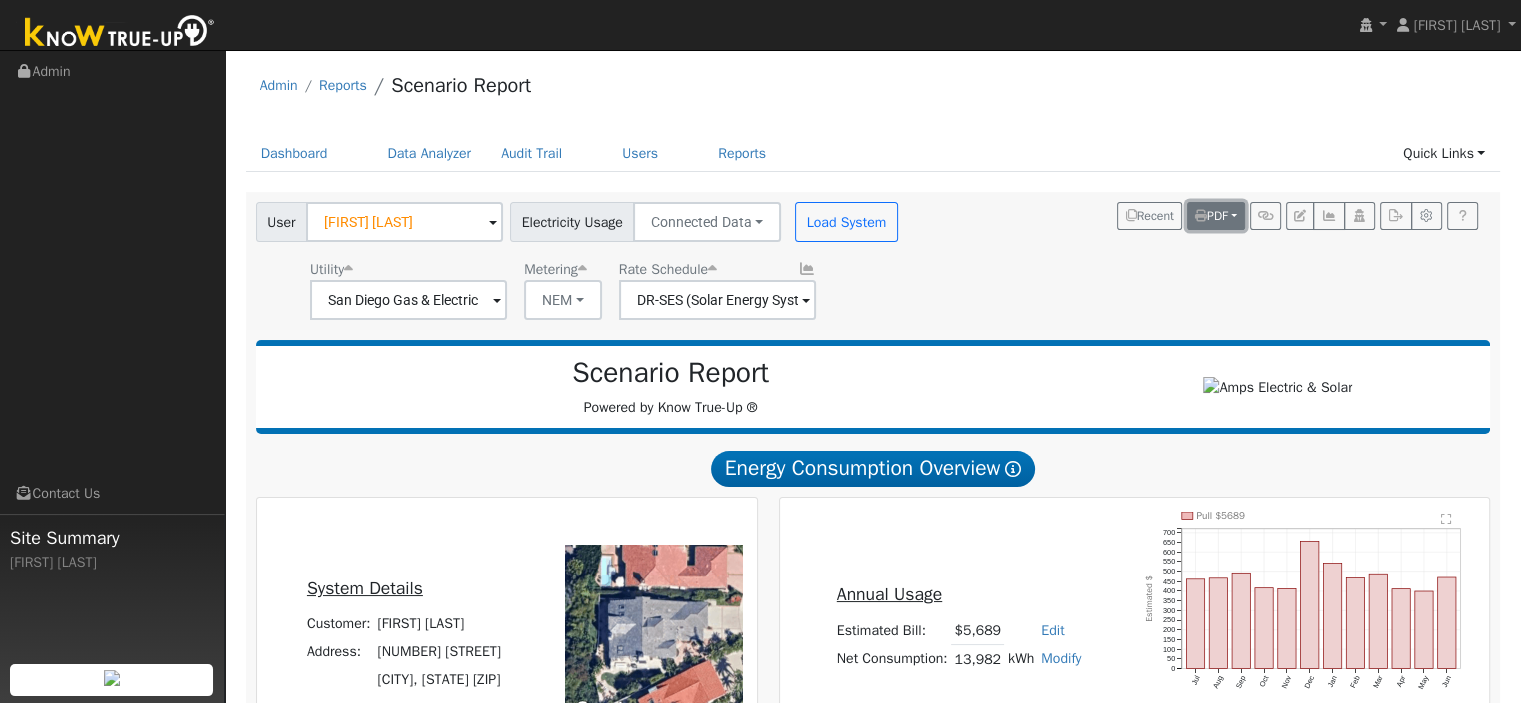 click on "PDF" at bounding box center (1211, 216) 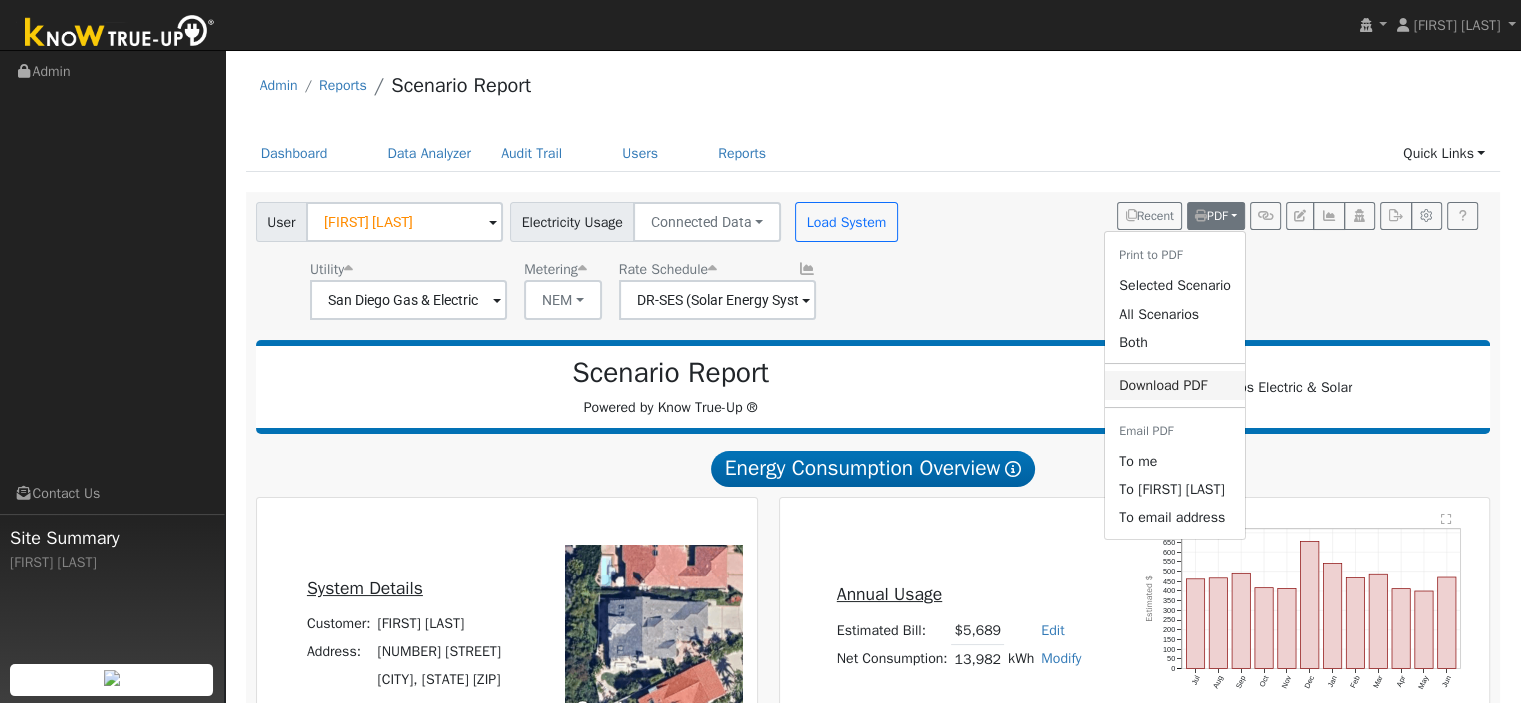 click on "Download PDF" at bounding box center [1175, 385] 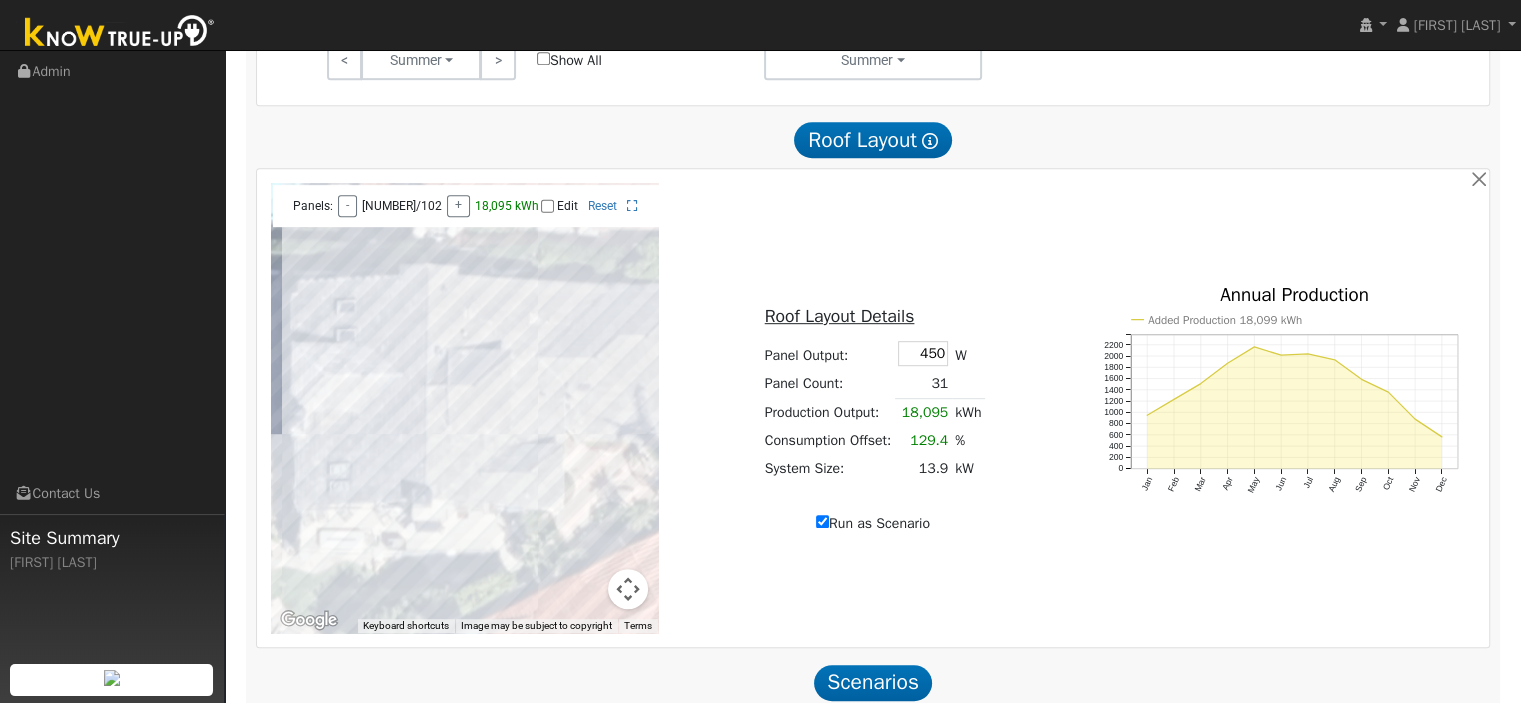 scroll, scrollTop: 1200, scrollLeft: 0, axis: vertical 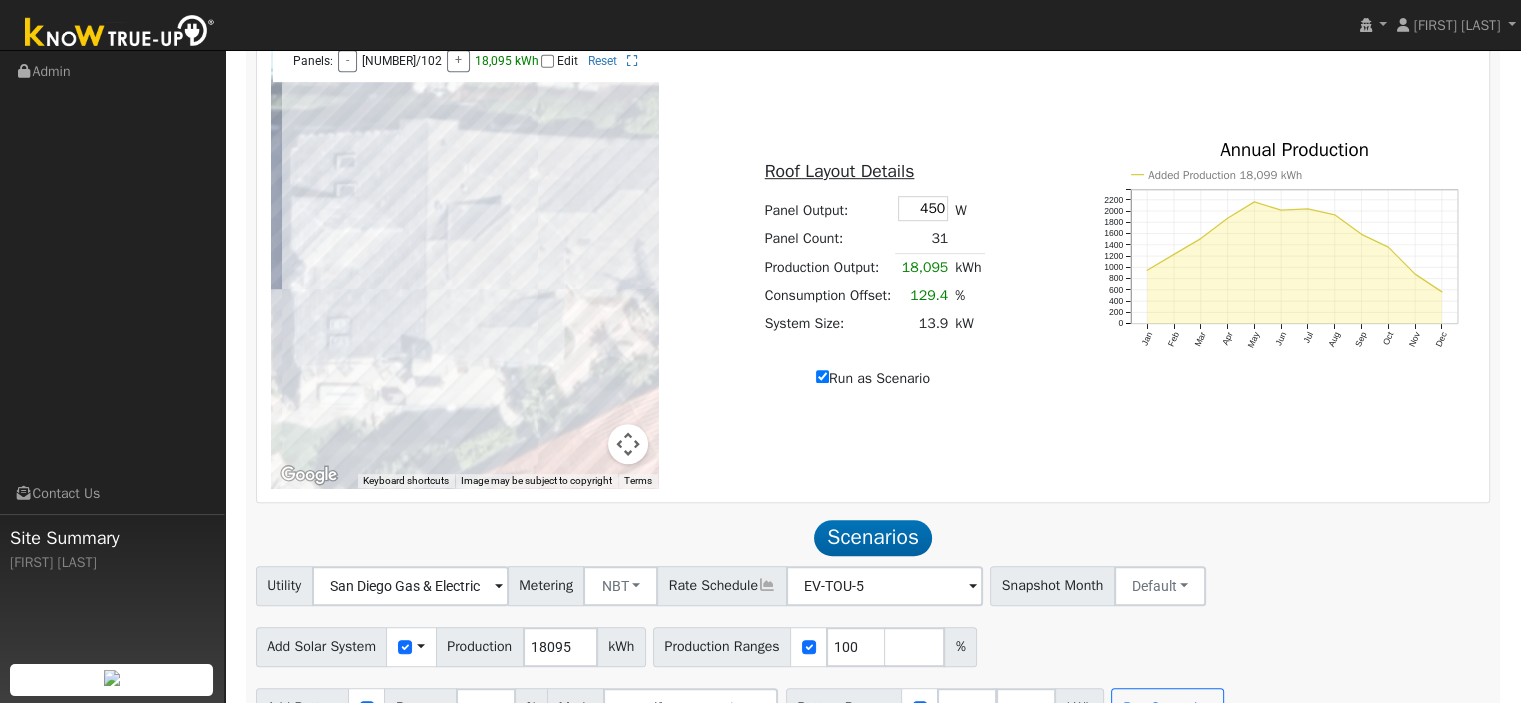 click on "User [FIRST] [LAST] Account   Default Account Default Account [NUMBER] [STREET], [CITY], [STATE] [ZIP] Primary Account Electricity Usage Connected Data Connected Data Estimated Data CSV Data Load System  Utility  San Diego Gas & Electric  Metering  NEM NEM NBT  Rate Schedule  DR-SES (Solar Energy Systems)  Recent  PDF Print to PDF Selected Scenario All Scenarios Both Download PDF Email PDF To me To [FIRST] [LAST] To email address Email PDF Cancel Send Scenario Report" at bounding box center [873, 539] 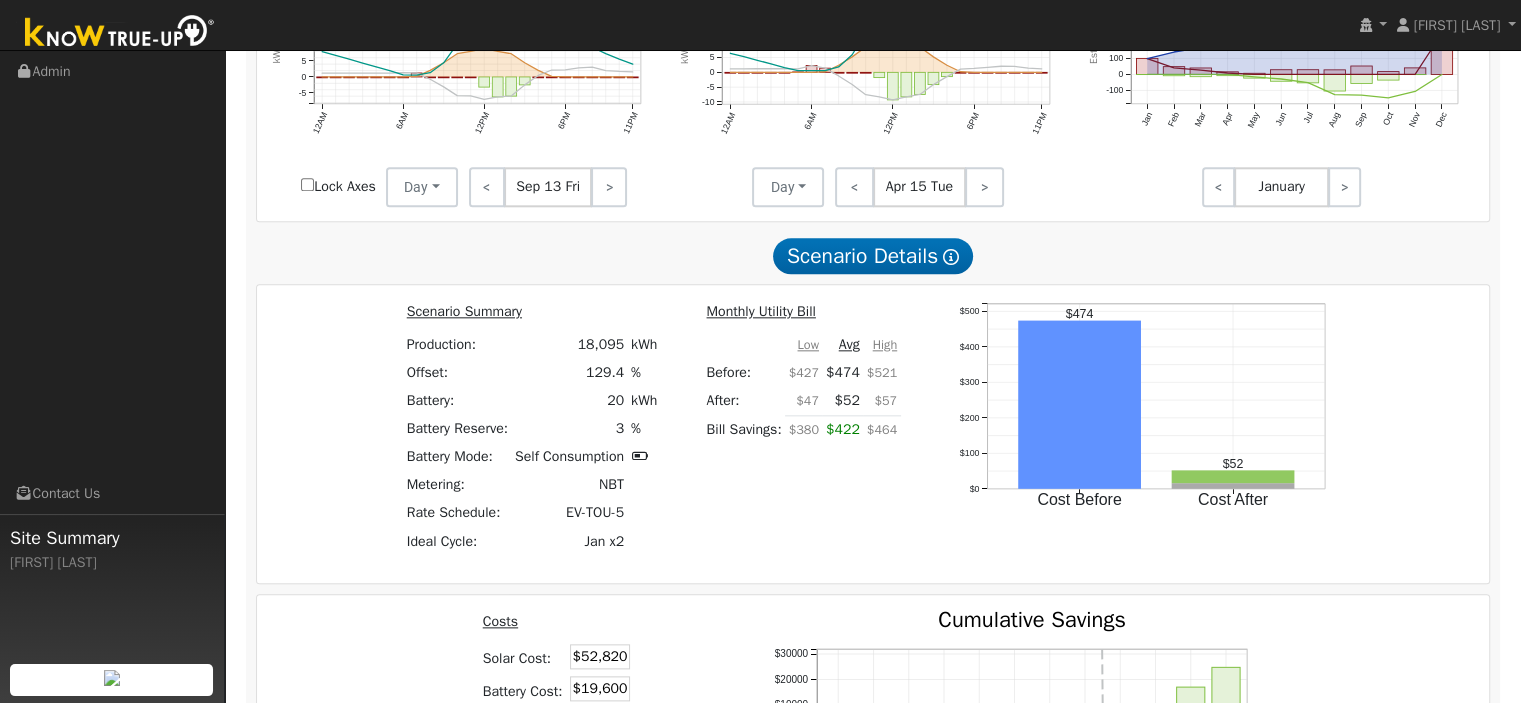 scroll, scrollTop: 2595, scrollLeft: 0, axis: vertical 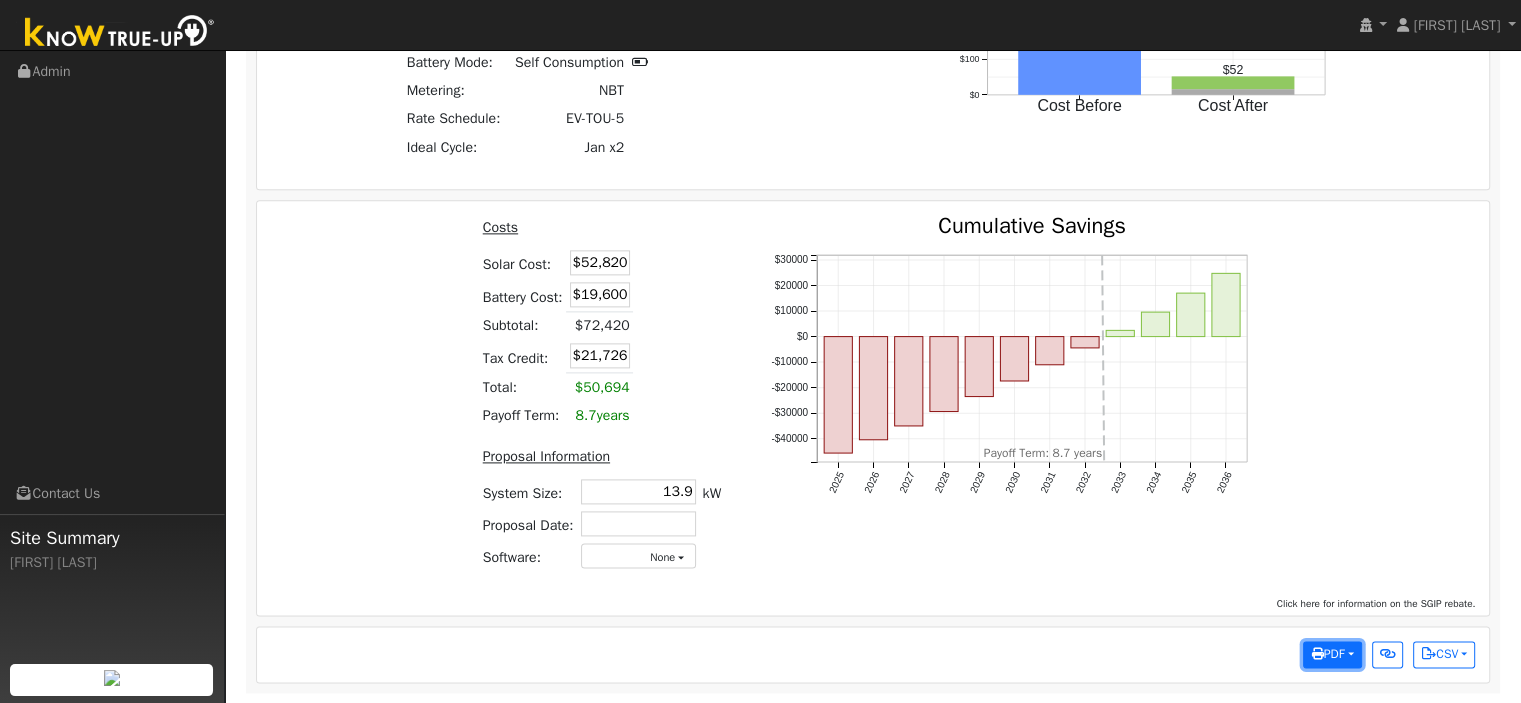 click on "PDF" at bounding box center [1332, 655] 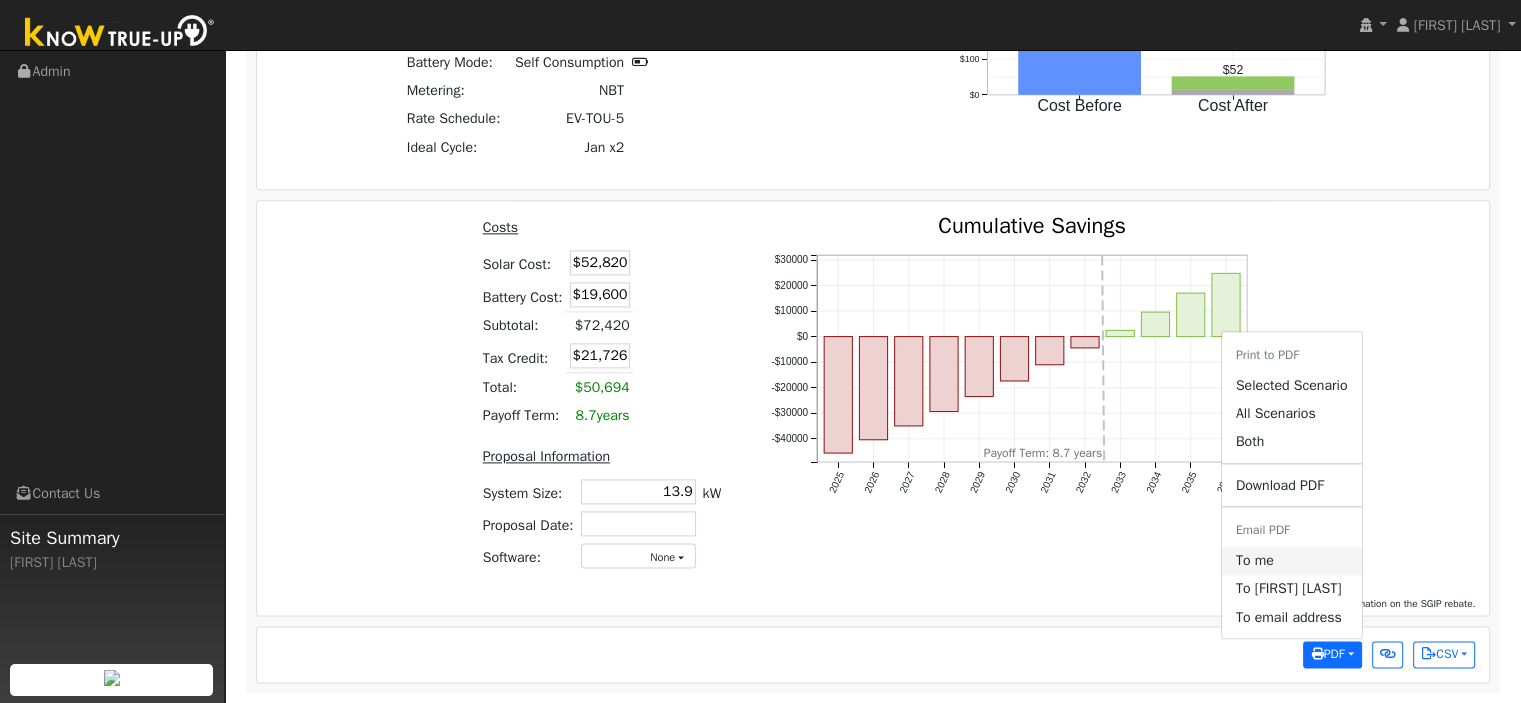 click on "To me" at bounding box center [1292, 561] 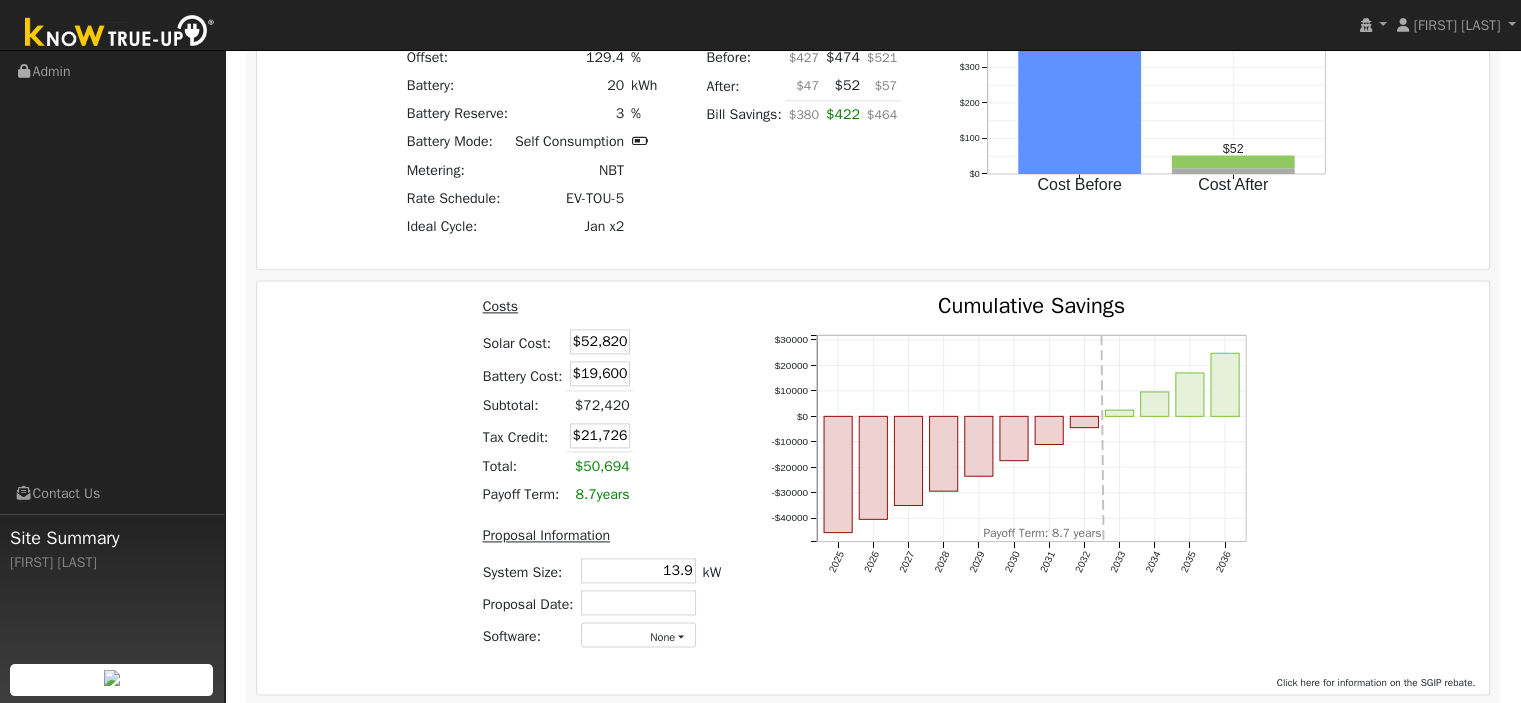scroll, scrollTop: 2660, scrollLeft: 0, axis: vertical 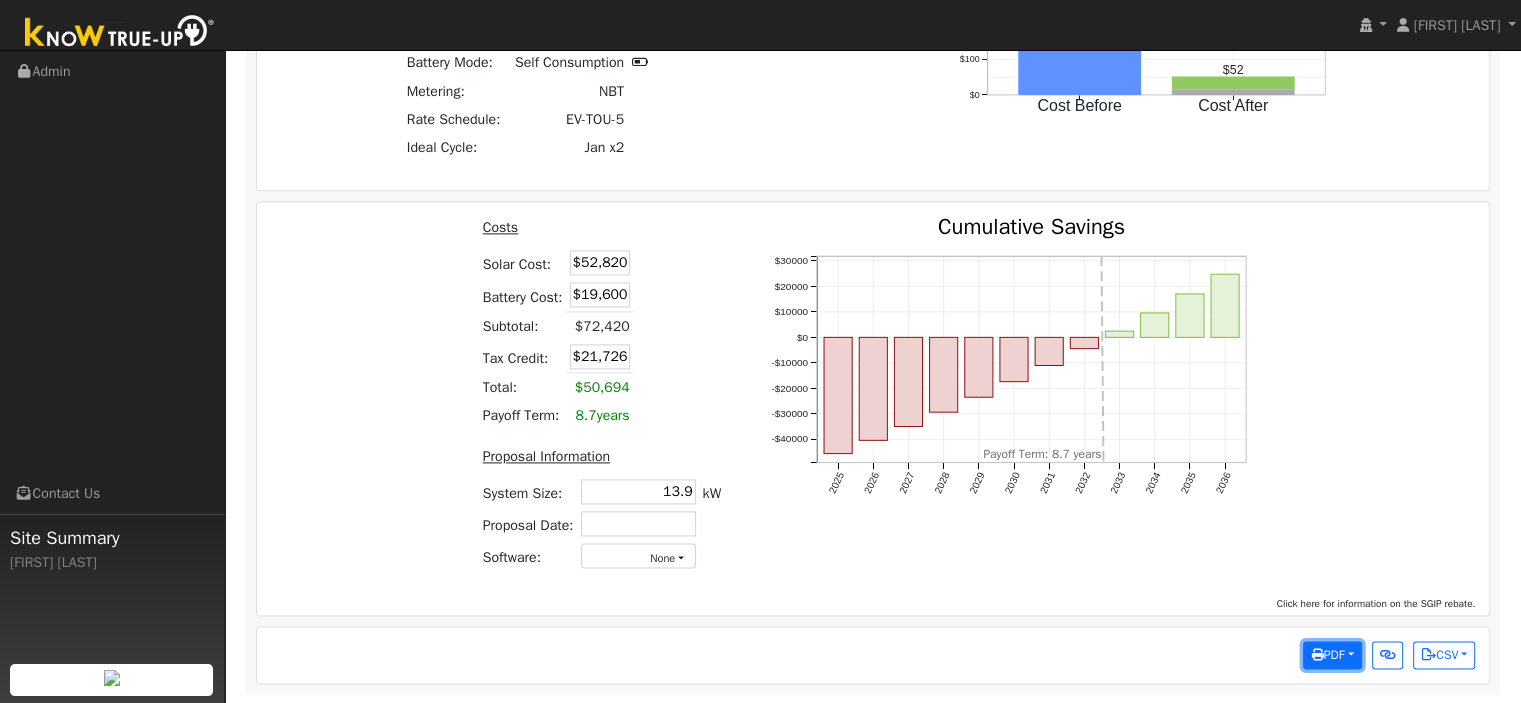 click on "PDF" at bounding box center (1327, 655) 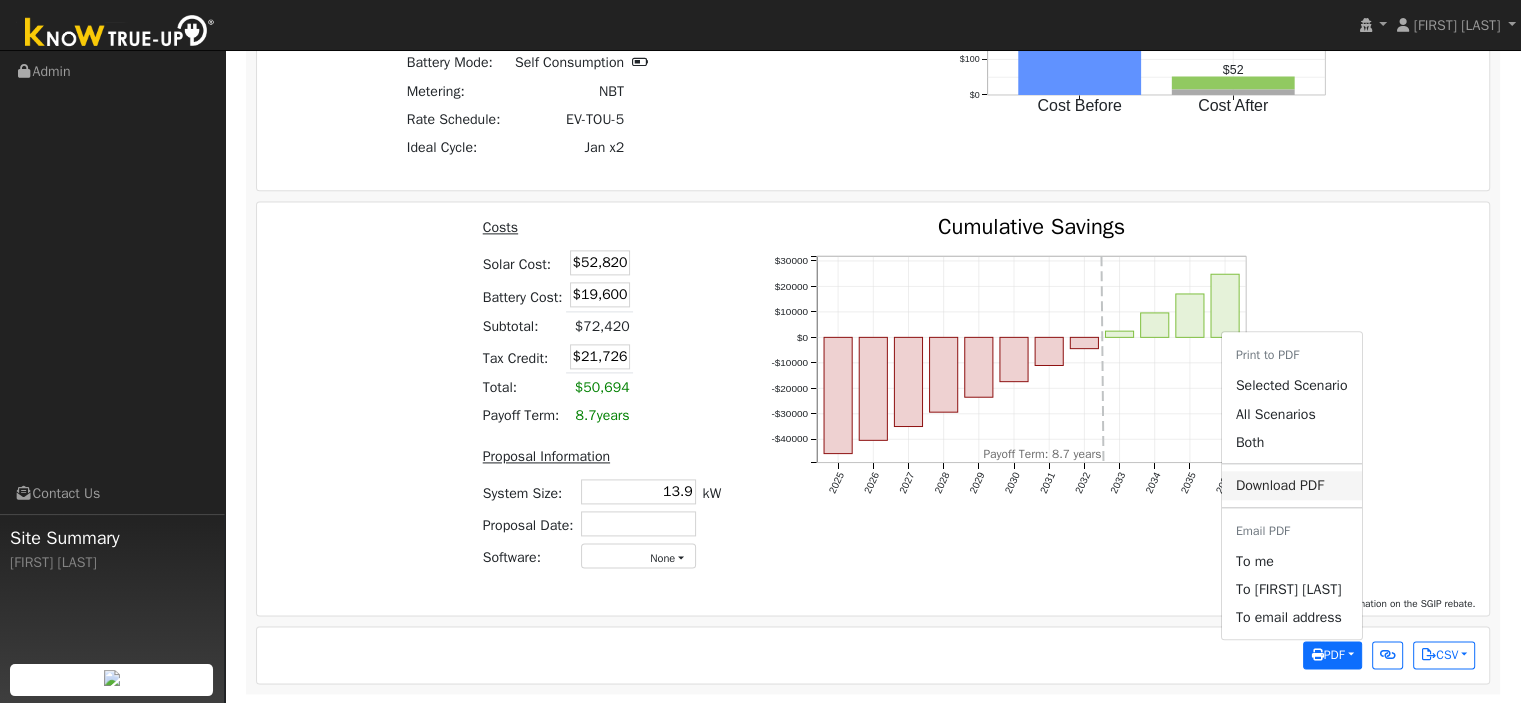 click on "Download PDF" at bounding box center [1292, 485] 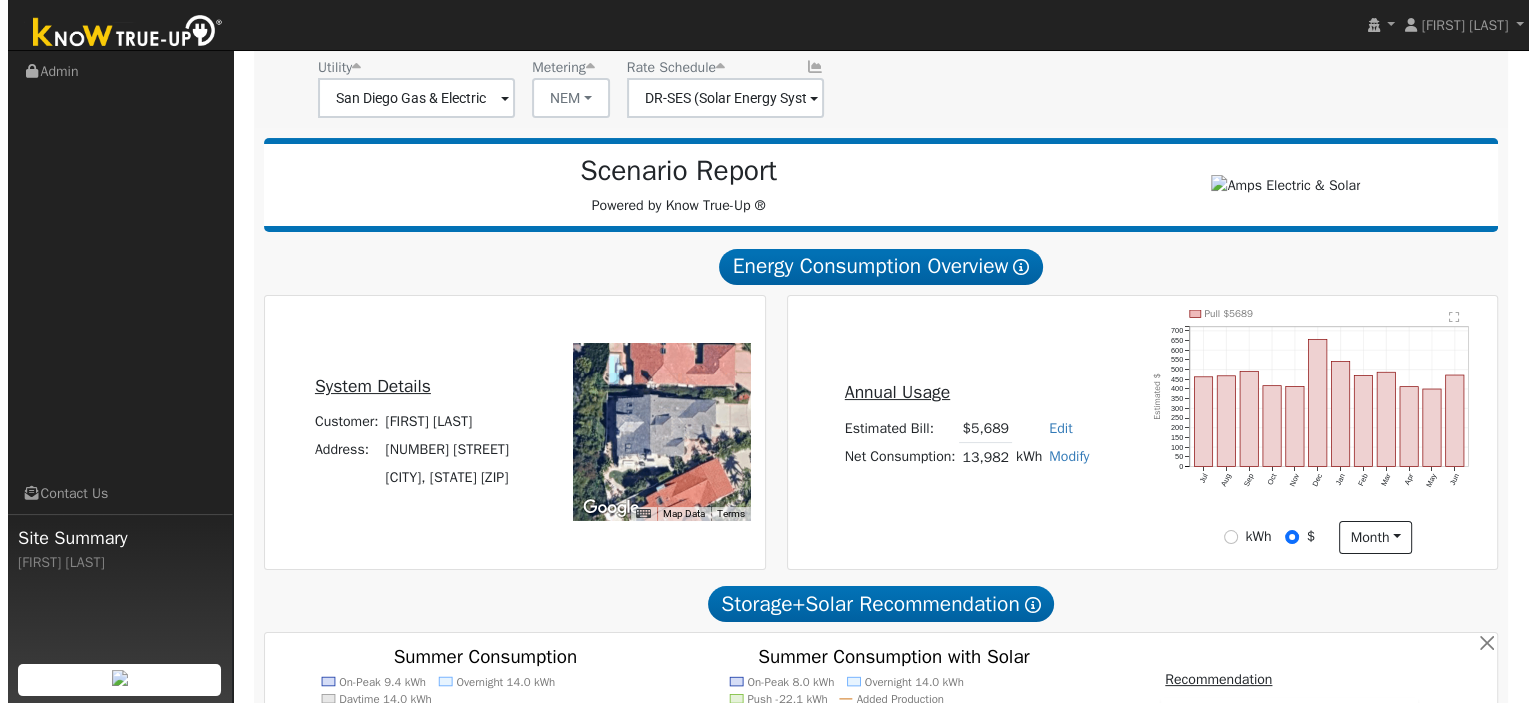 scroll, scrollTop: 0, scrollLeft: 0, axis: both 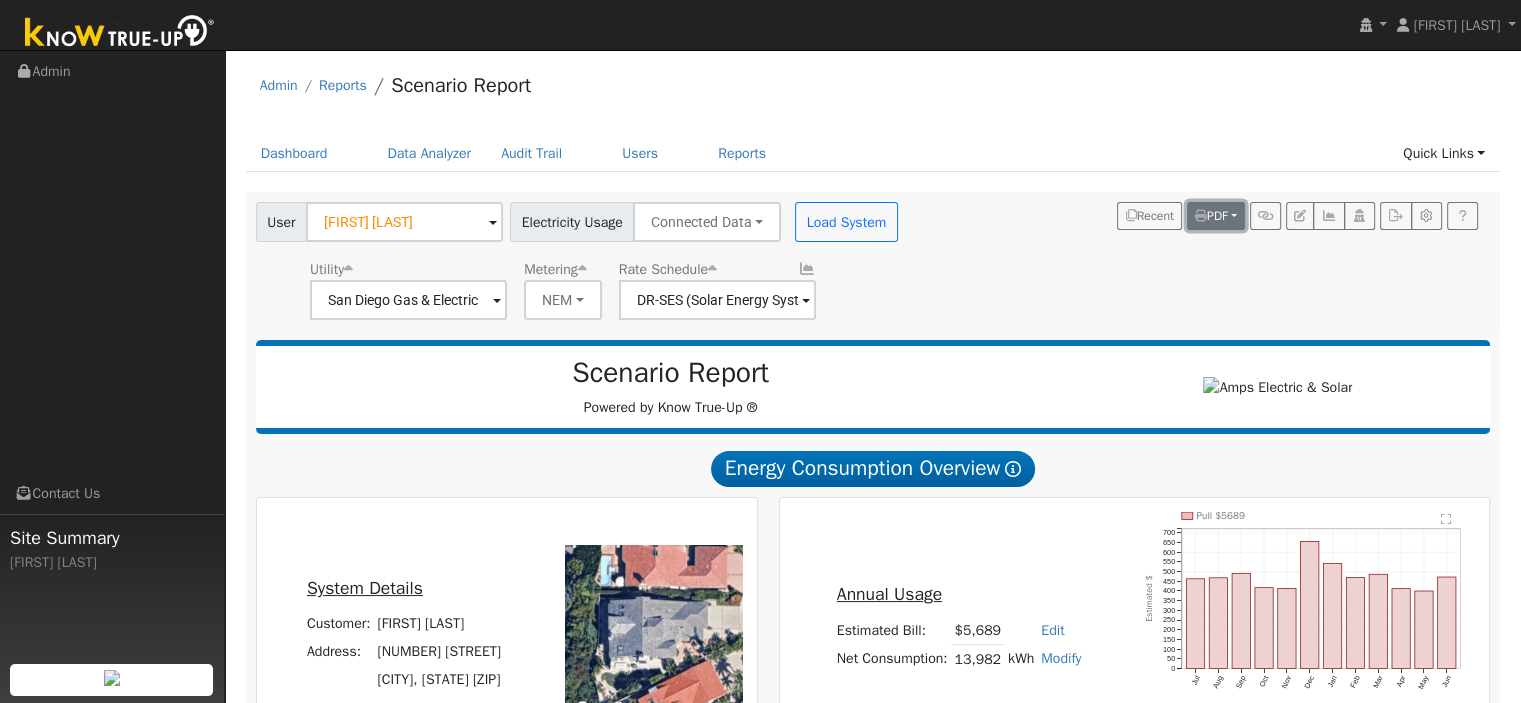 click on "PDF" at bounding box center [1216, 216] 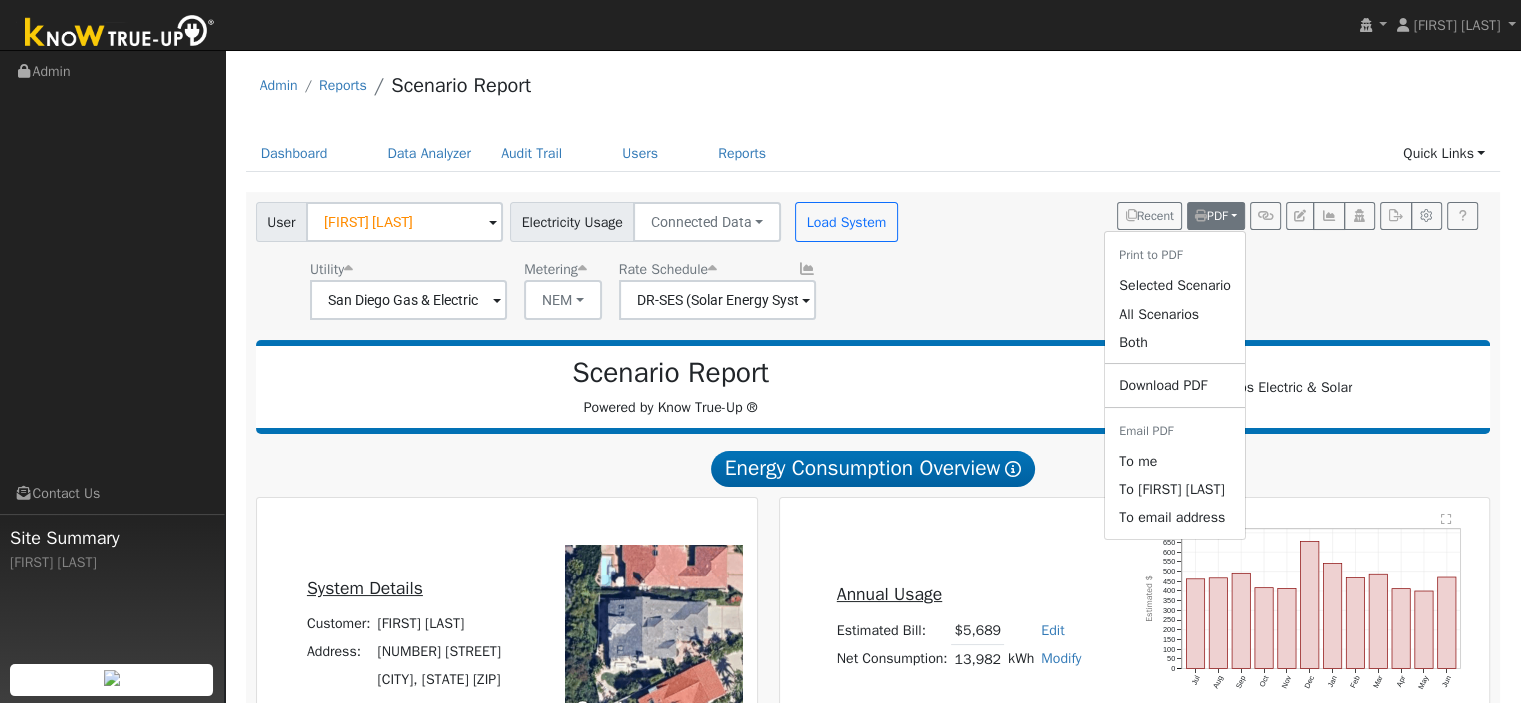 click on "User [FIRST] [LAST] Account   Default Account Default Account [NUMBER] [STREET], [CITY], [STATE] [ZIP] Primary Account Electricity Usage Connected Data Connected Data Estimated Data CSV Data Load System  Utility  San Diego Gas & Electric  Metering  NEM NEM NBT  Rate Schedule  DR-SES (Solar Energy Systems)  Recent  PDF Print to PDF Selected Scenario All Scenarios Both Download PDF Email PDF To me To [FIRST] [LAST] To email address Email PDF Cancel Send" at bounding box center (869, 257) 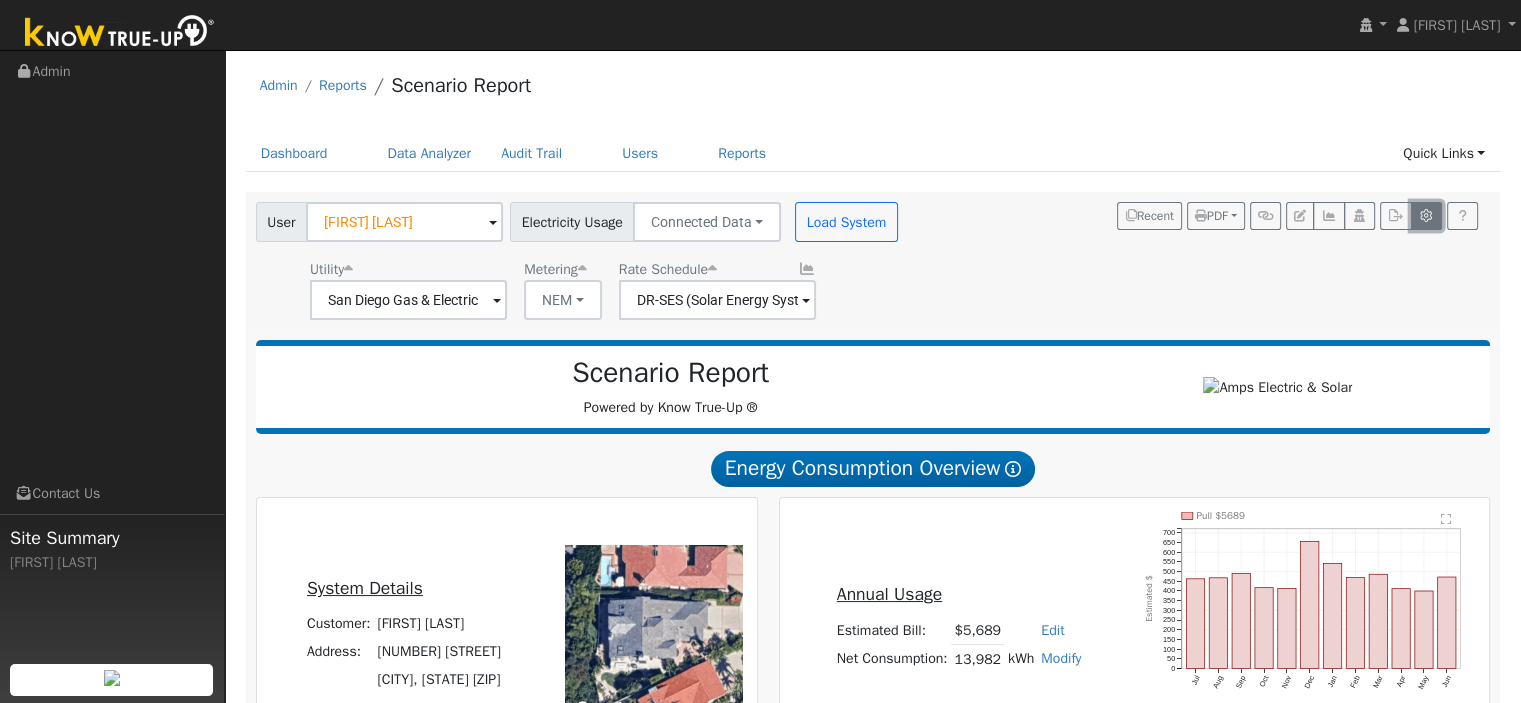 click at bounding box center [1426, 216] 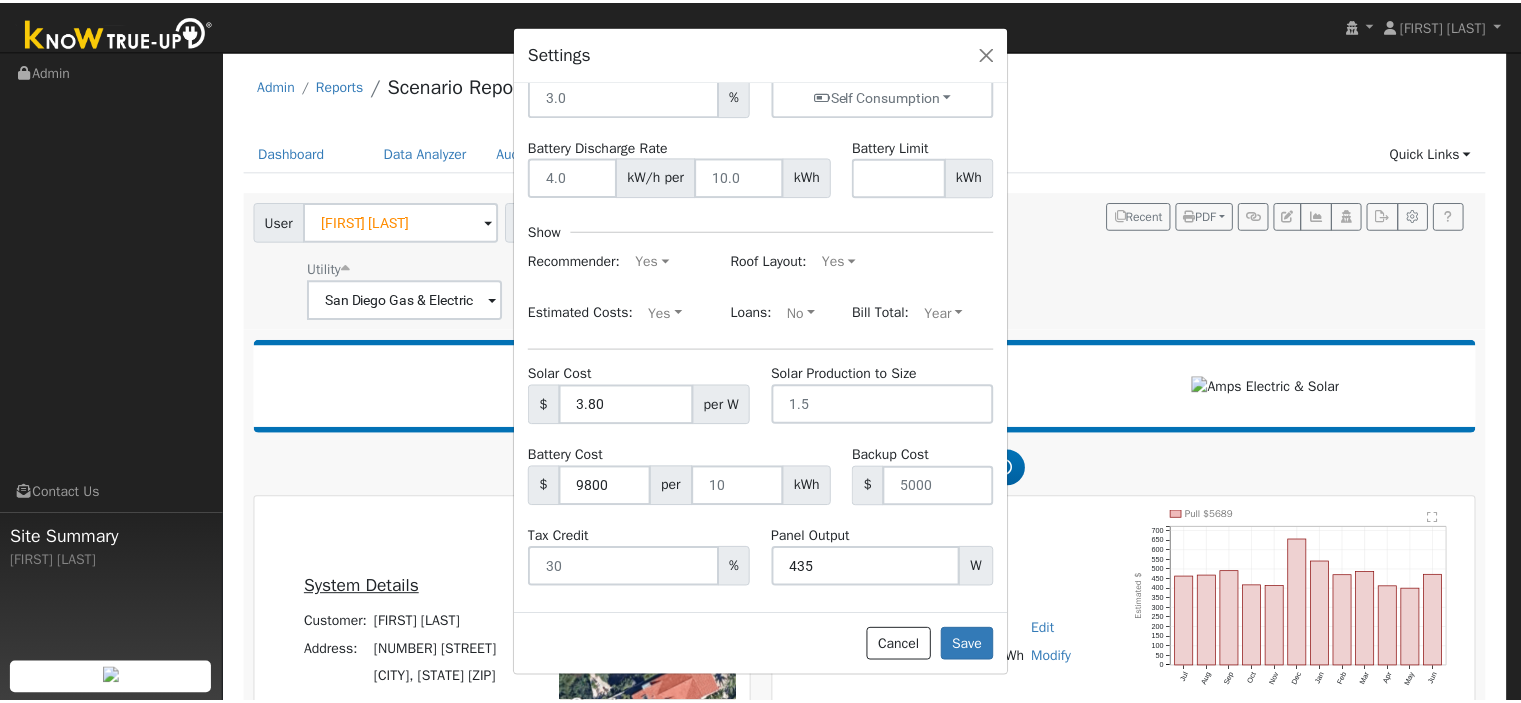 scroll, scrollTop: 265, scrollLeft: 0, axis: vertical 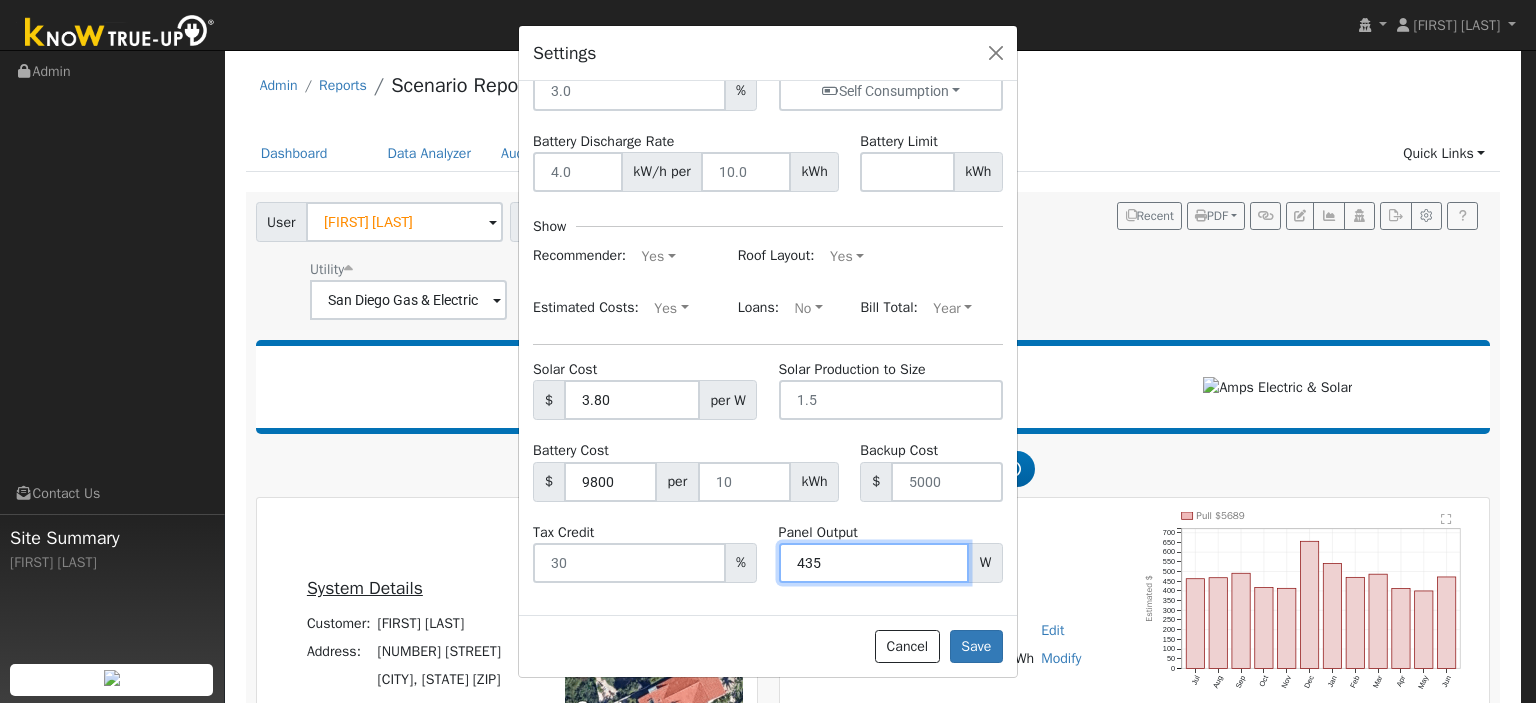 drag, startPoint x: 832, startPoint y: 551, endPoint x: 802, endPoint y: 566, distance: 33.54102 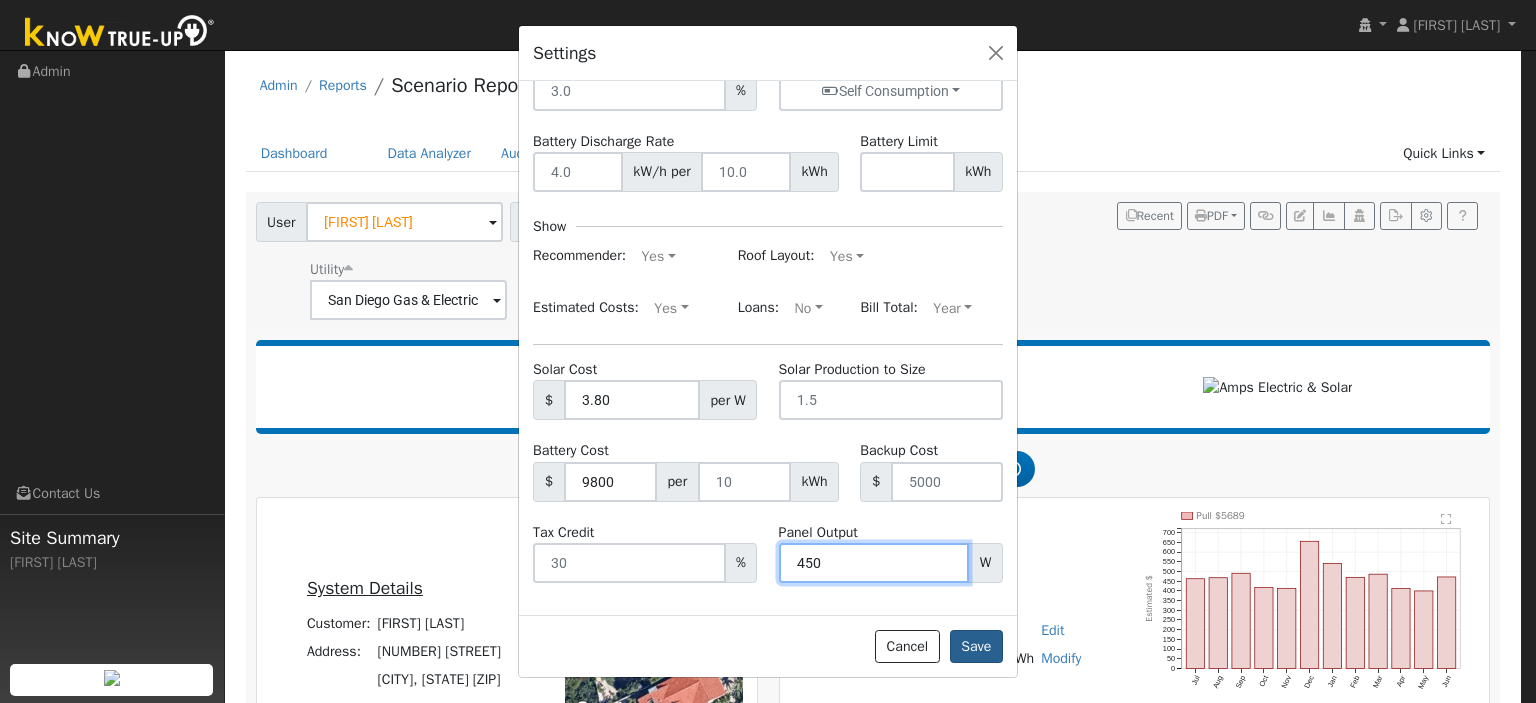 type on "450" 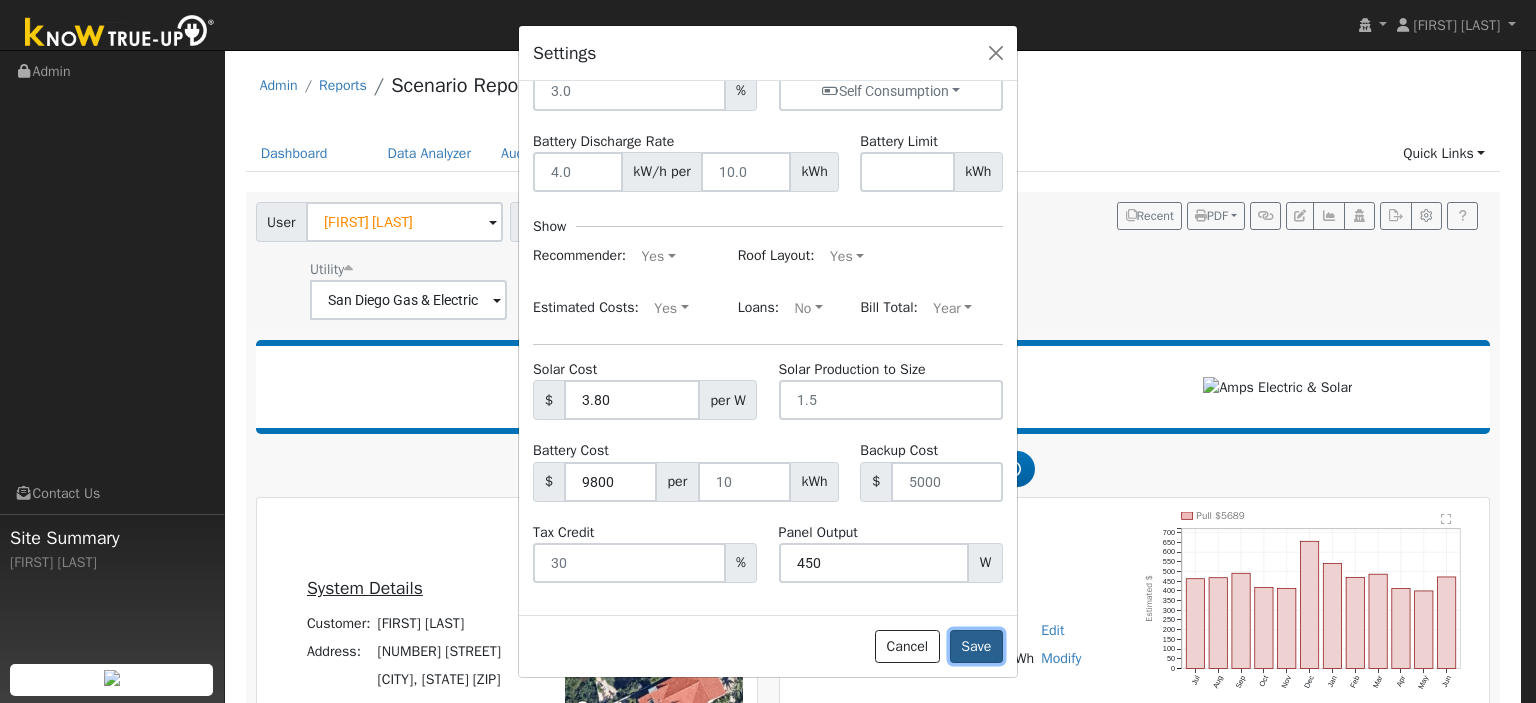 click on "Save" at bounding box center (976, 647) 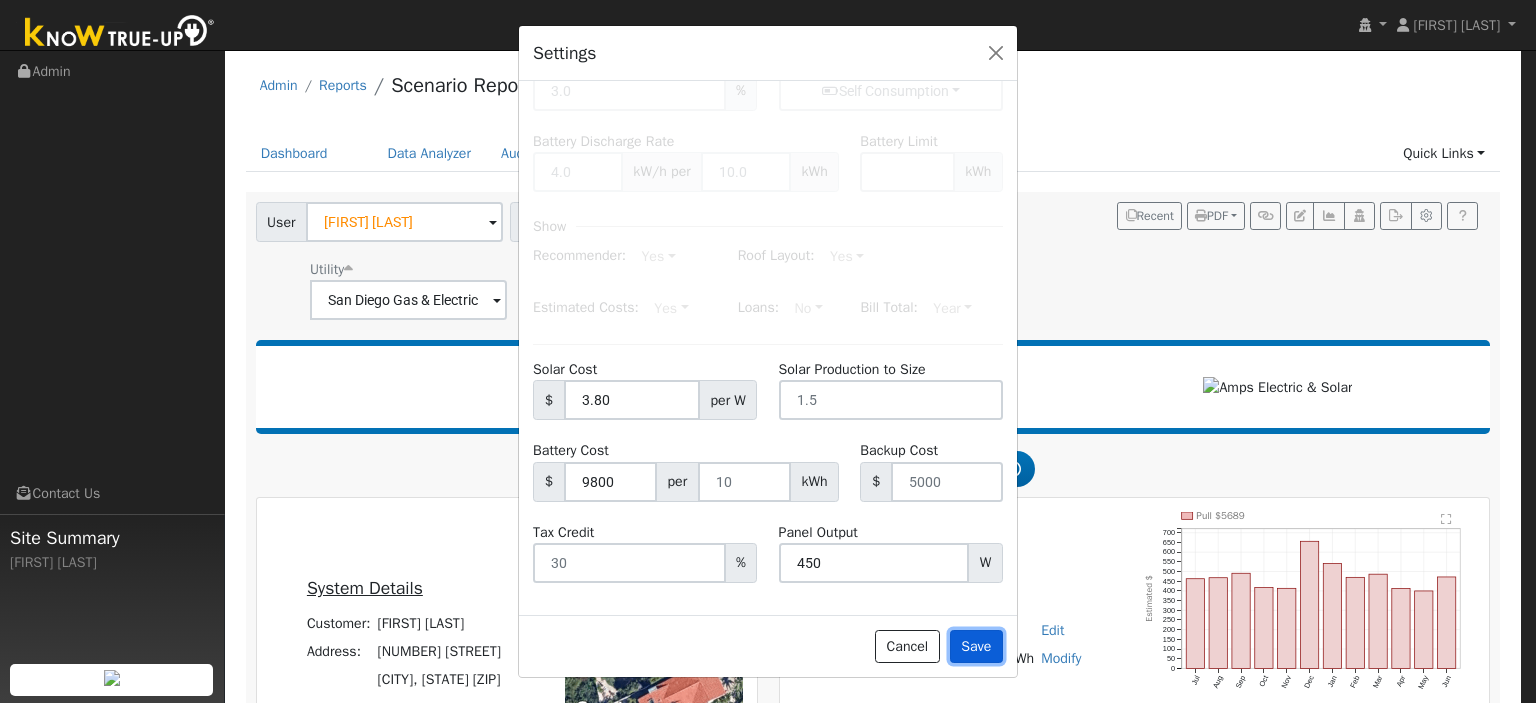 type on "110" 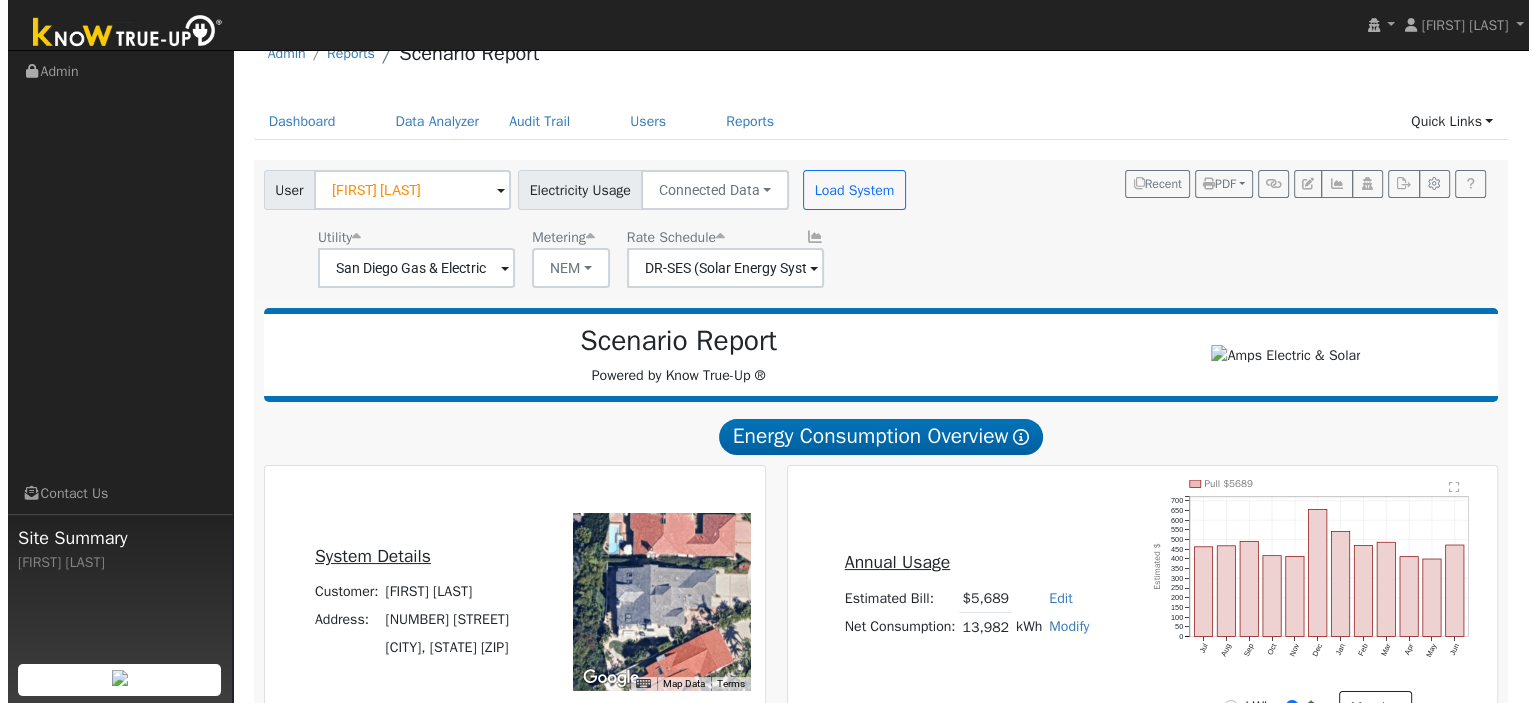 scroll, scrollTop: 0, scrollLeft: 0, axis: both 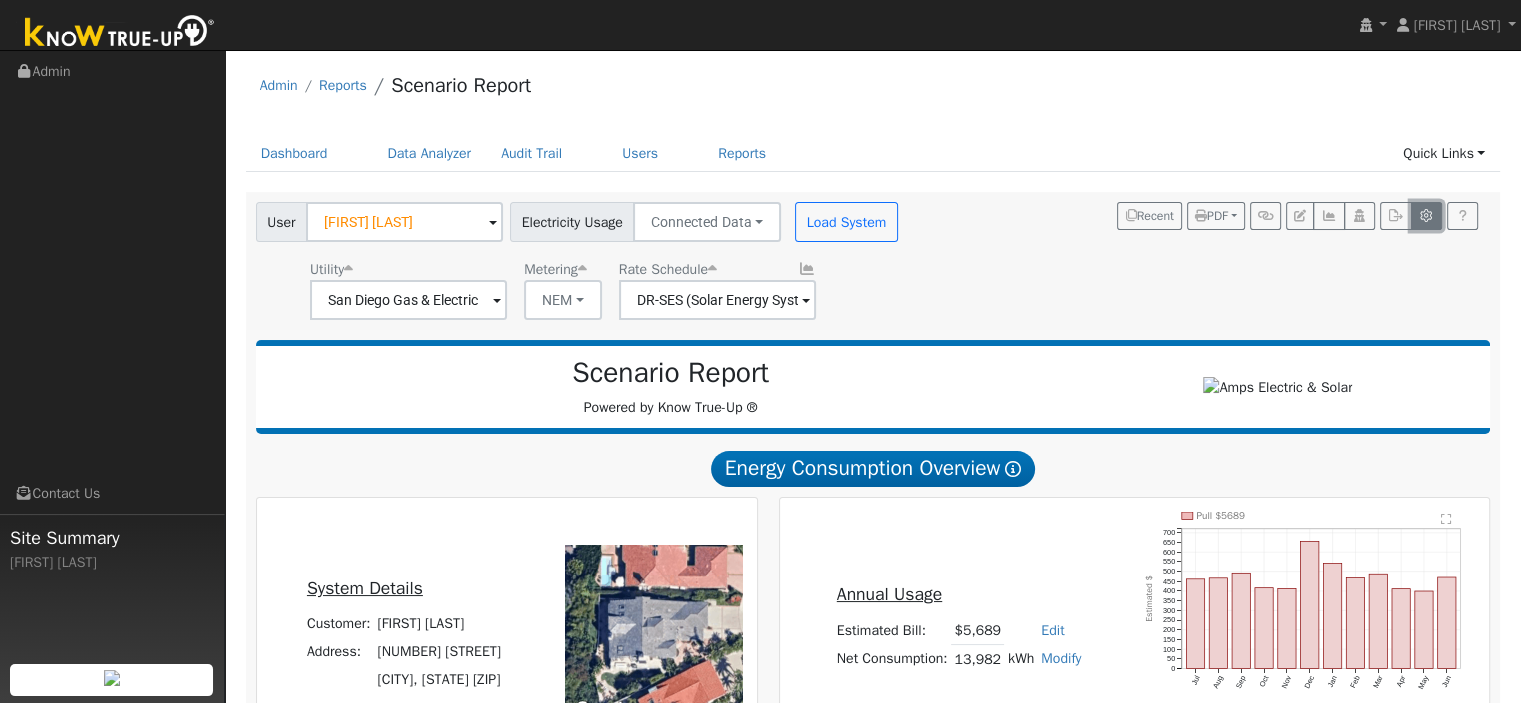 click at bounding box center (1426, 216) 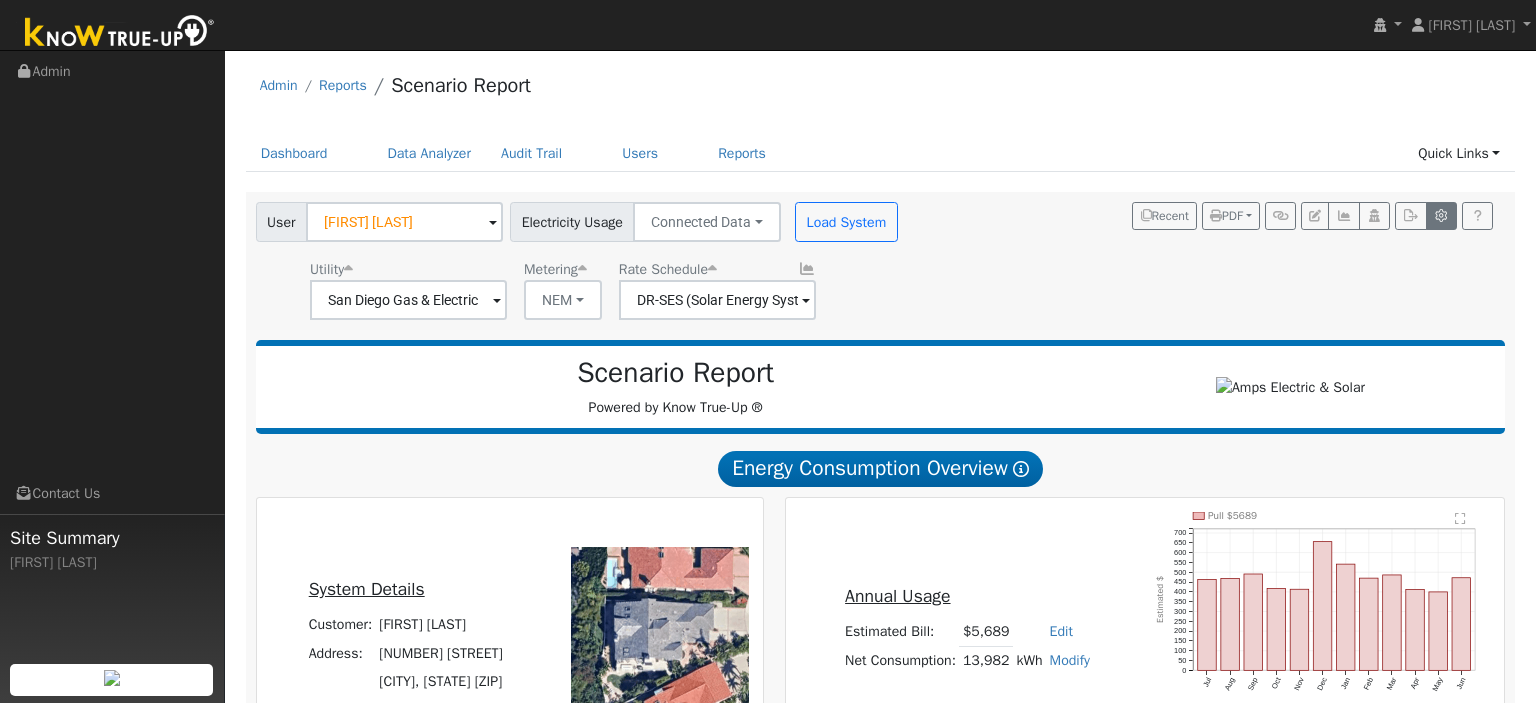 scroll, scrollTop: 0, scrollLeft: 0, axis: both 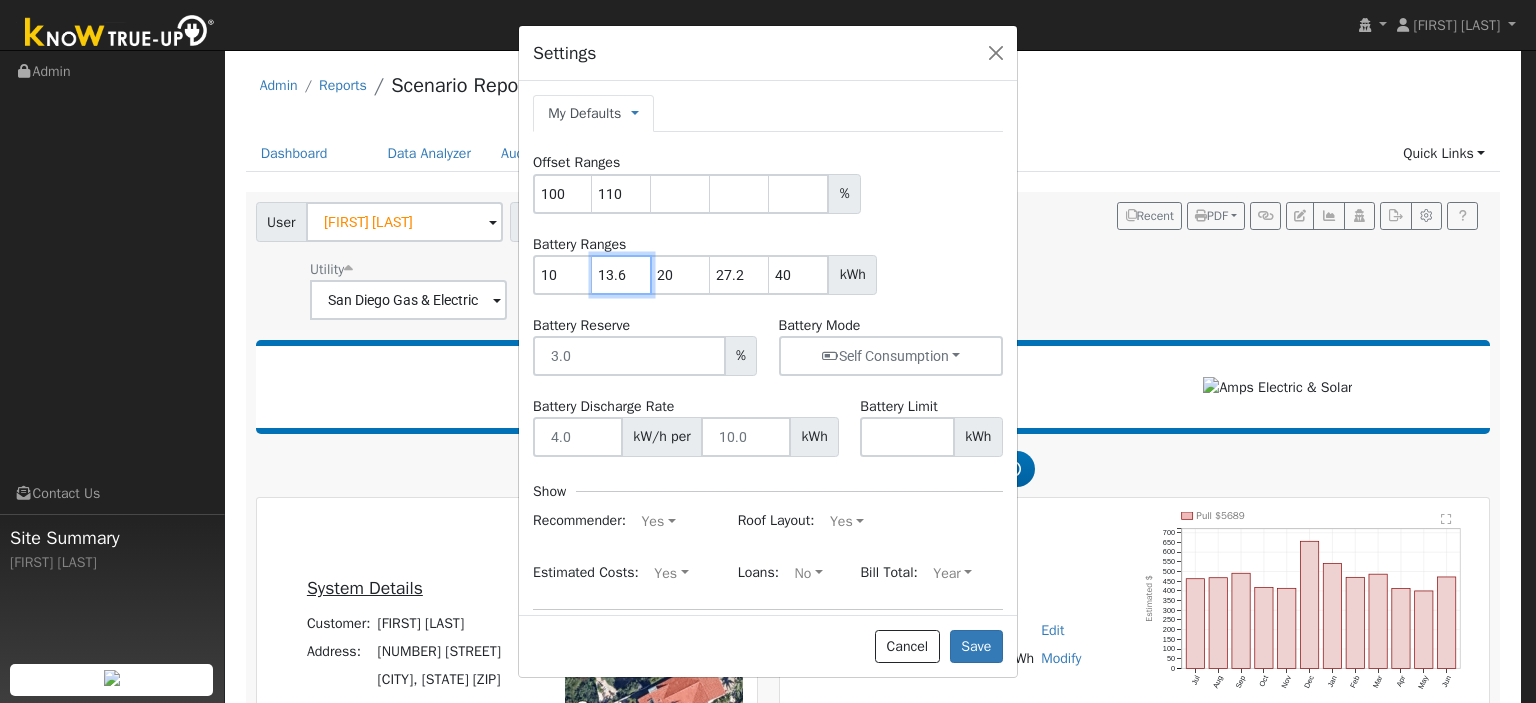 drag, startPoint x: 618, startPoint y: 271, endPoint x: 596, endPoint y: 278, distance: 23.086792 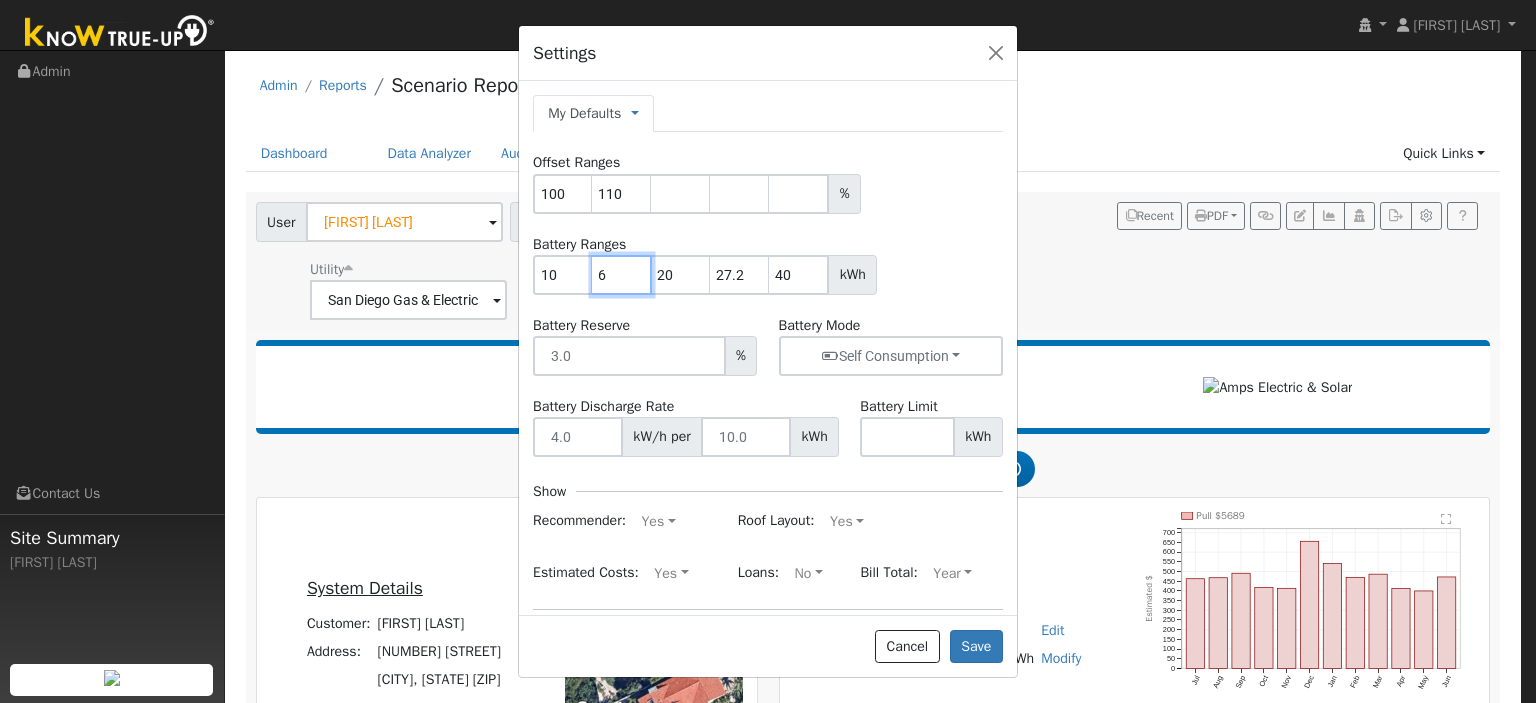 type on "20" 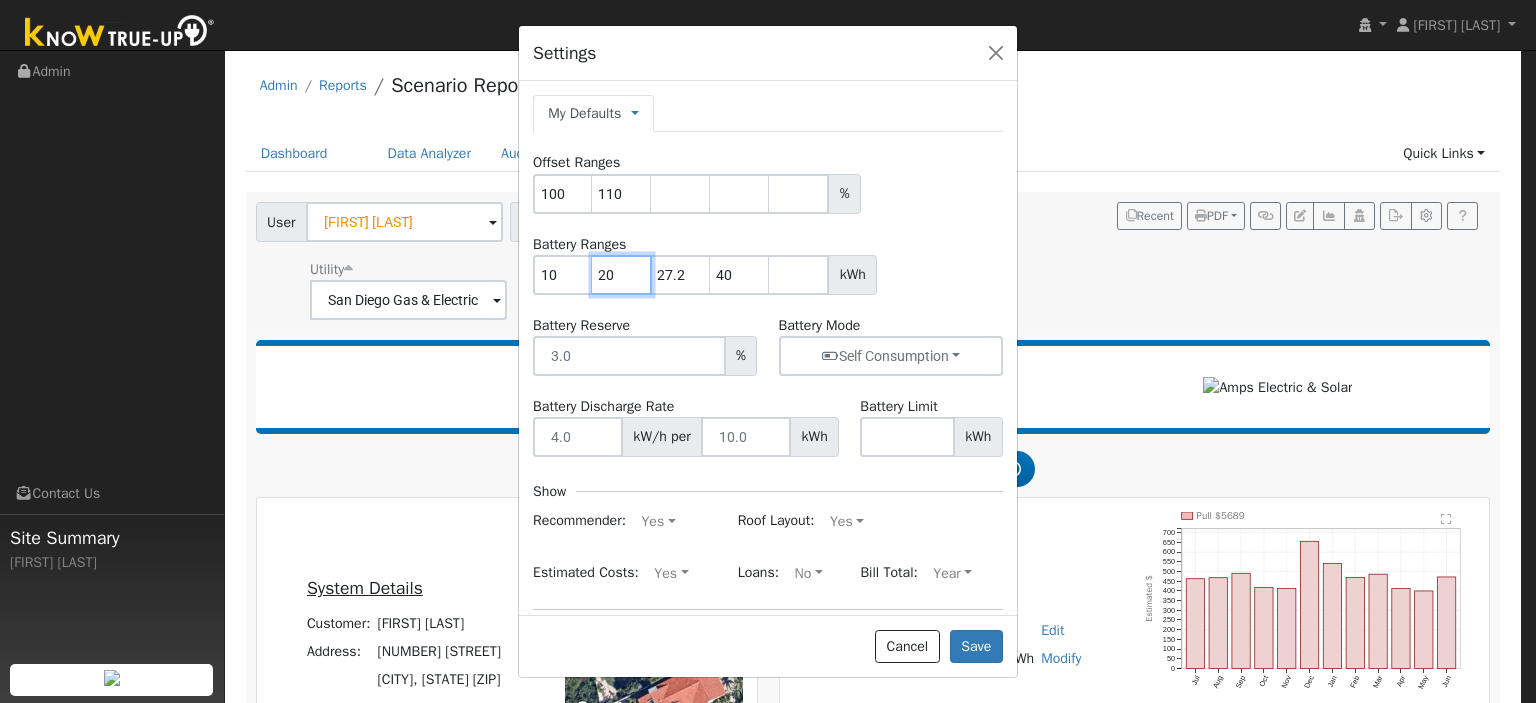 type on "20" 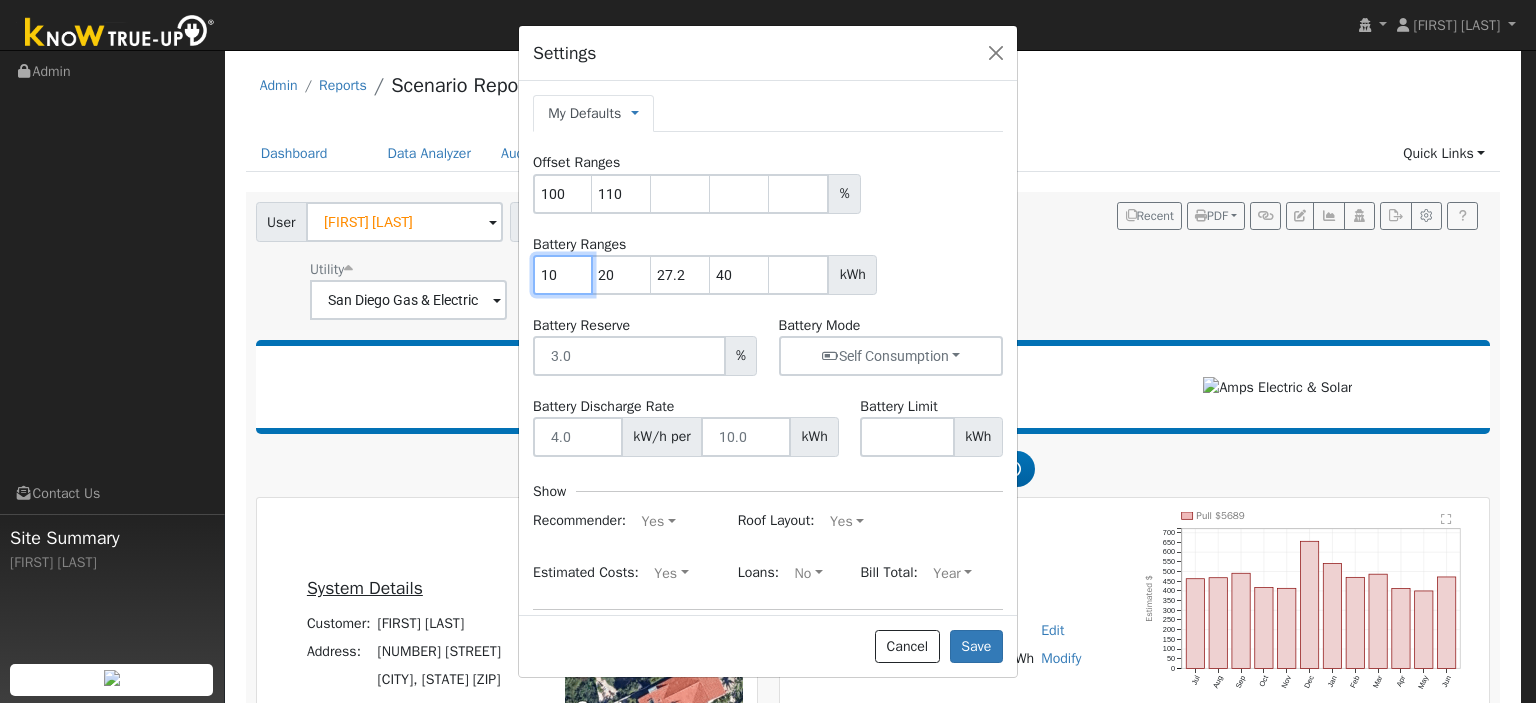 drag, startPoint x: 563, startPoint y: 271, endPoint x: 524, endPoint y: 279, distance: 39.812057 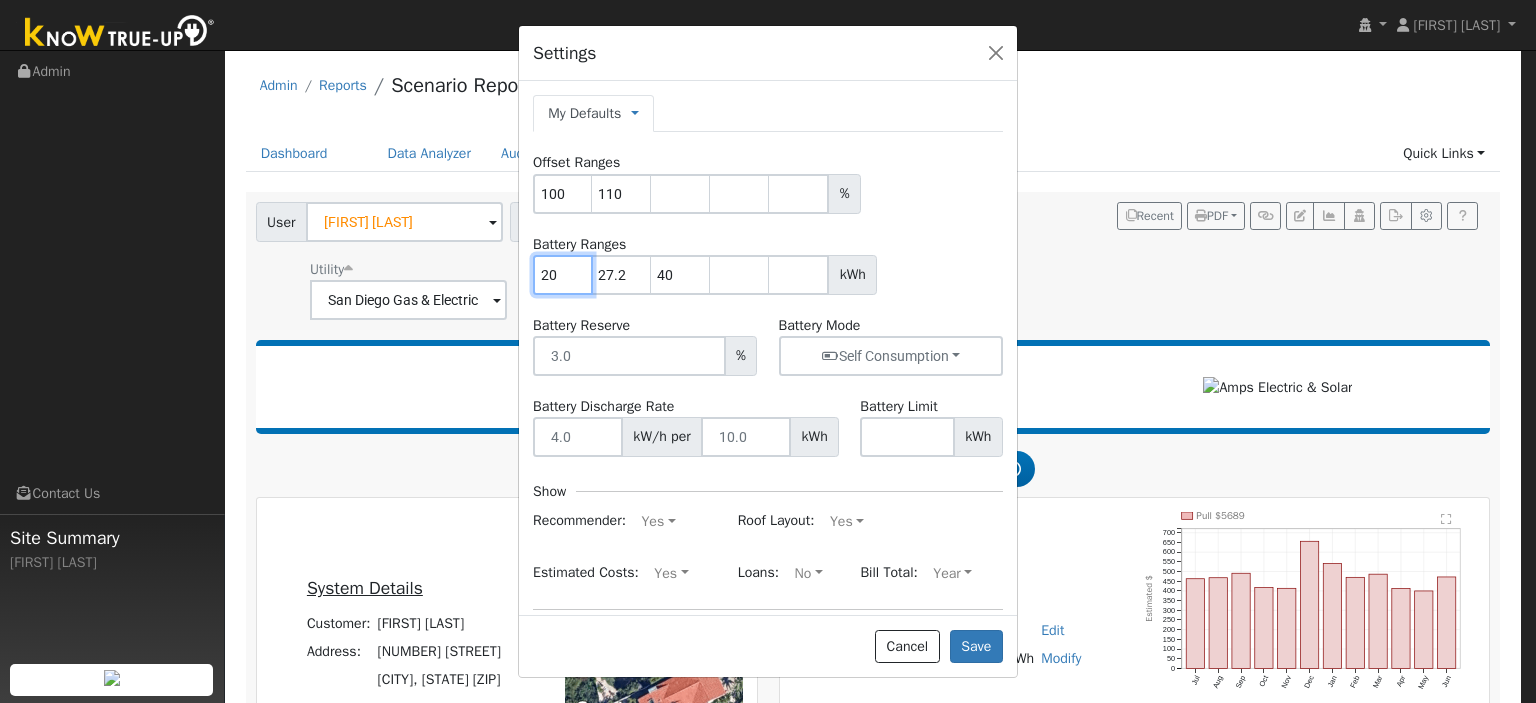 type on "20" 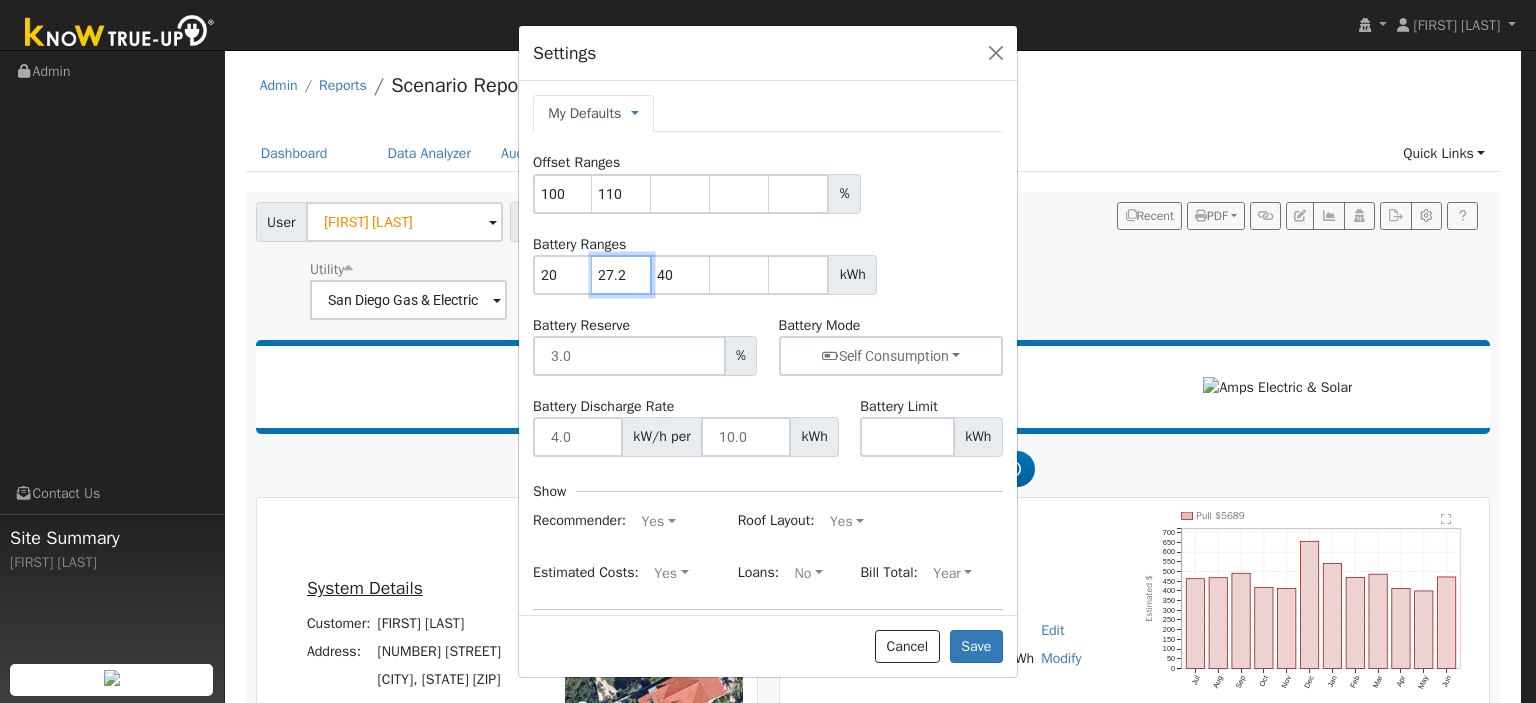 drag, startPoint x: 621, startPoint y: 273, endPoint x: 584, endPoint y: 287, distance: 39.56008 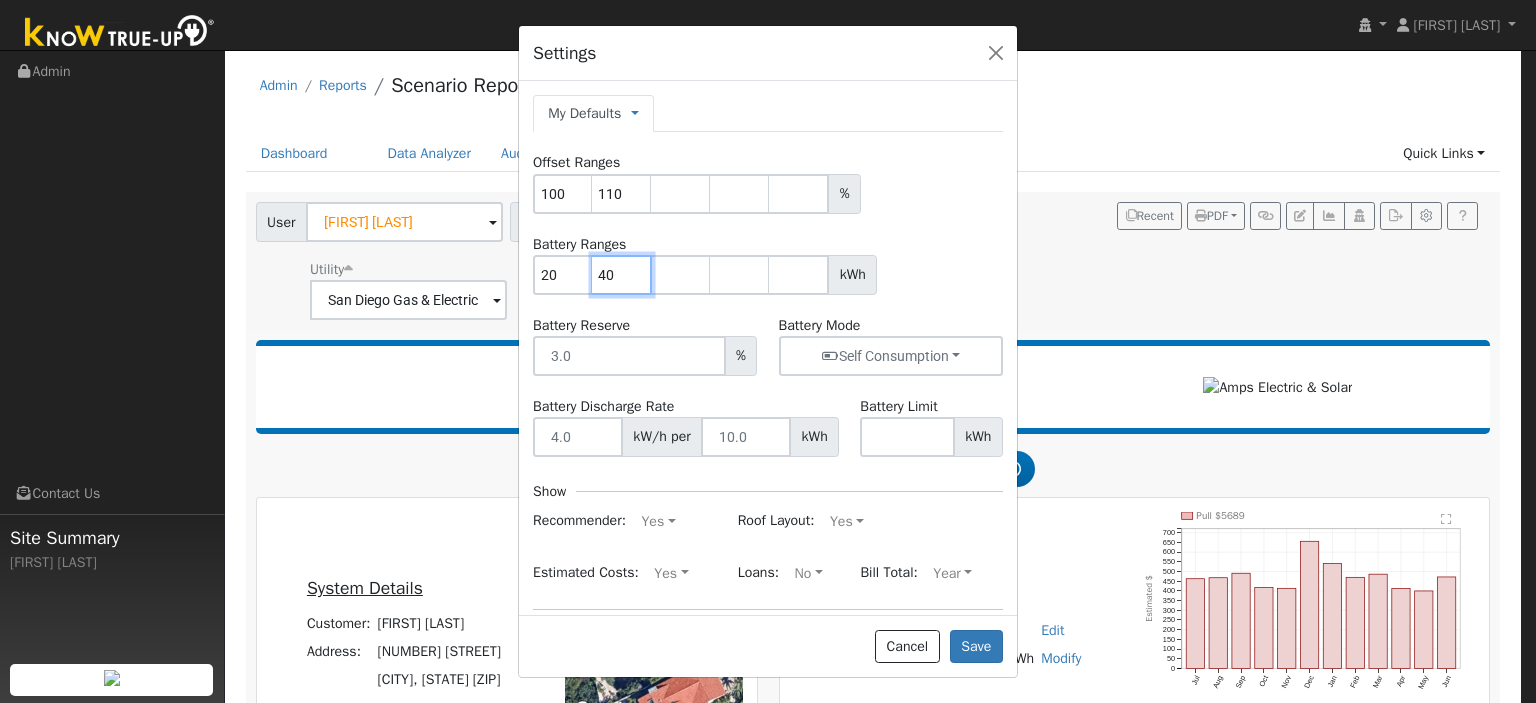 drag, startPoint x: 611, startPoint y: 275, endPoint x: 596, endPoint y: 280, distance: 15.811388 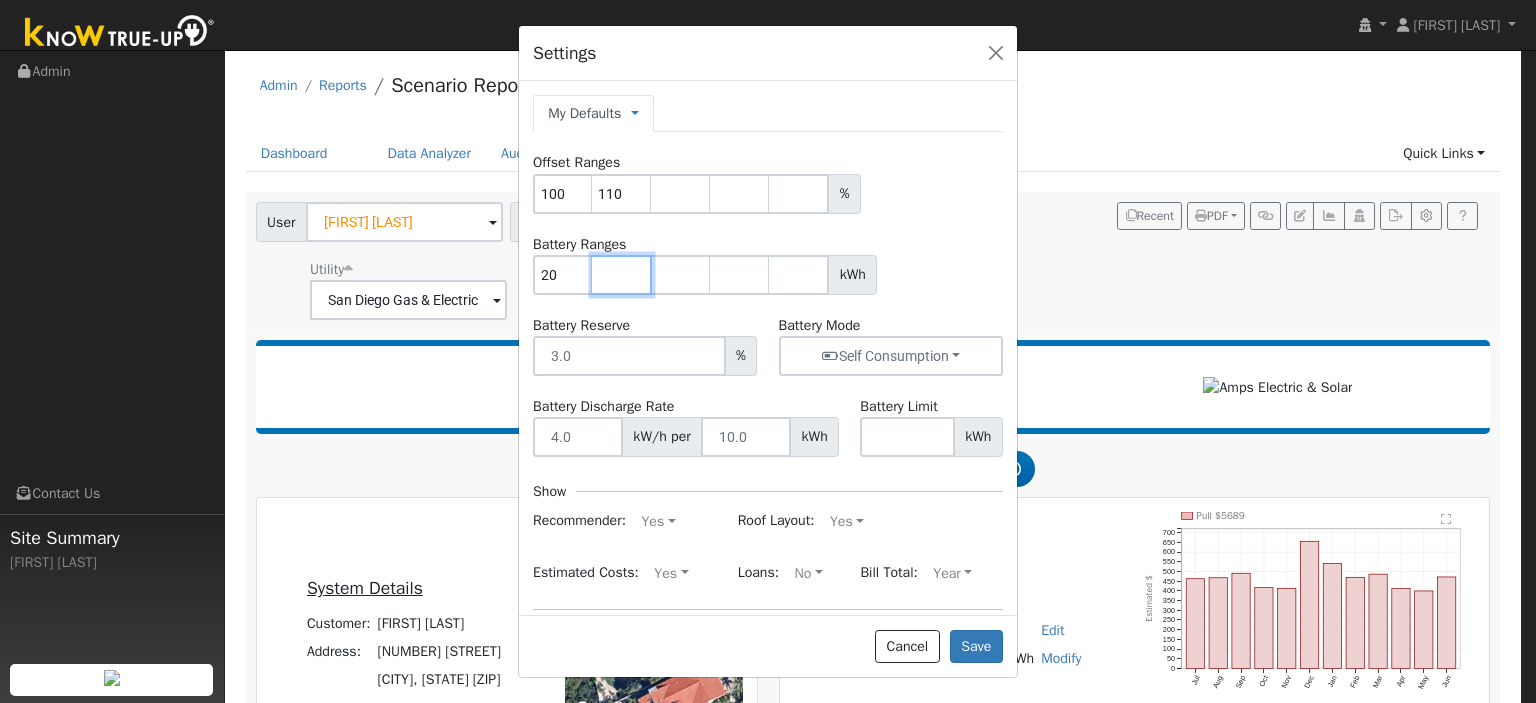 type 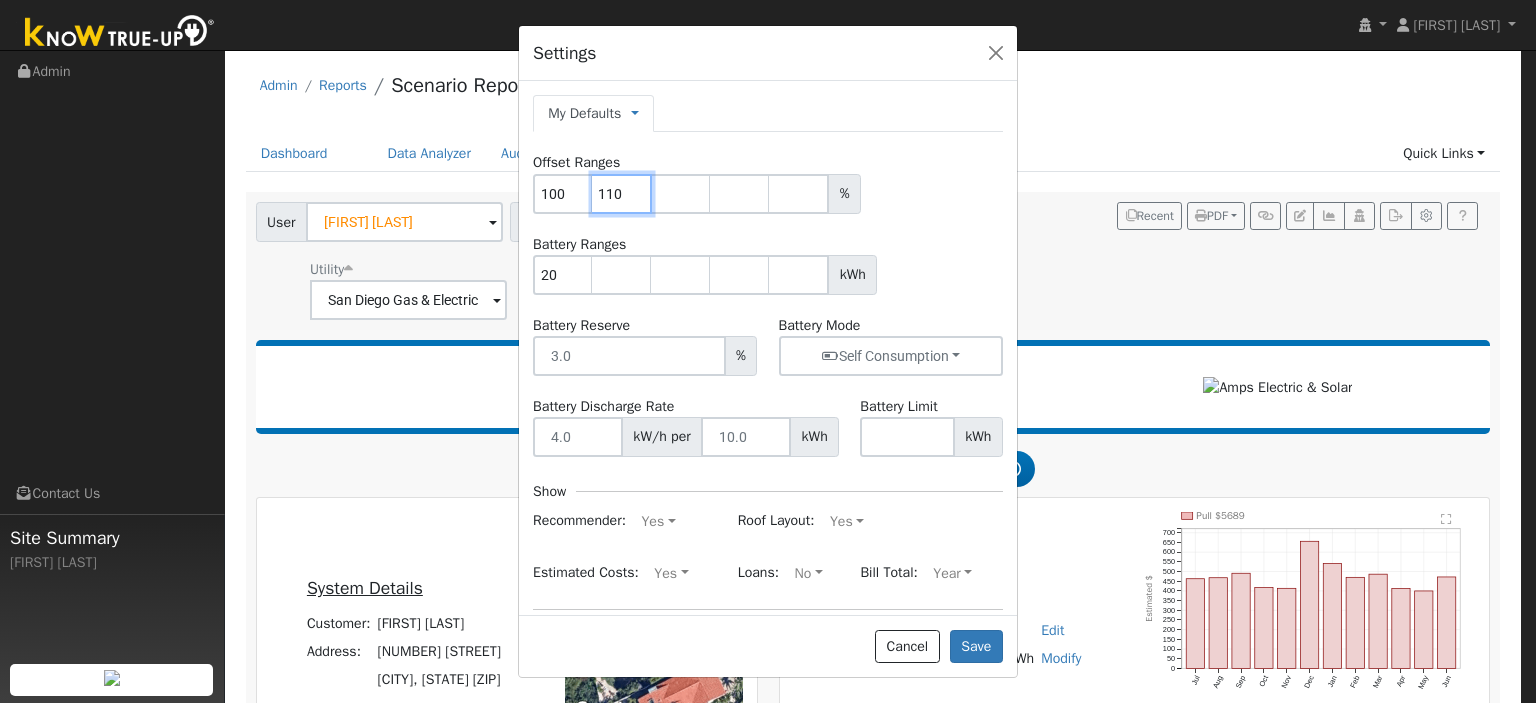 drag, startPoint x: 620, startPoint y: 186, endPoint x: 593, endPoint y: 198, distance: 29.546574 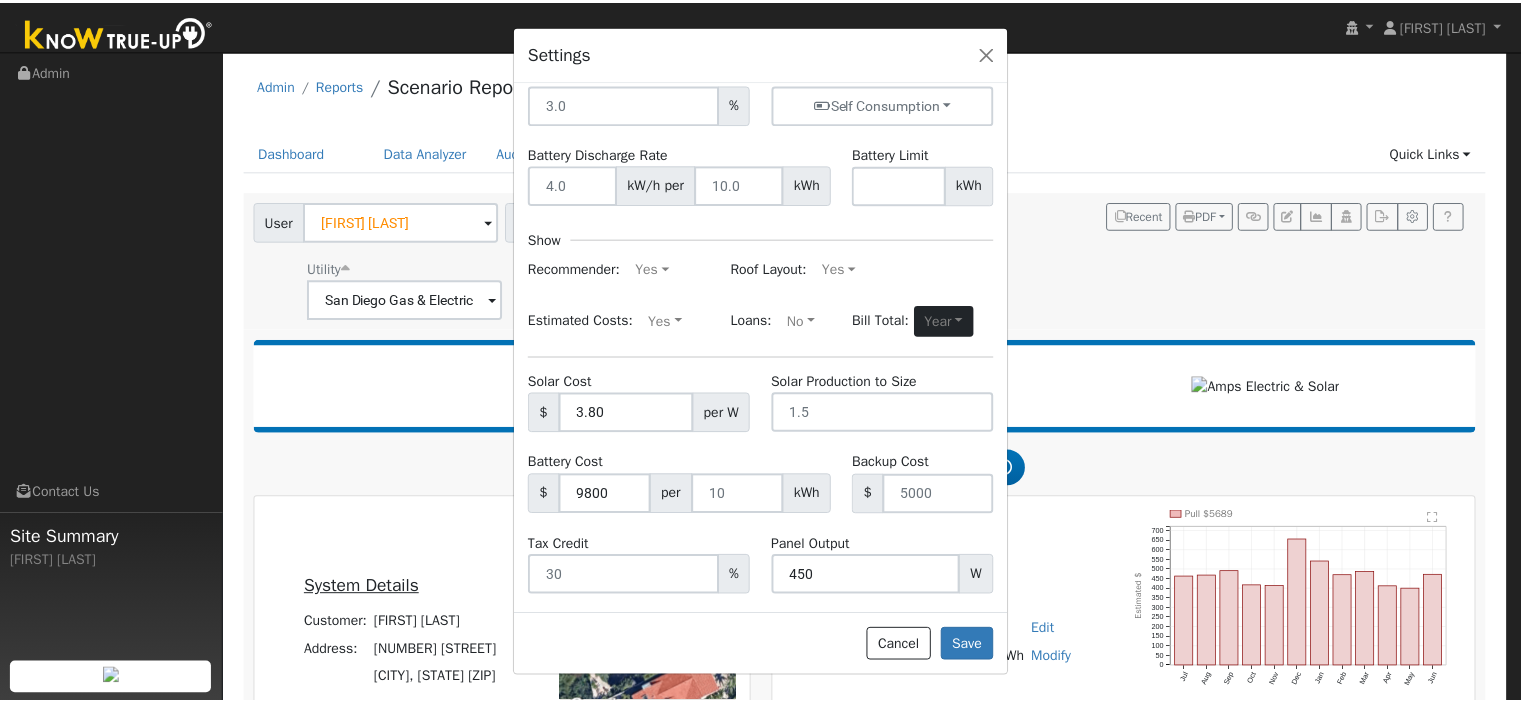 scroll, scrollTop: 265, scrollLeft: 0, axis: vertical 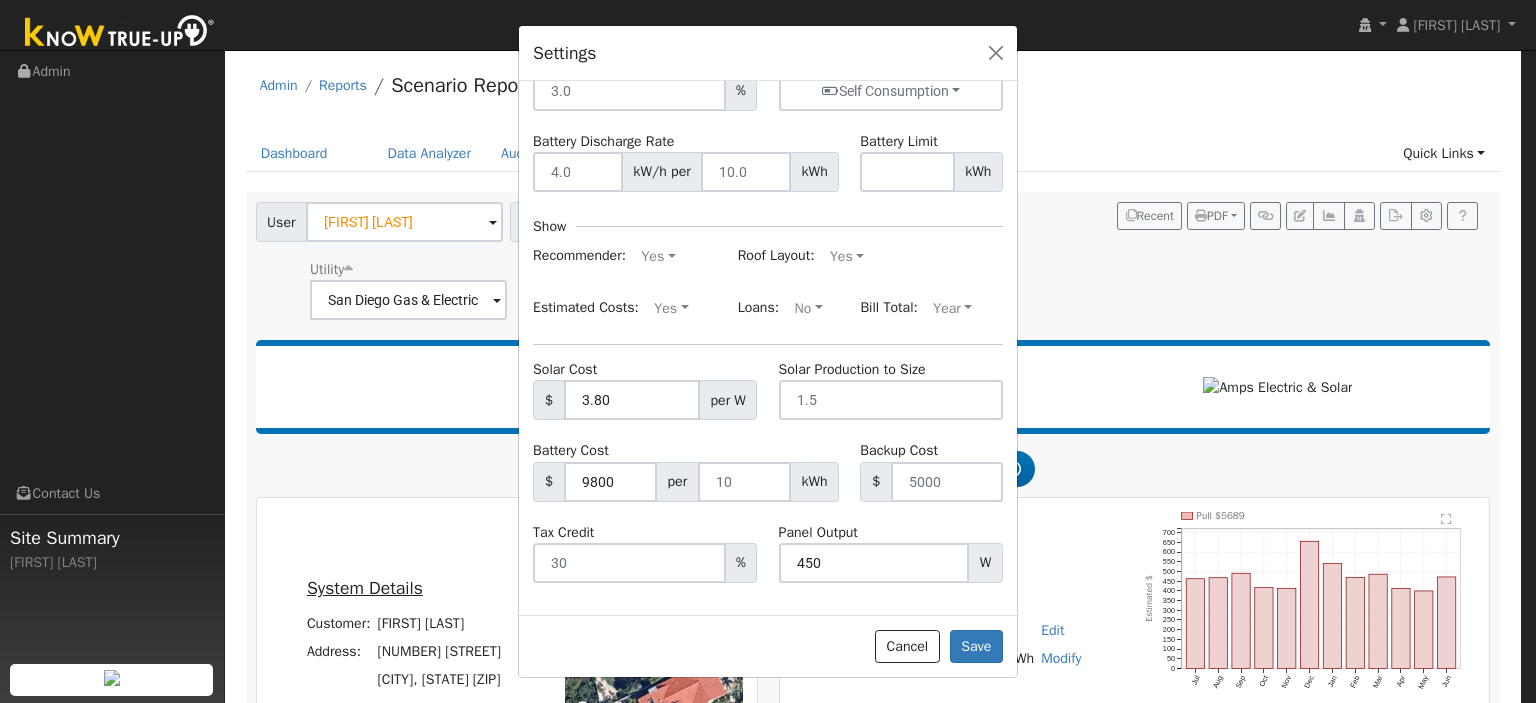 type 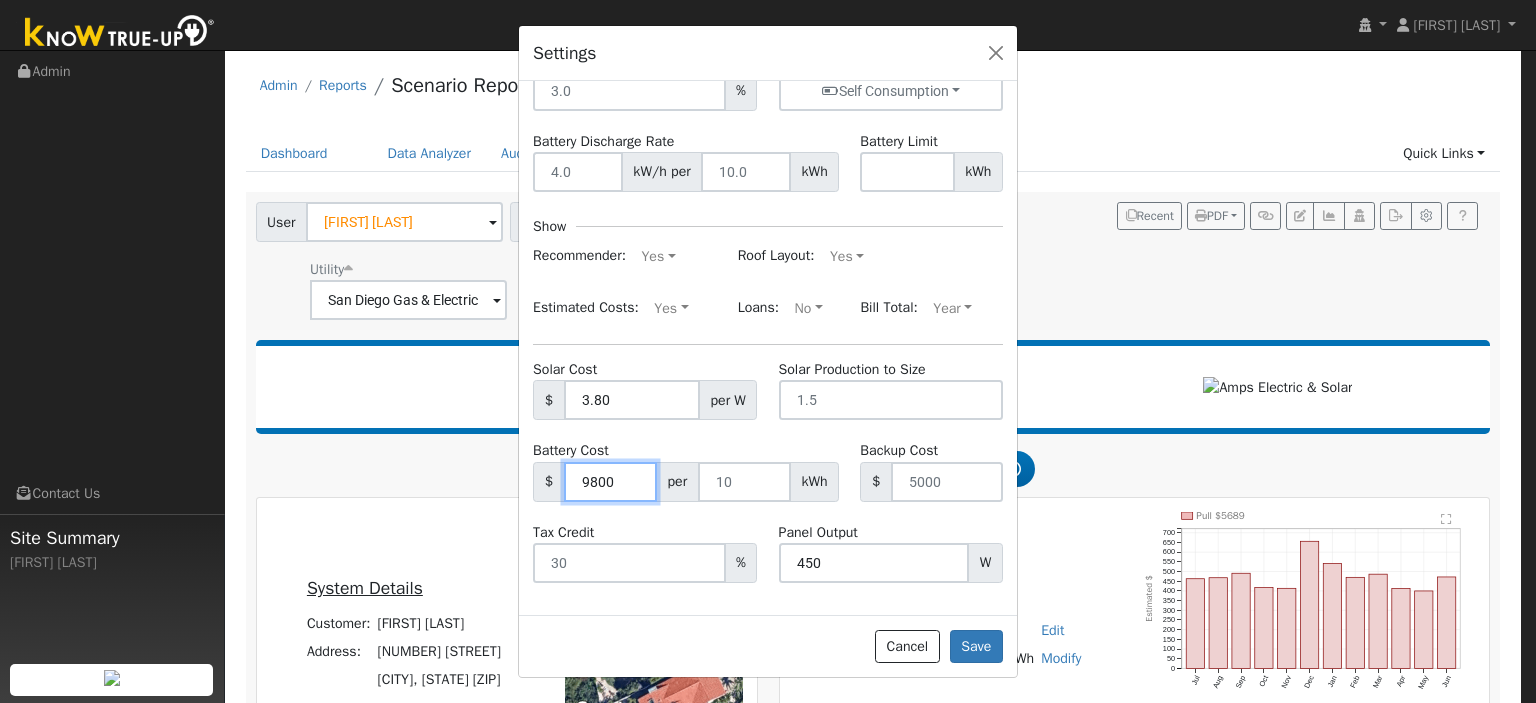 click on "9800" at bounding box center (610, 482) 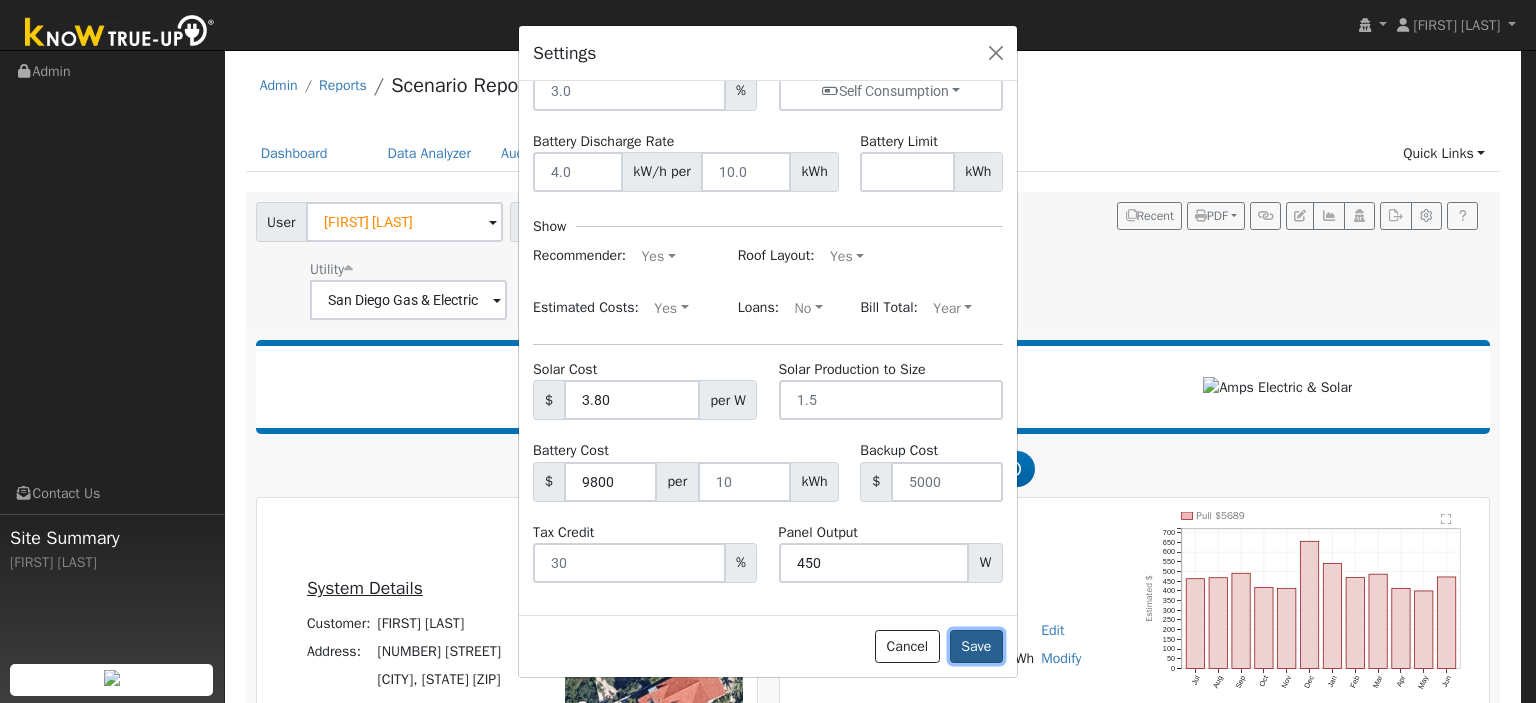 click on "Save" at bounding box center [976, 647] 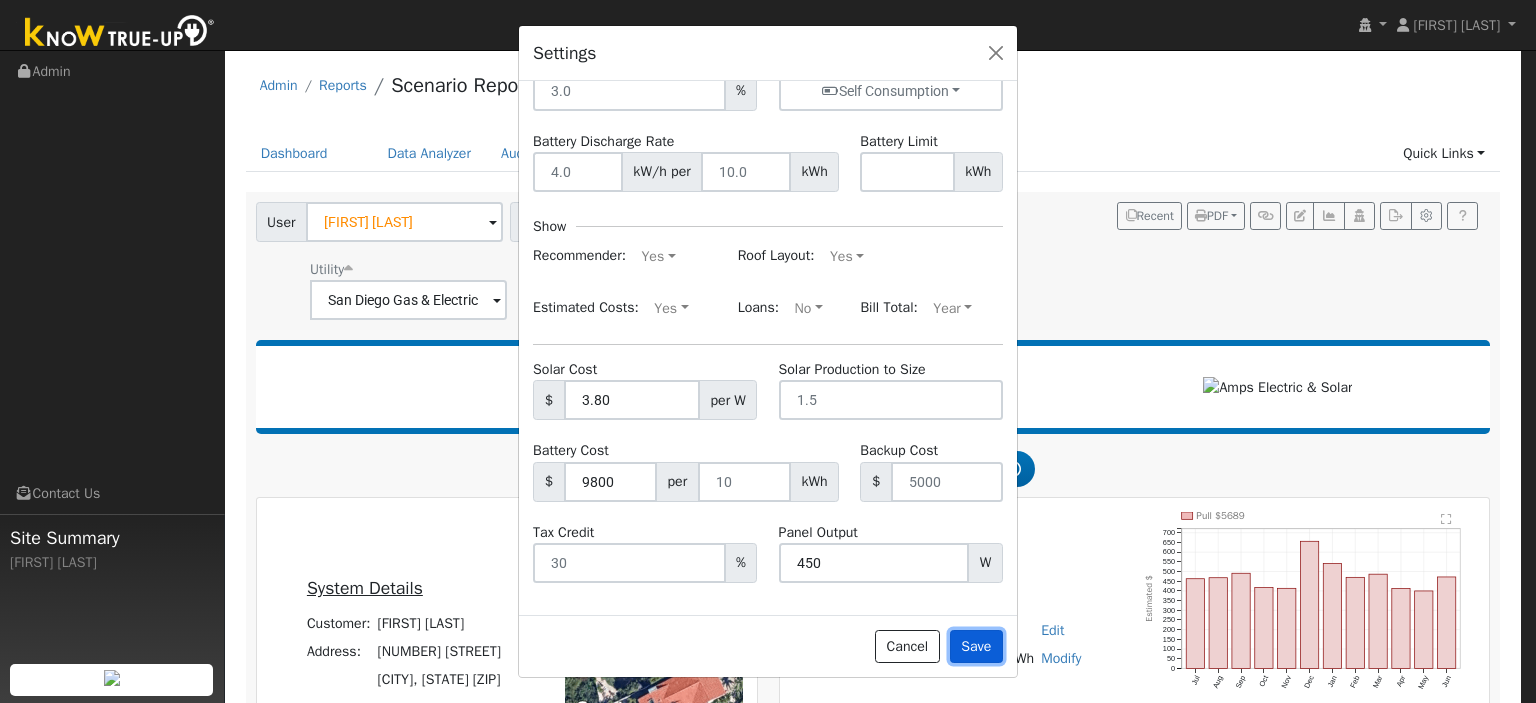 type 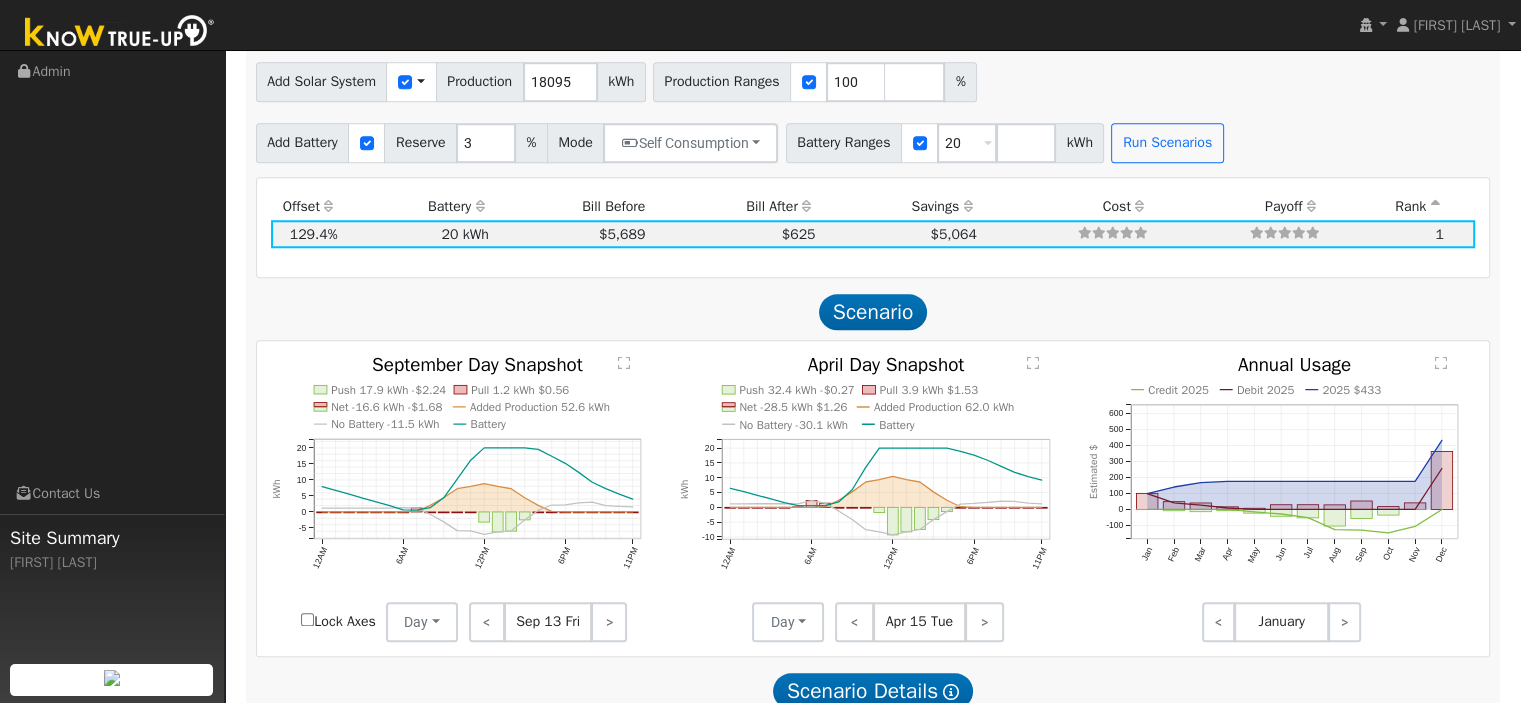 scroll, scrollTop: 1800, scrollLeft: 0, axis: vertical 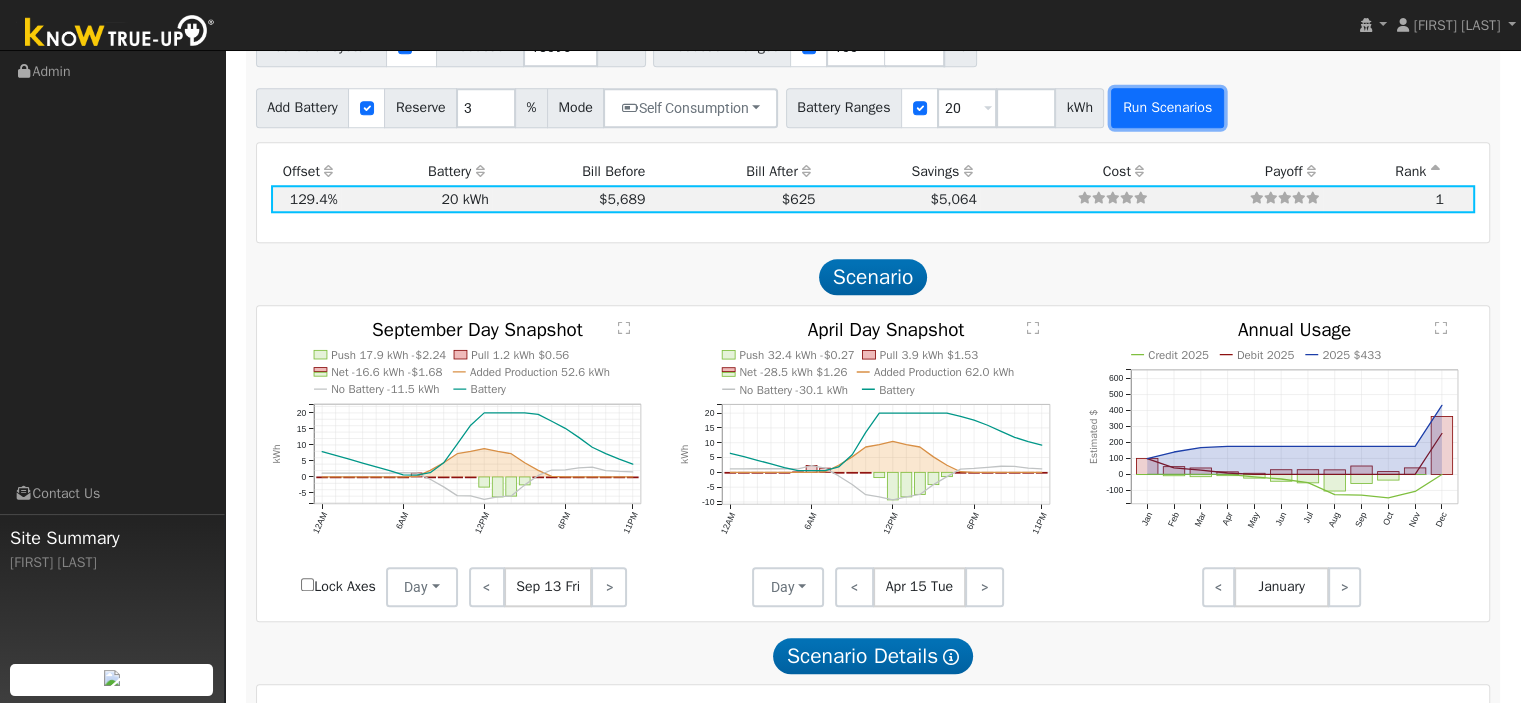 click on "Run Scenarios" at bounding box center (1167, 108) 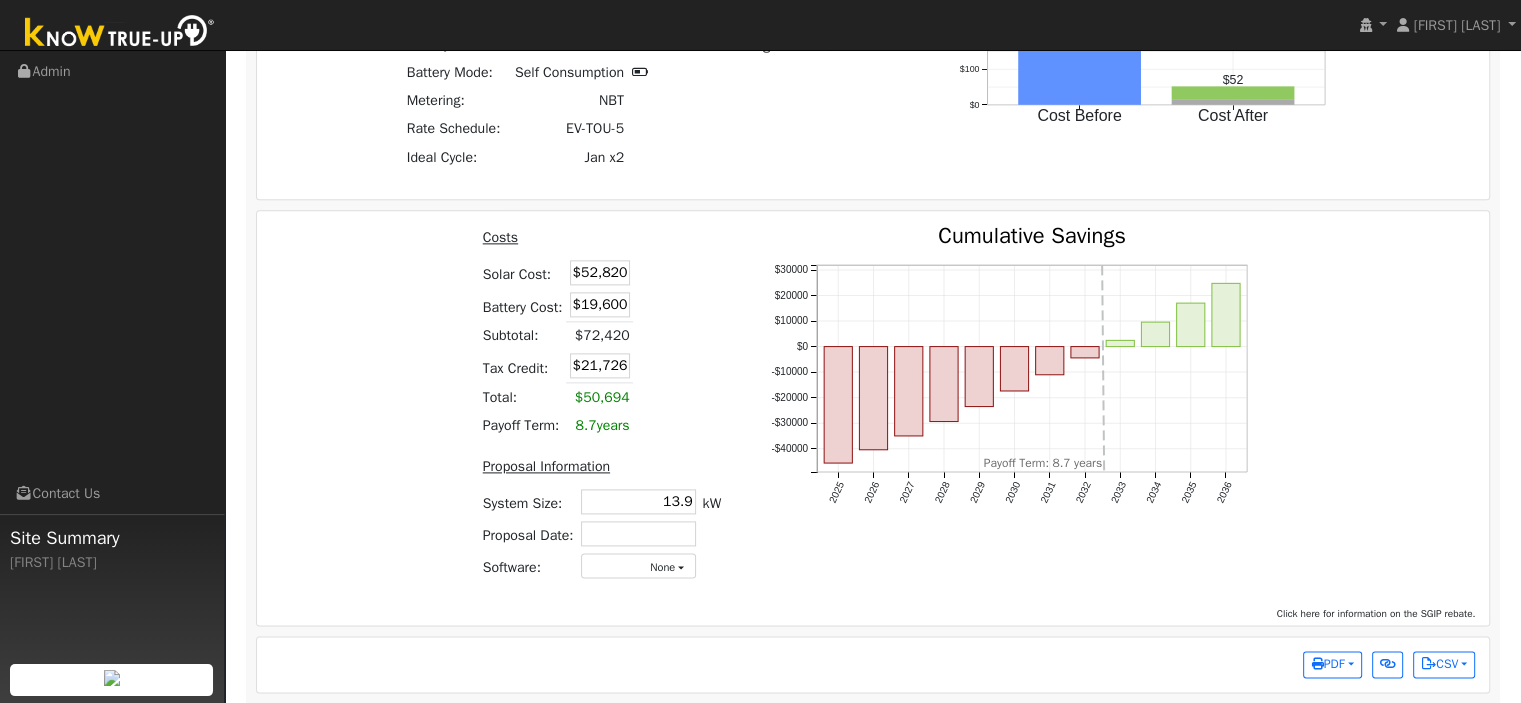 scroll, scrollTop: 2595, scrollLeft: 0, axis: vertical 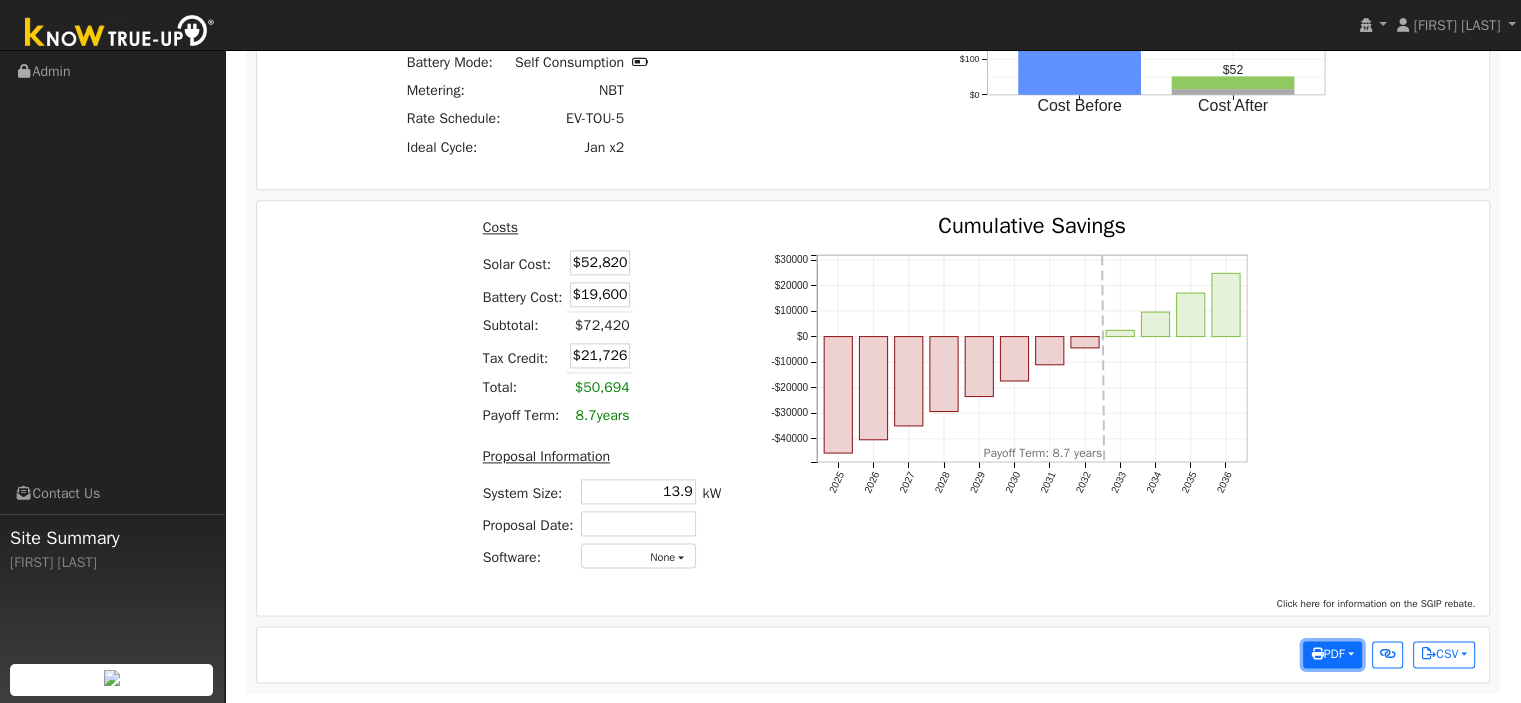 click on "PDF" at bounding box center (1327, 654) 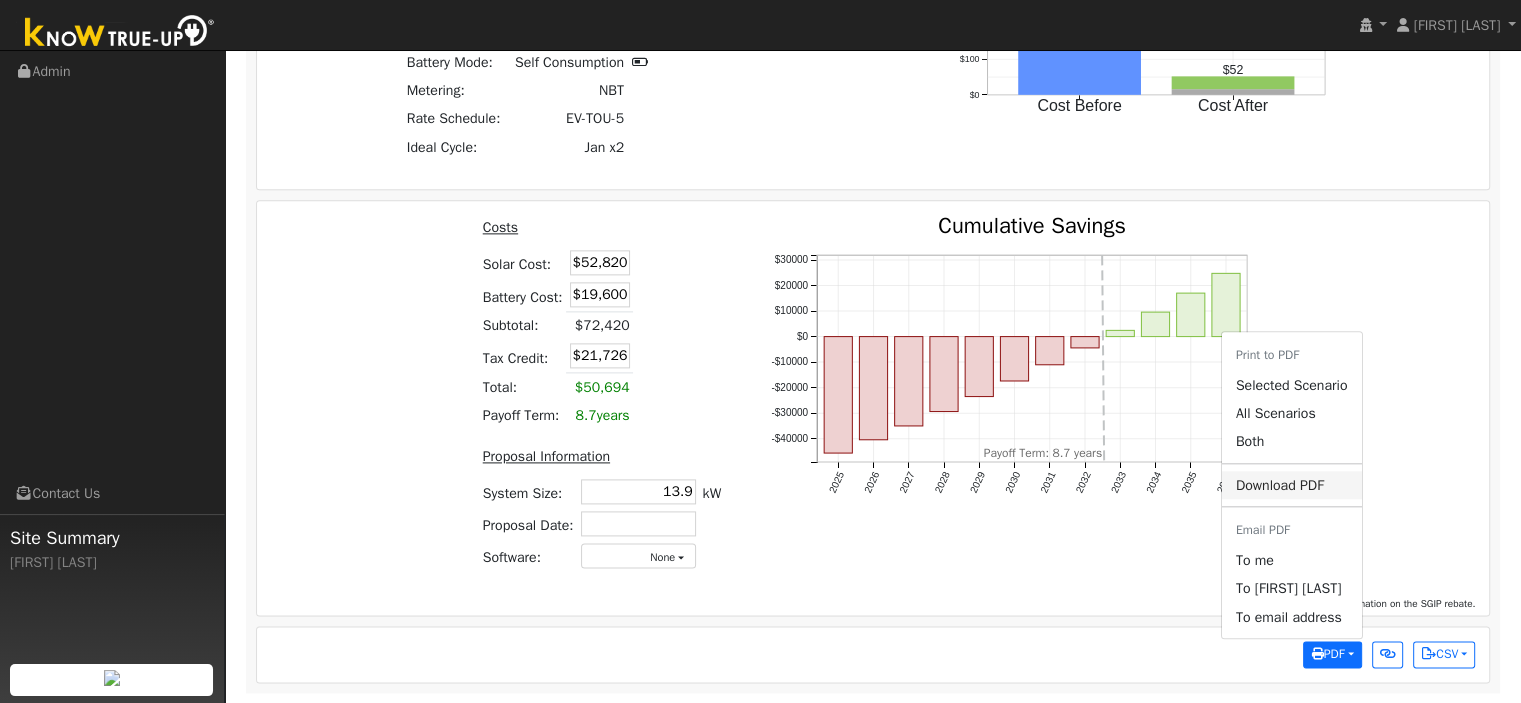 click on "Download PDF" at bounding box center [1292, 485] 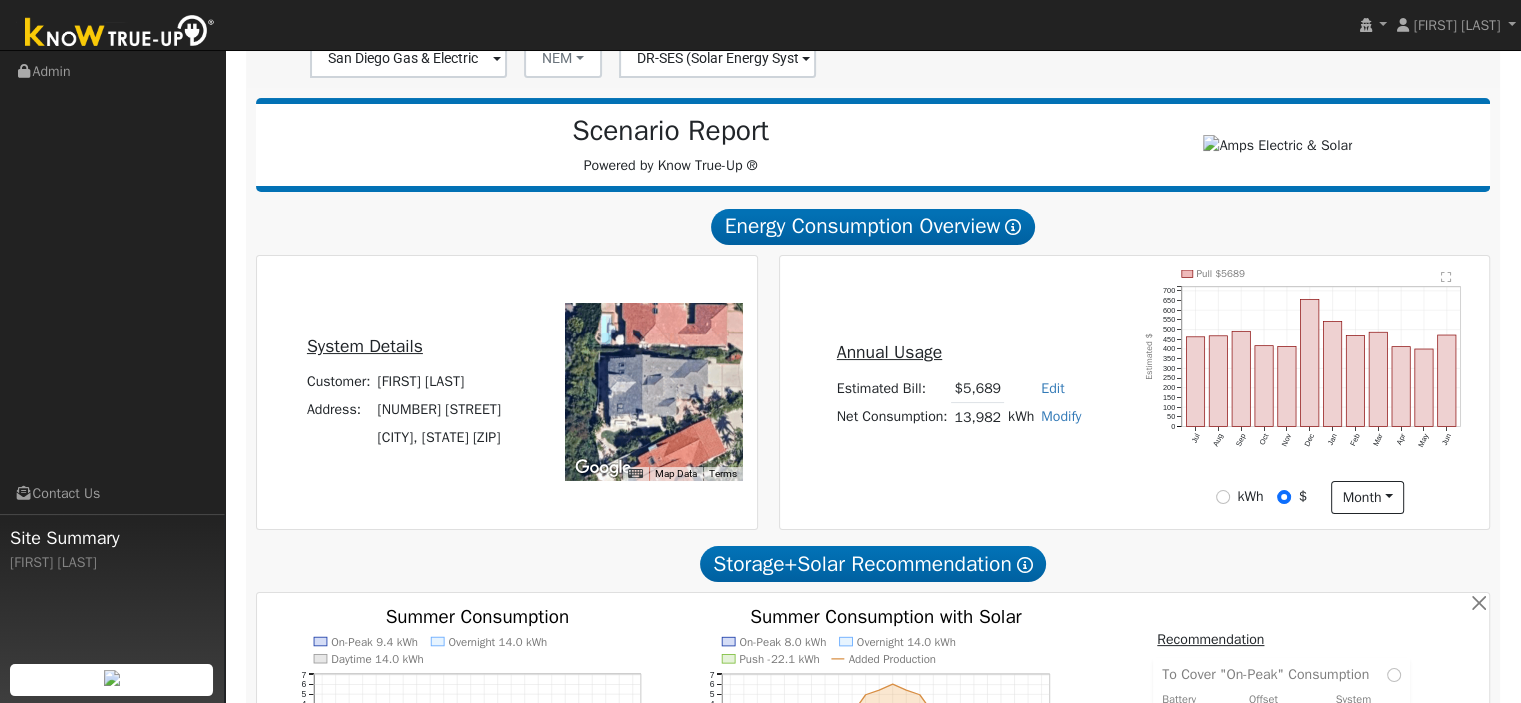 scroll, scrollTop: 0, scrollLeft: 0, axis: both 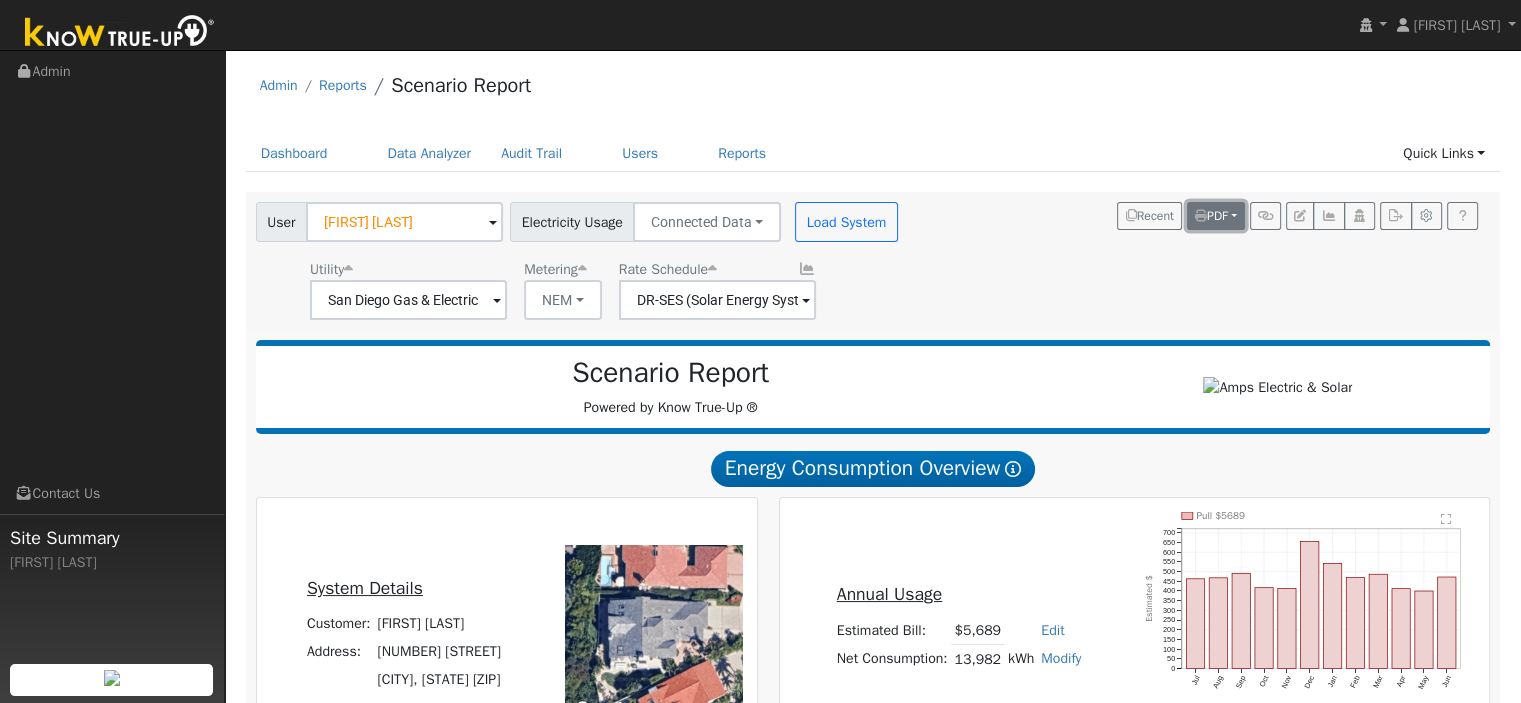 click on "PDF" at bounding box center [1211, 216] 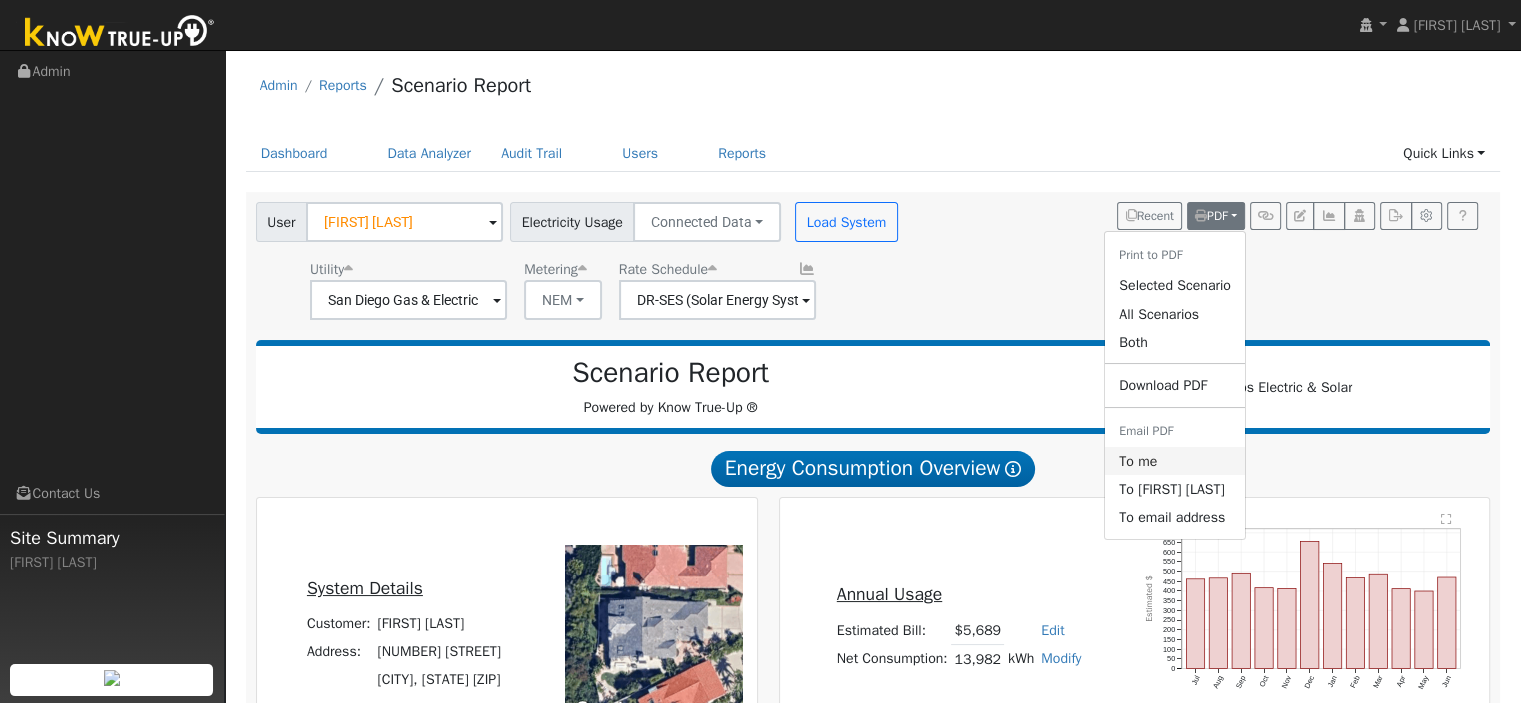 click on "To me" at bounding box center (1175, 461) 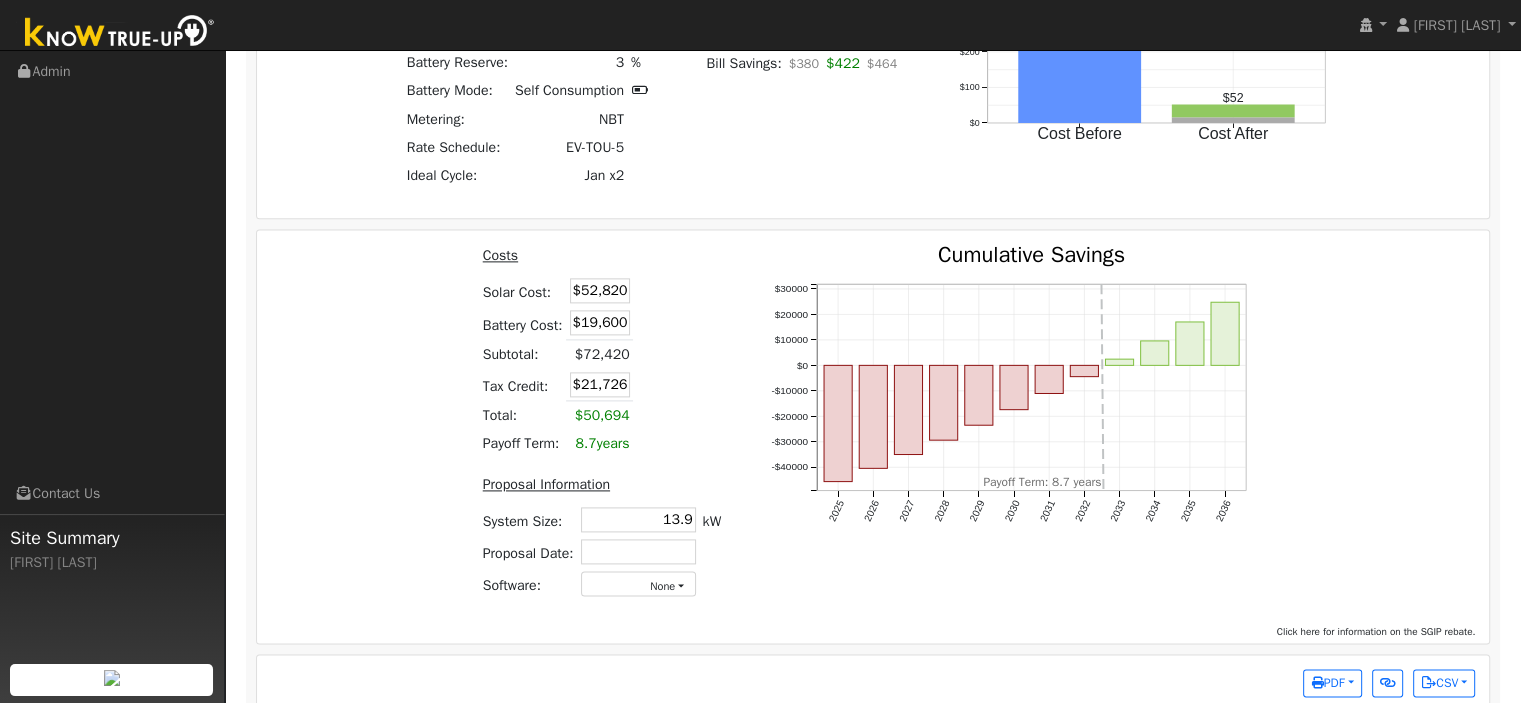 scroll, scrollTop: 2660, scrollLeft: 0, axis: vertical 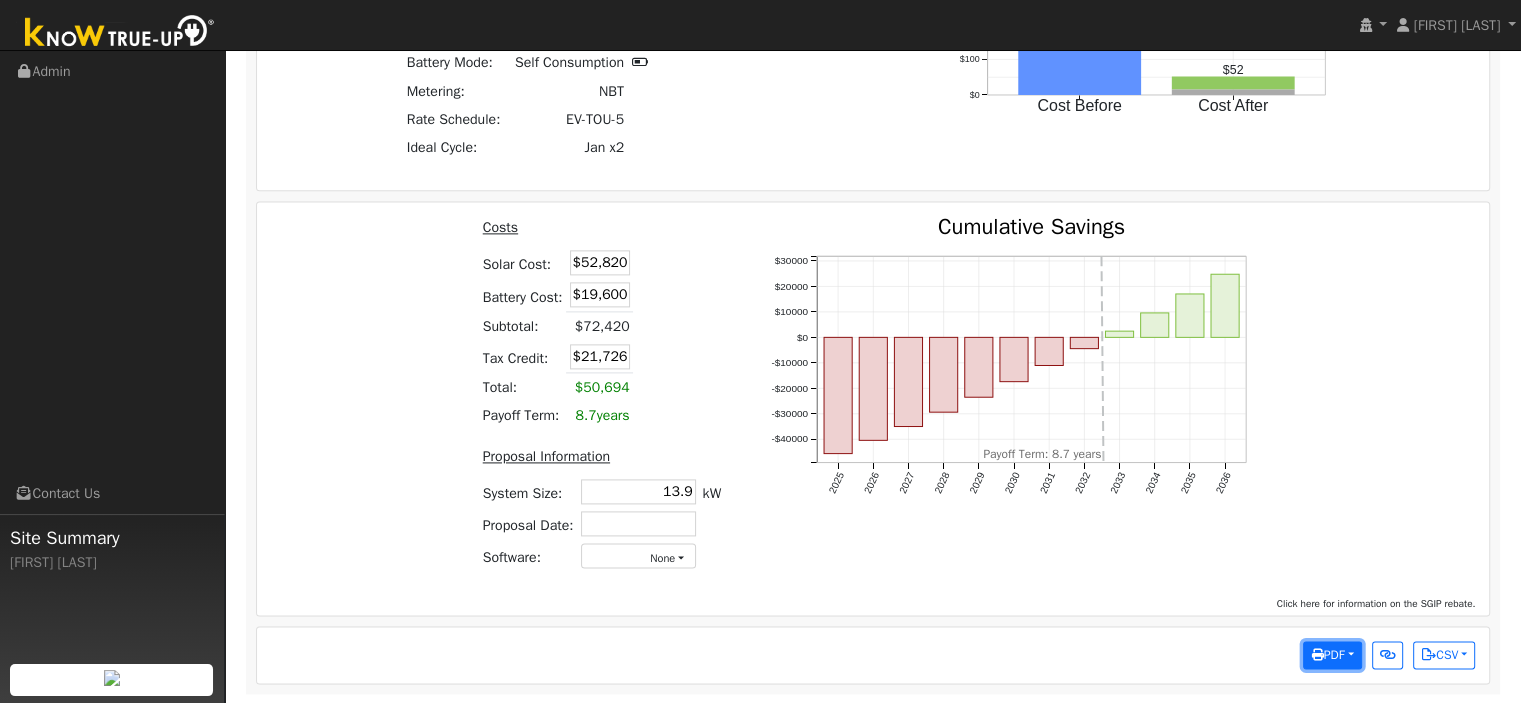 click on "PDF" at bounding box center [1327, 655] 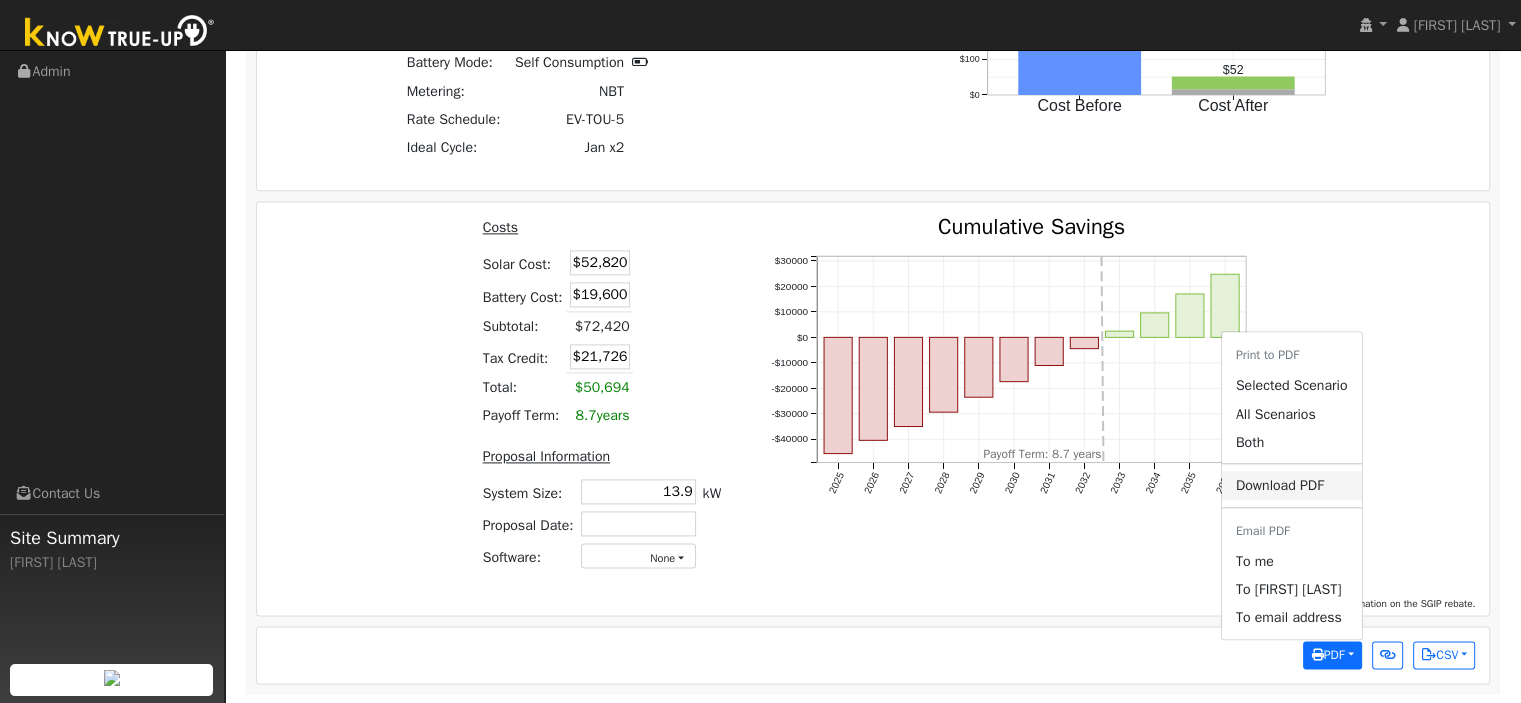 click on "Download PDF" at bounding box center [1292, 485] 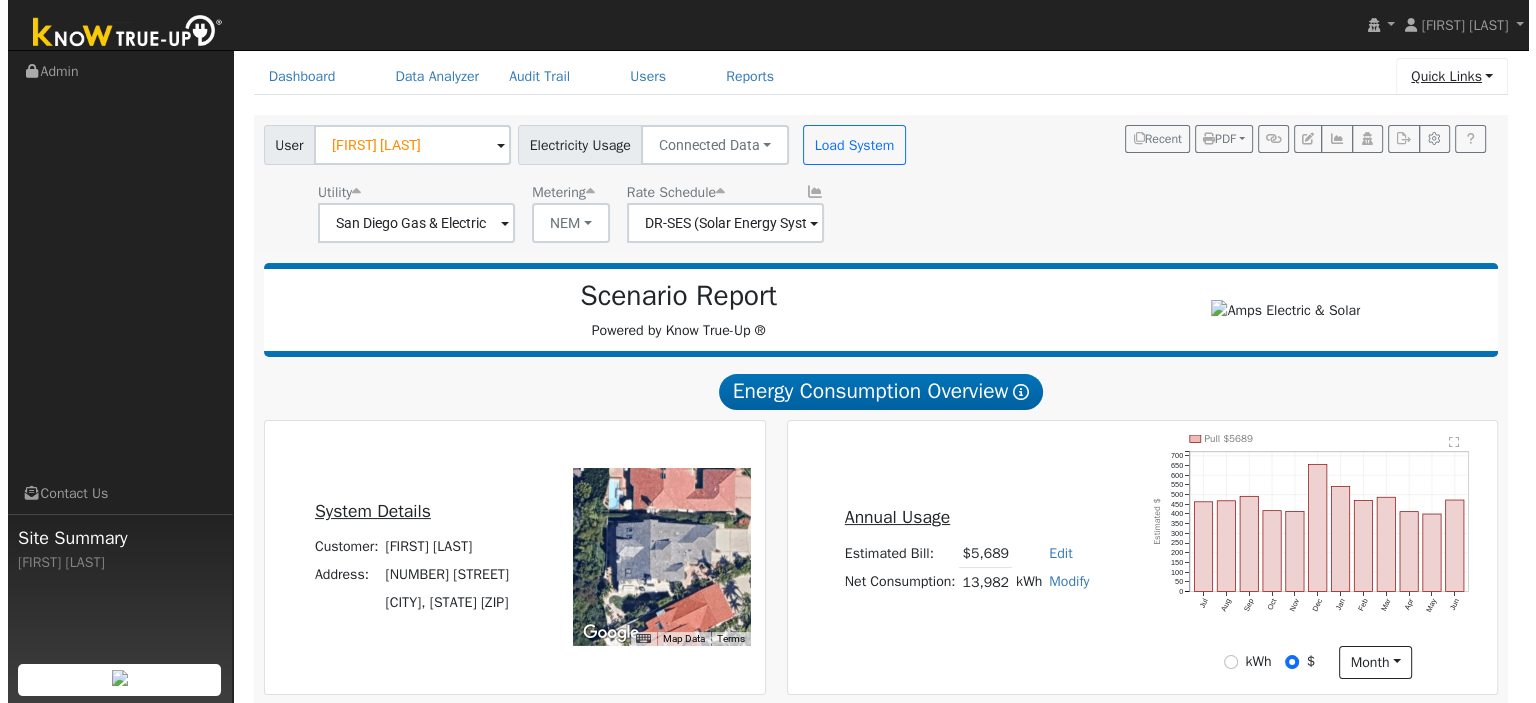scroll, scrollTop: 0, scrollLeft: 0, axis: both 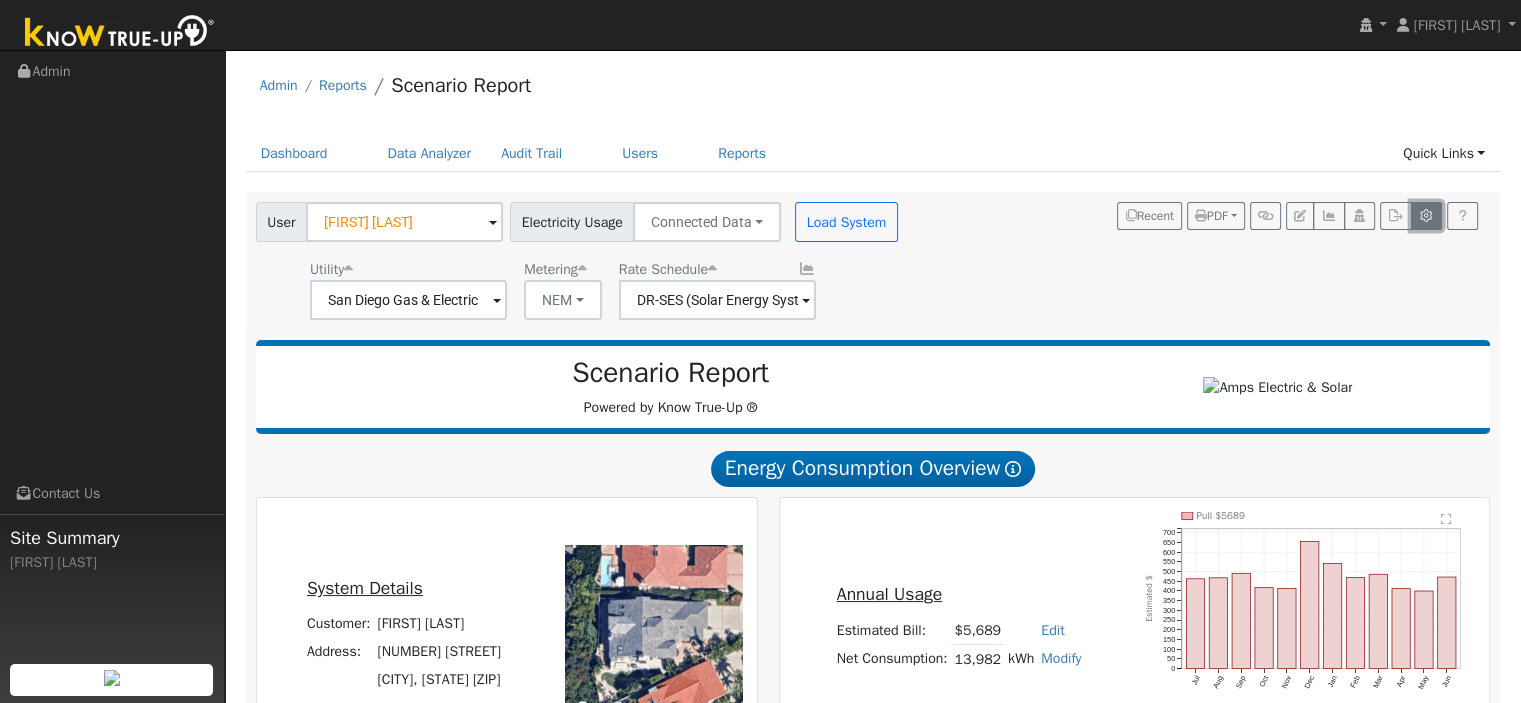 click at bounding box center (1426, 216) 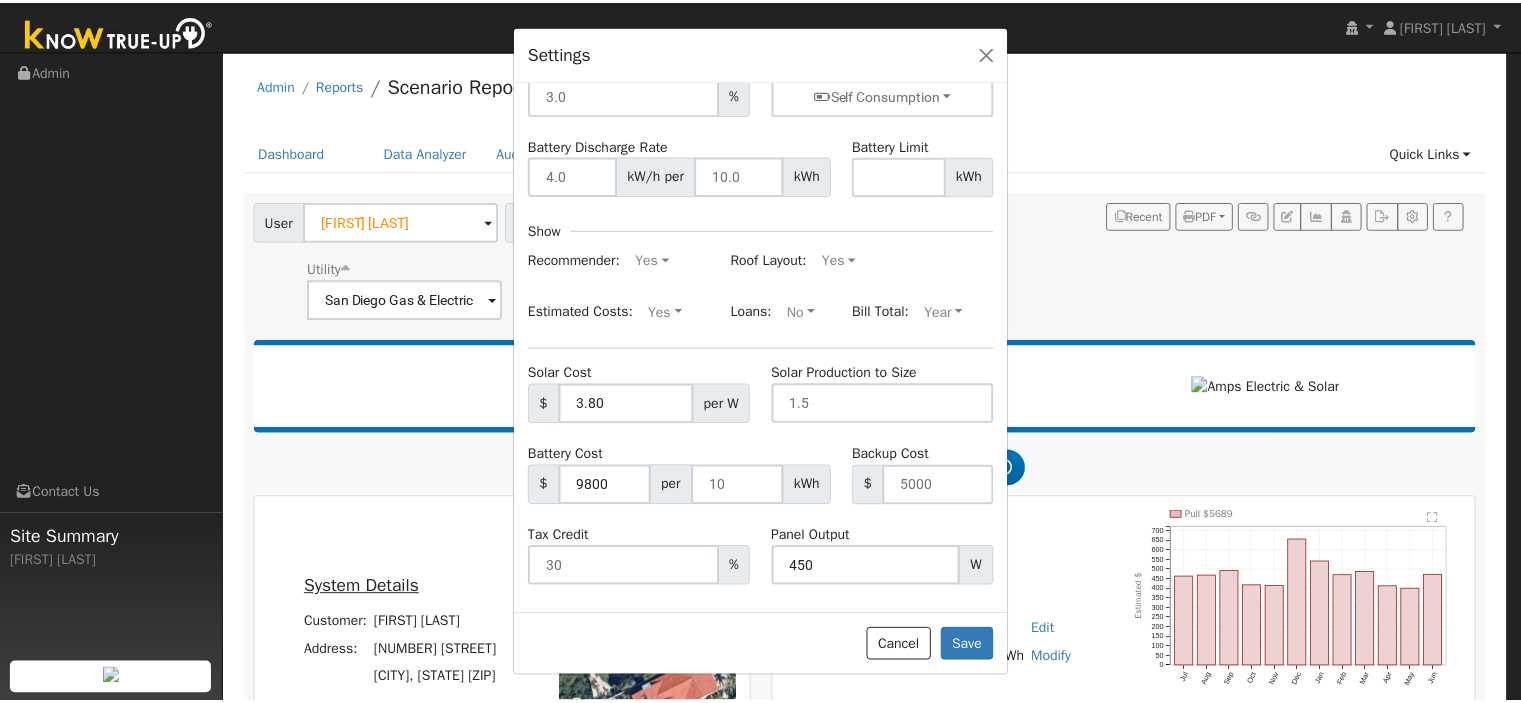 scroll, scrollTop: 265, scrollLeft: 0, axis: vertical 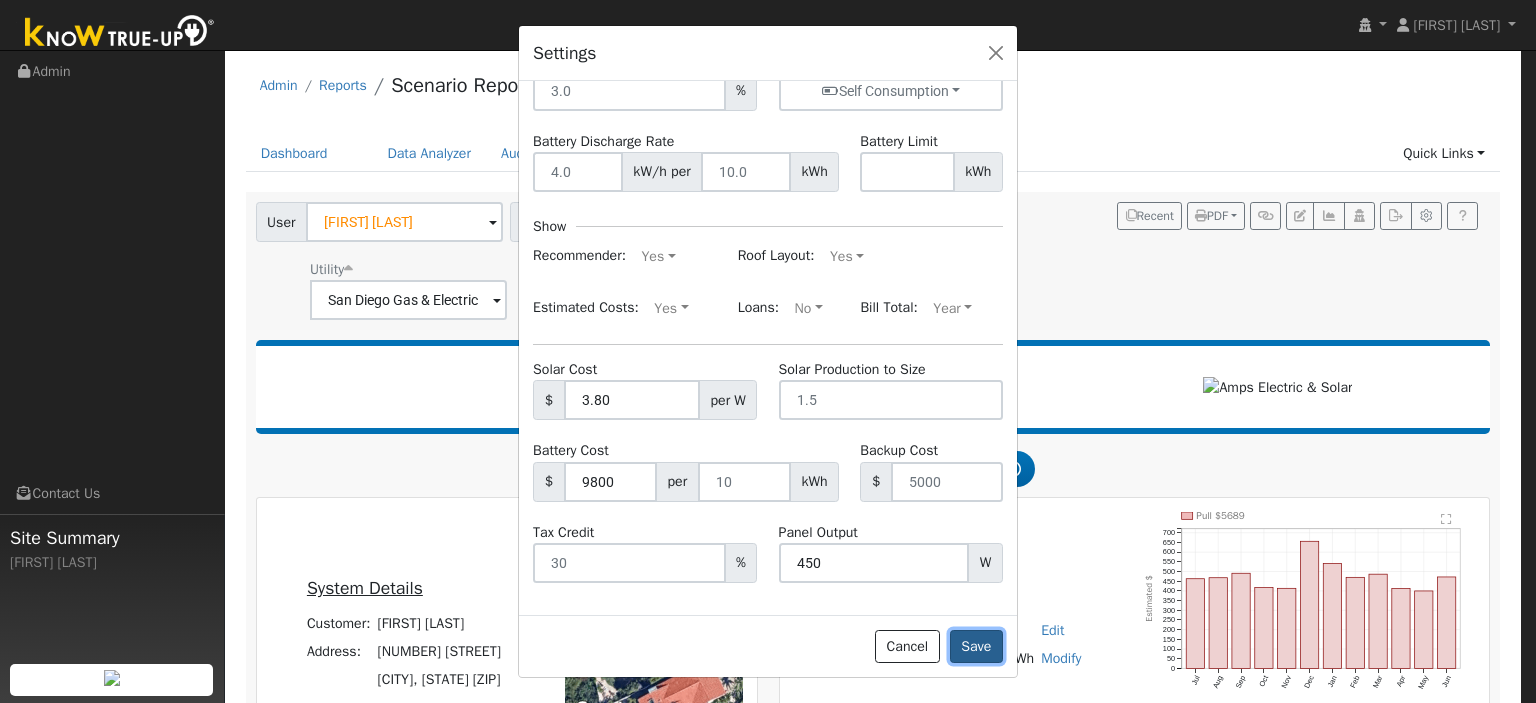 click on "Save" at bounding box center (976, 647) 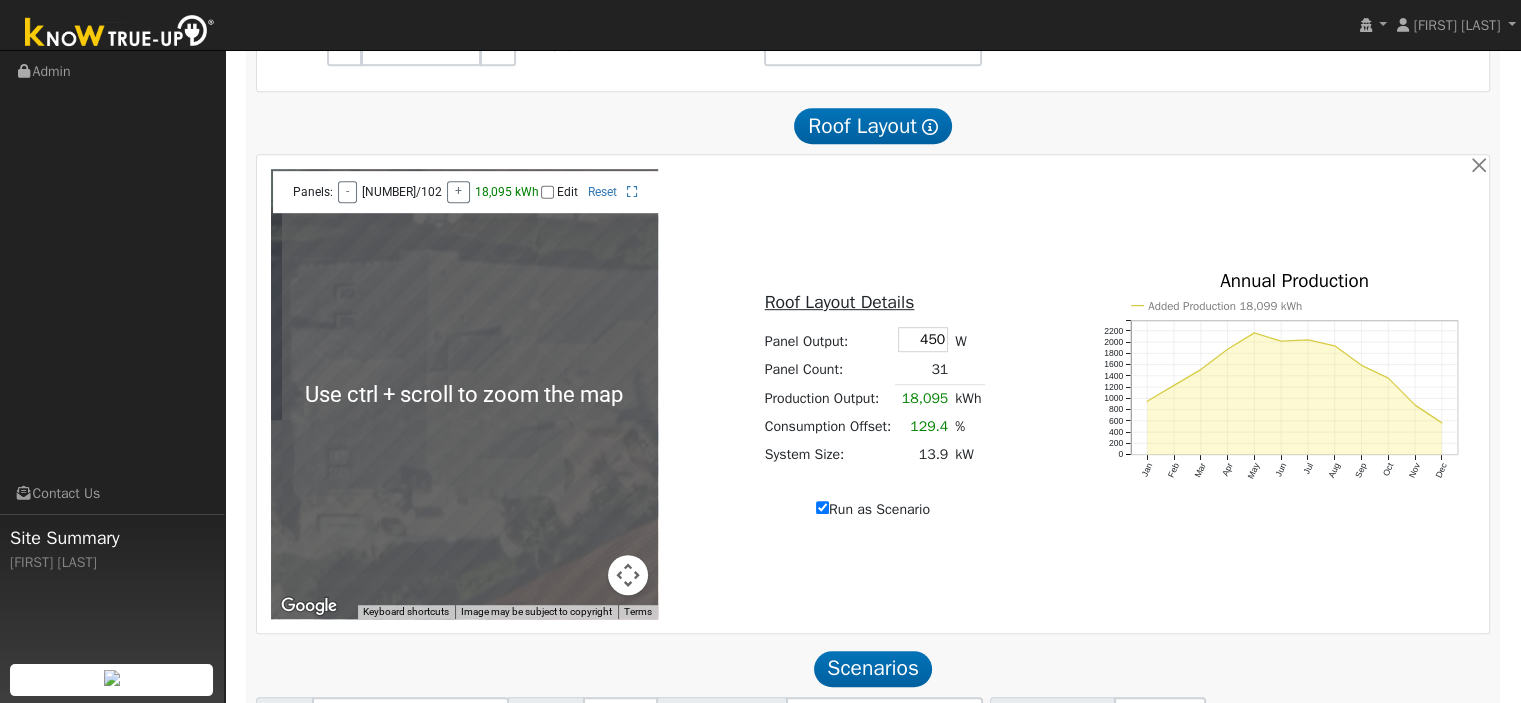 scroll, scrollTop: 1000, scrollLeft: 0, axis: vertical 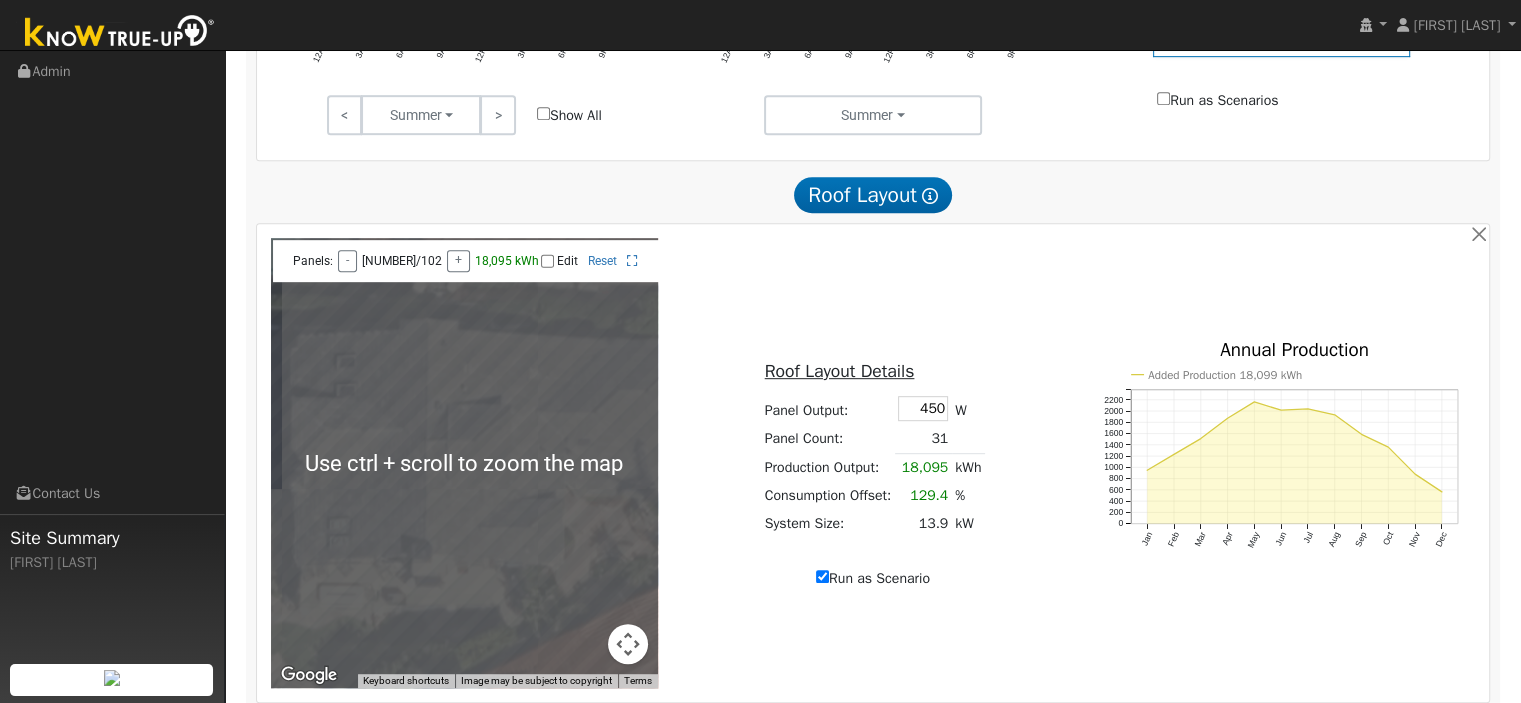 click on "Edit" at bounding box center [547, 261] 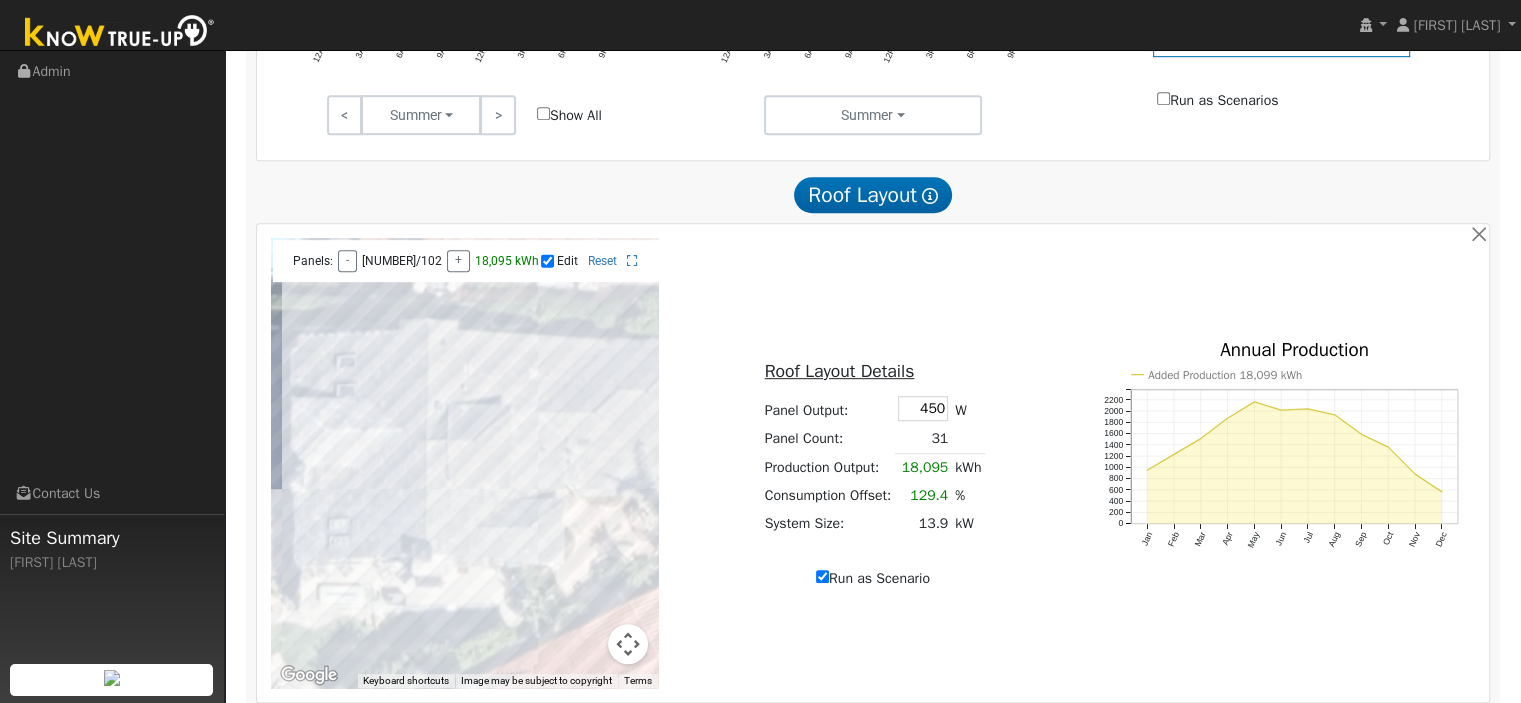 click at bounding box center (465, 463) 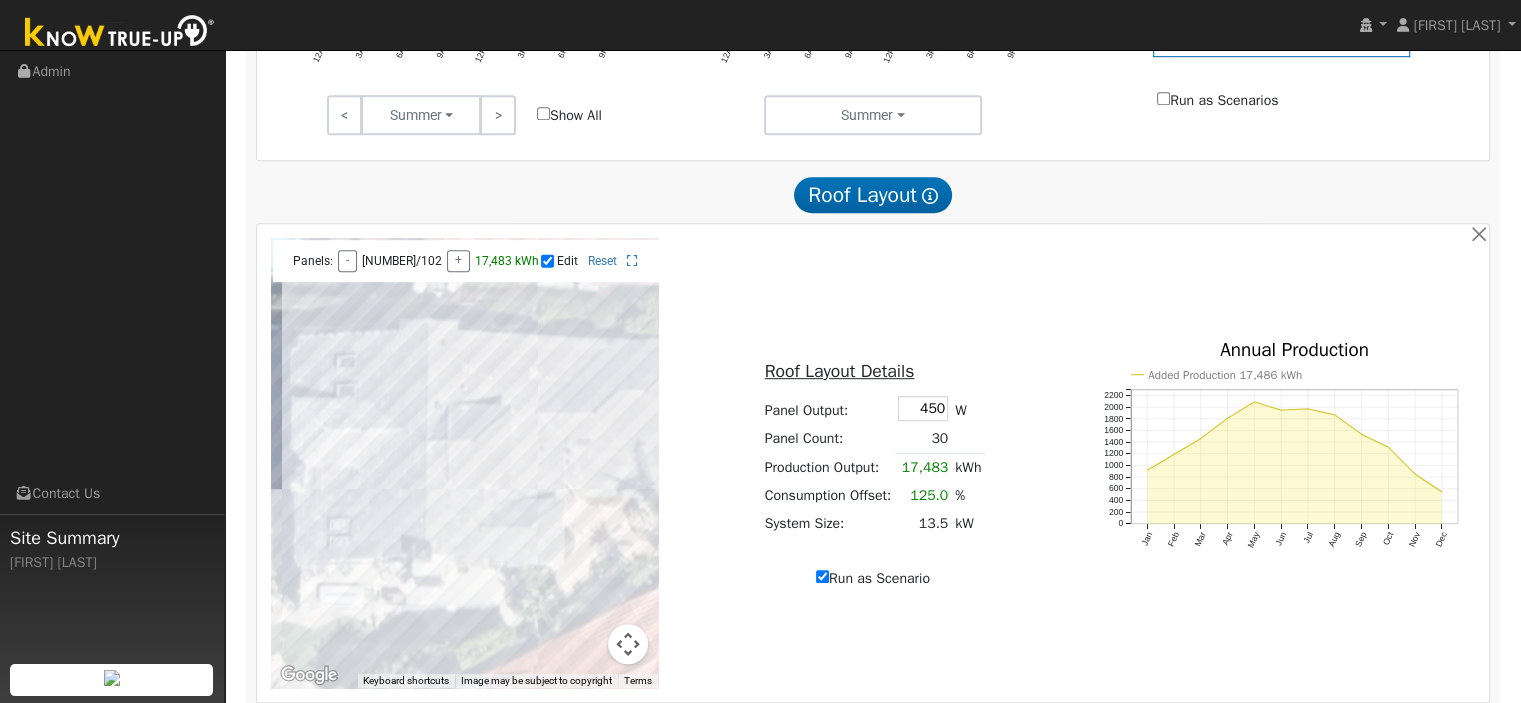 click at bounding box center [465, 463] 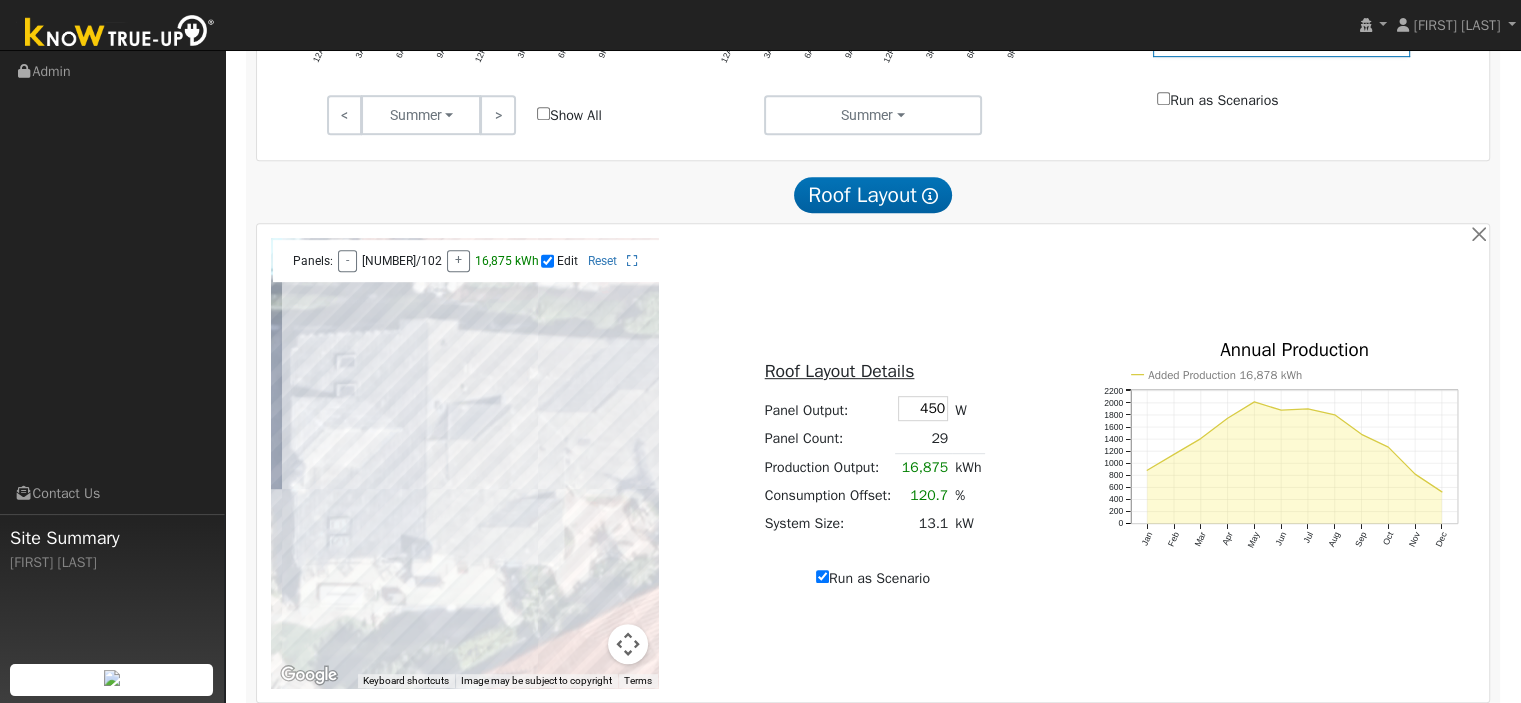 click at bounding box center [465, 463] 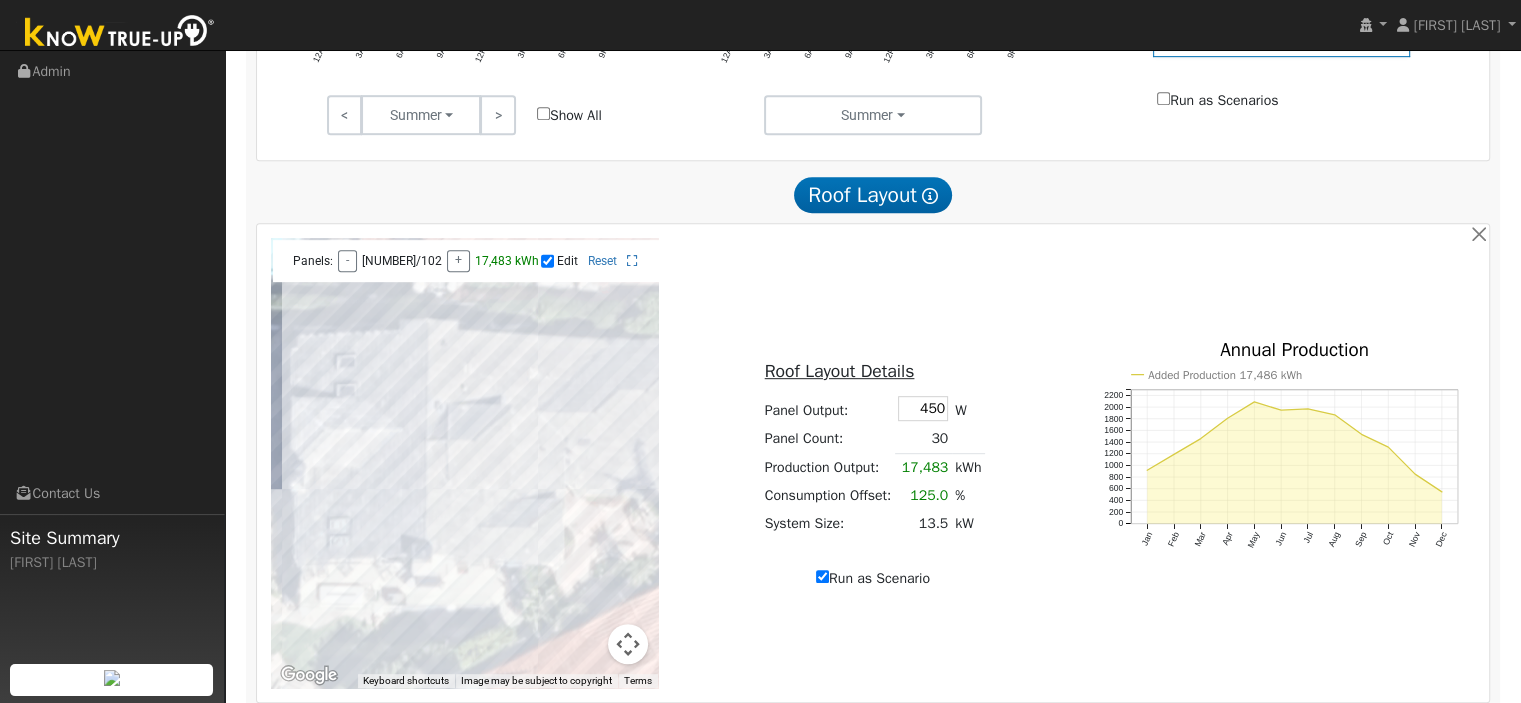 click at bounding box center (465, 463) 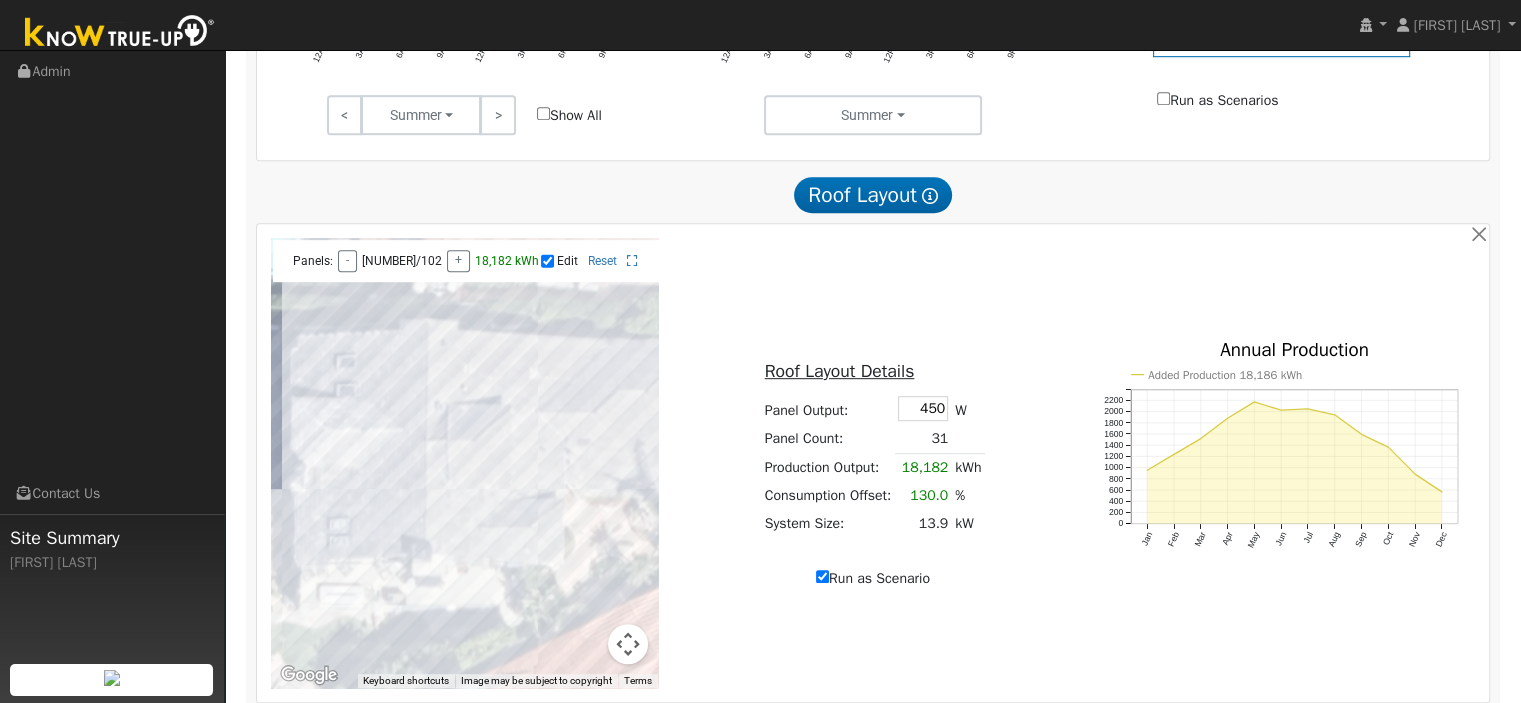 click at bounding box center [465, 463] 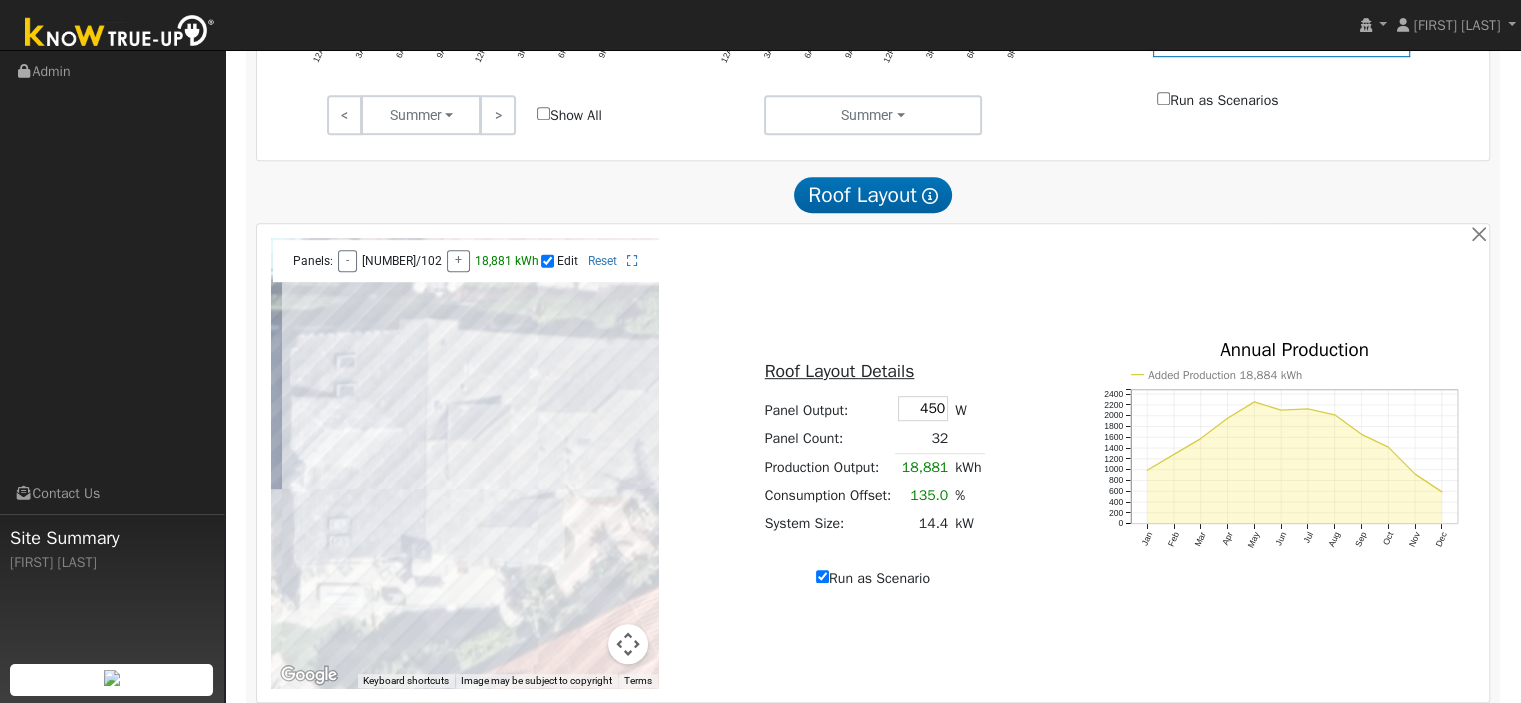 click at bounding box center (465, 463) 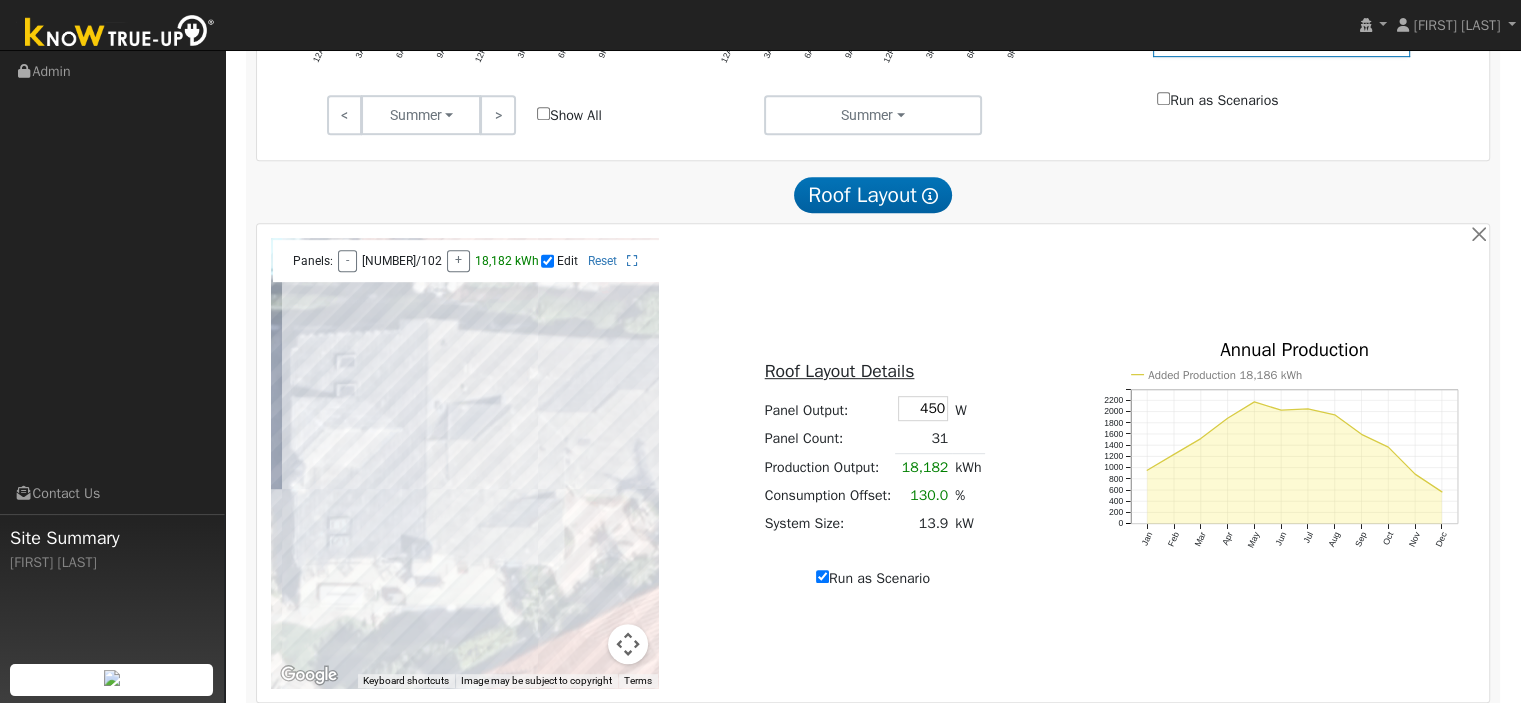 click at bounding box center (465, 463) 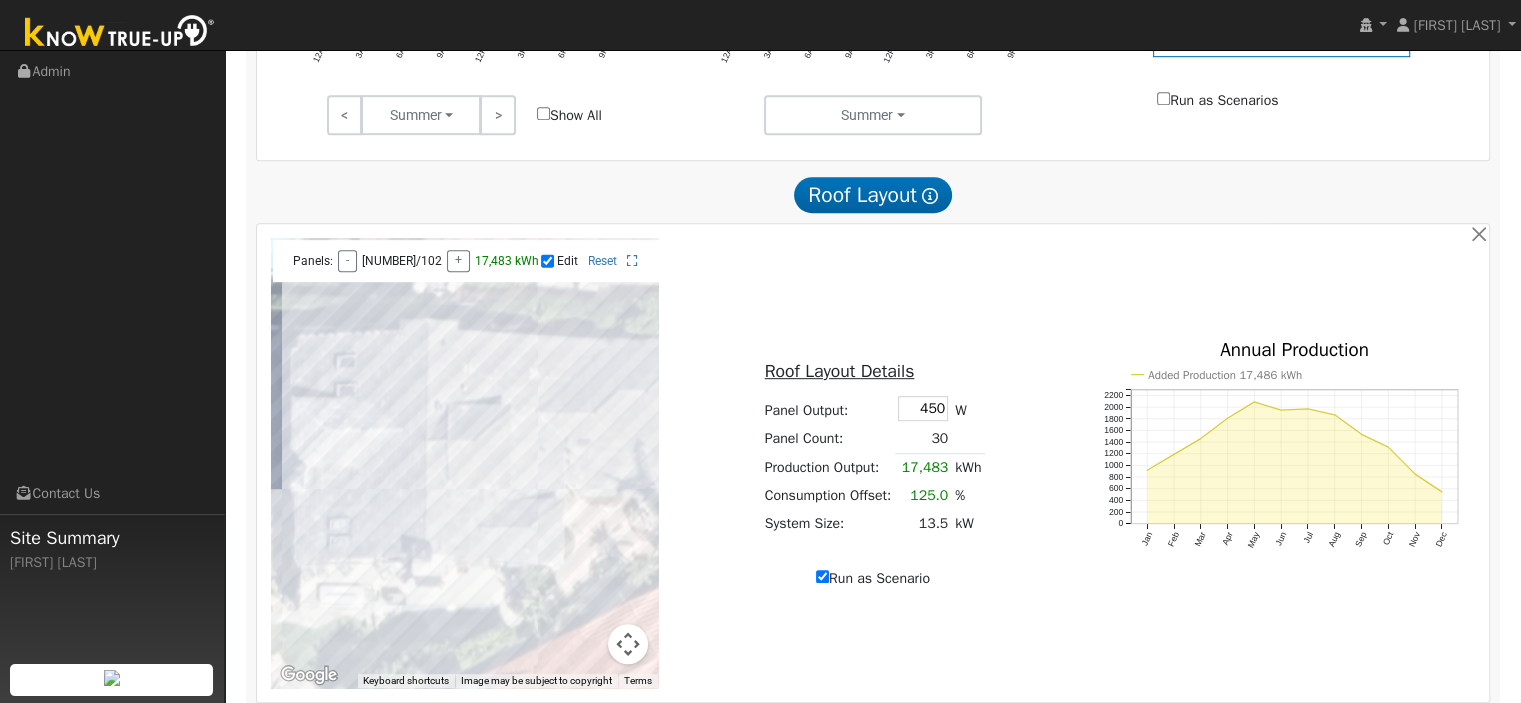 click on "Edit" at bounding box center (547, 261) 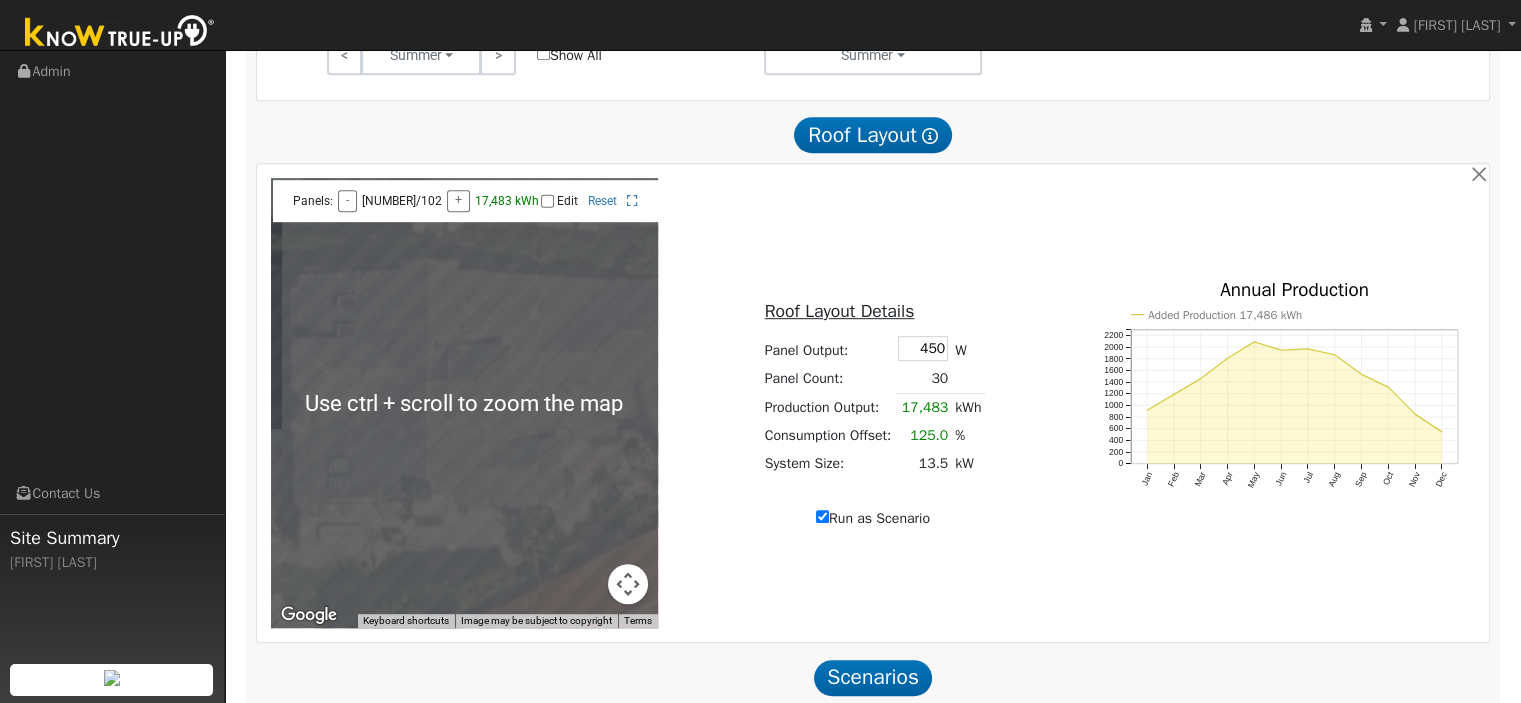 scroll, scrollTop: 1200, scrollLeft: 0, axis: vertical 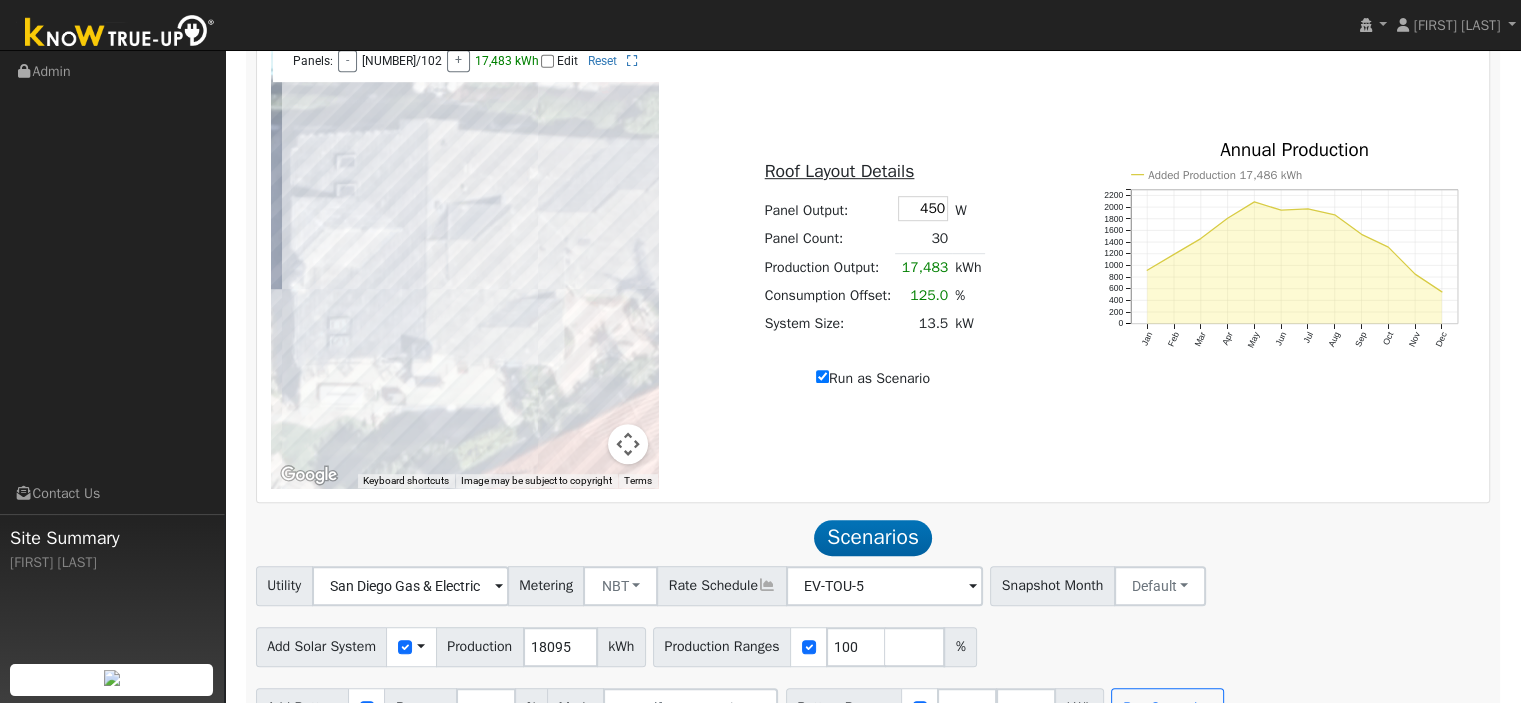 click on "Run as Scenario" at bounding box center [873, 378] 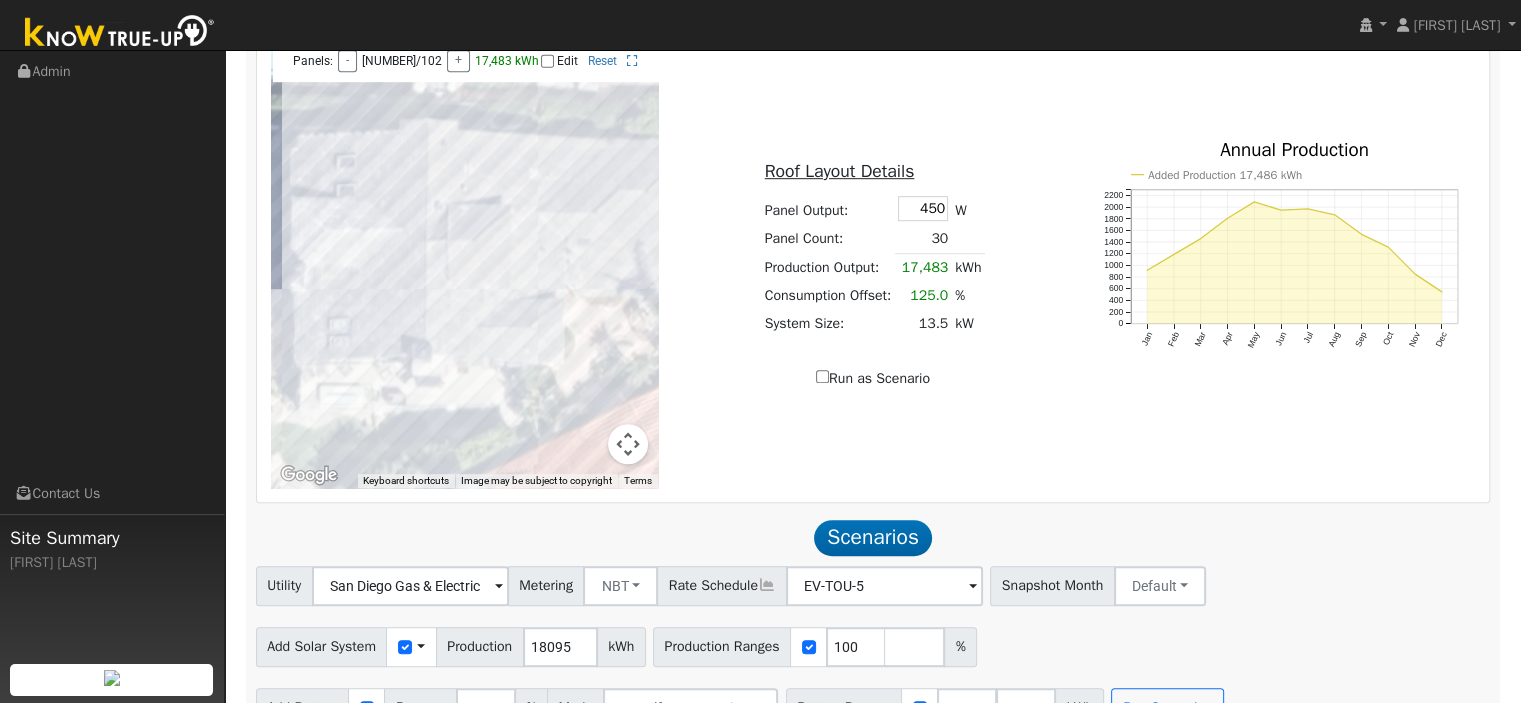 type on "13982" 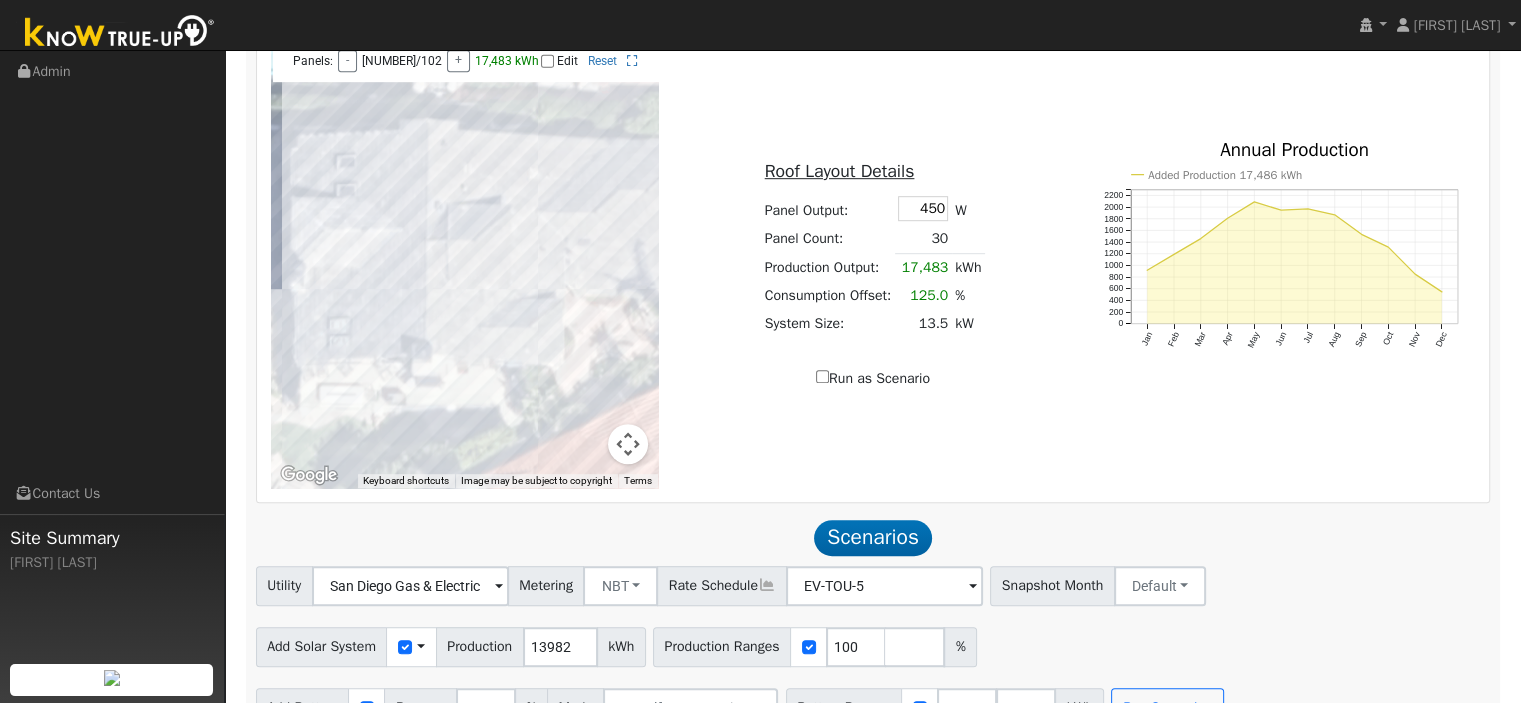 click on "Run as Scenario" at bounding box center [873, 378] 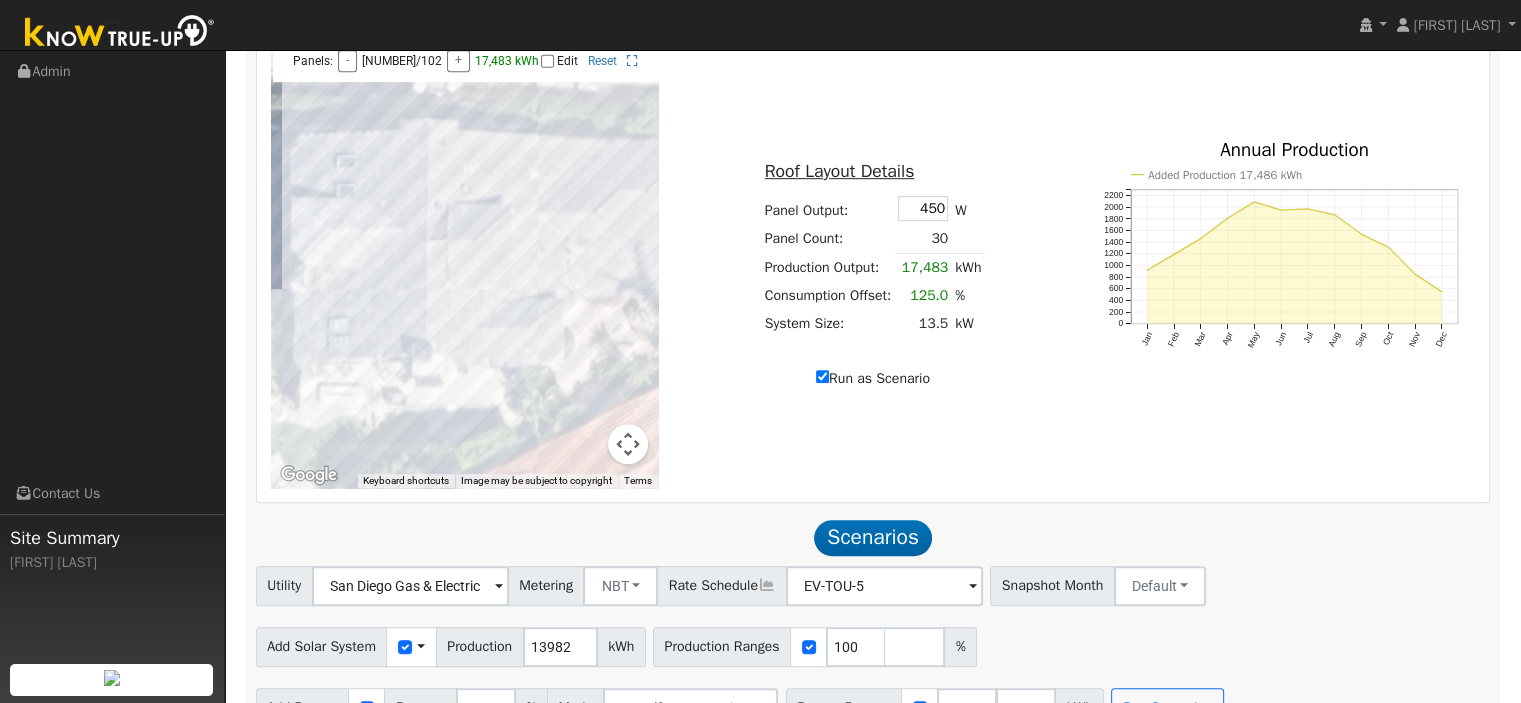 type on "17483" 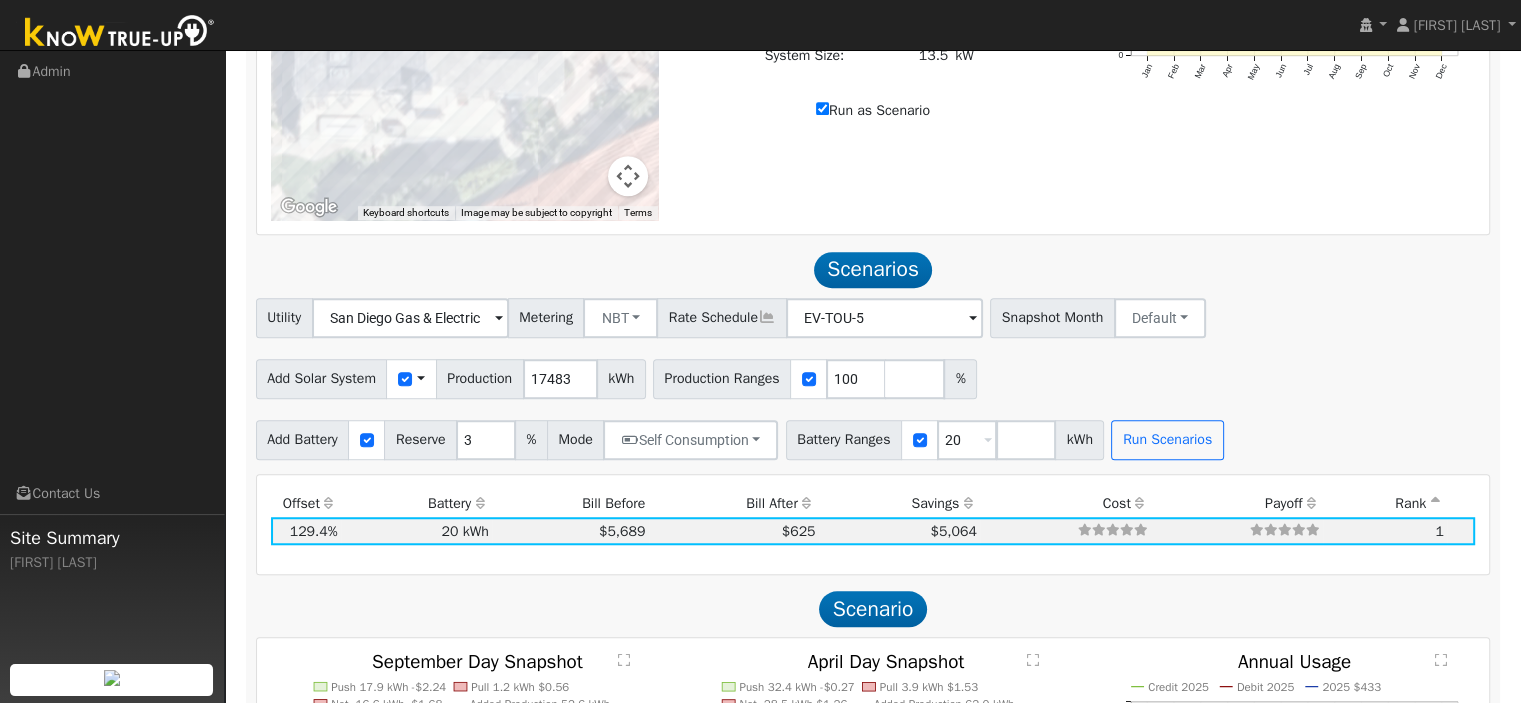 scroll, scrollTop: 1500, scrollLeft: 0, axis: vertical 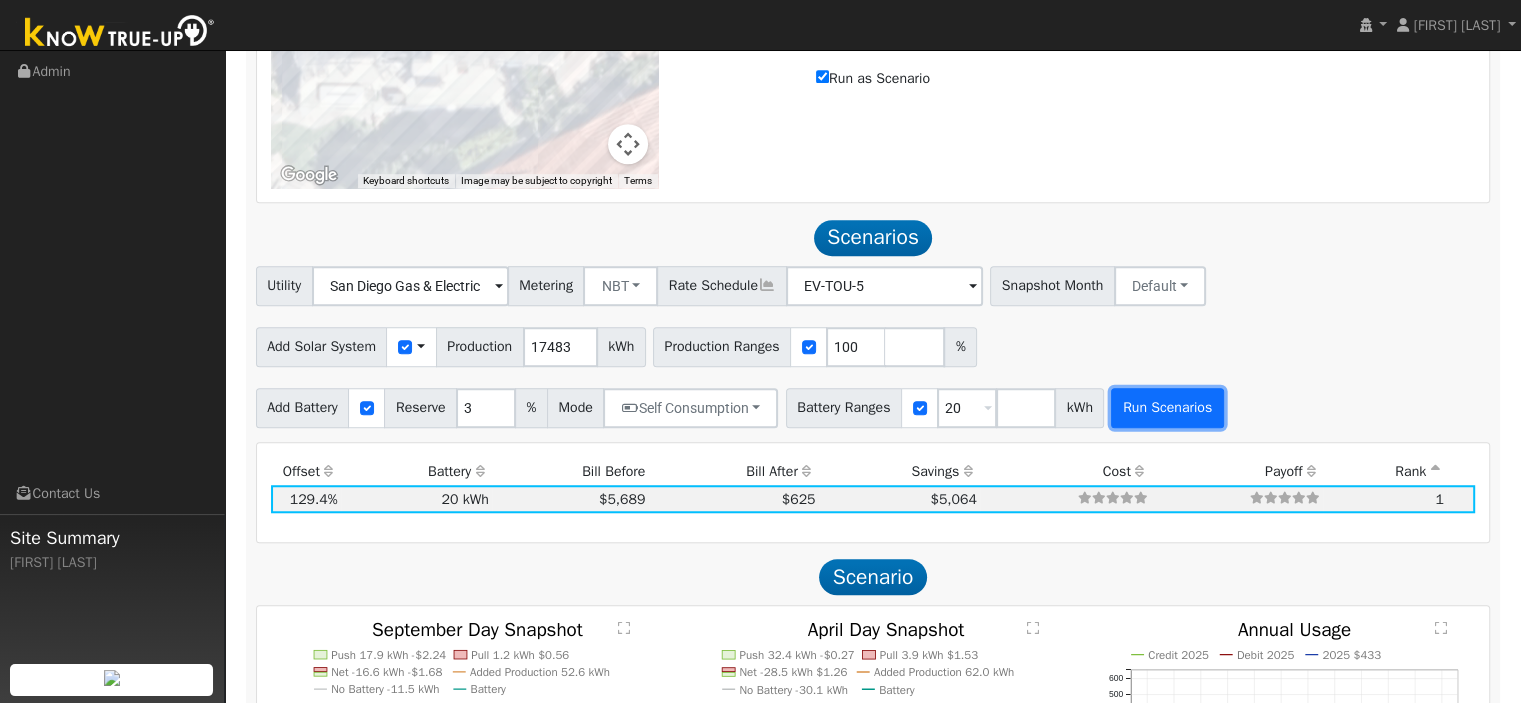 click on "Run Scenarios" at bounding box center [1167, 408] 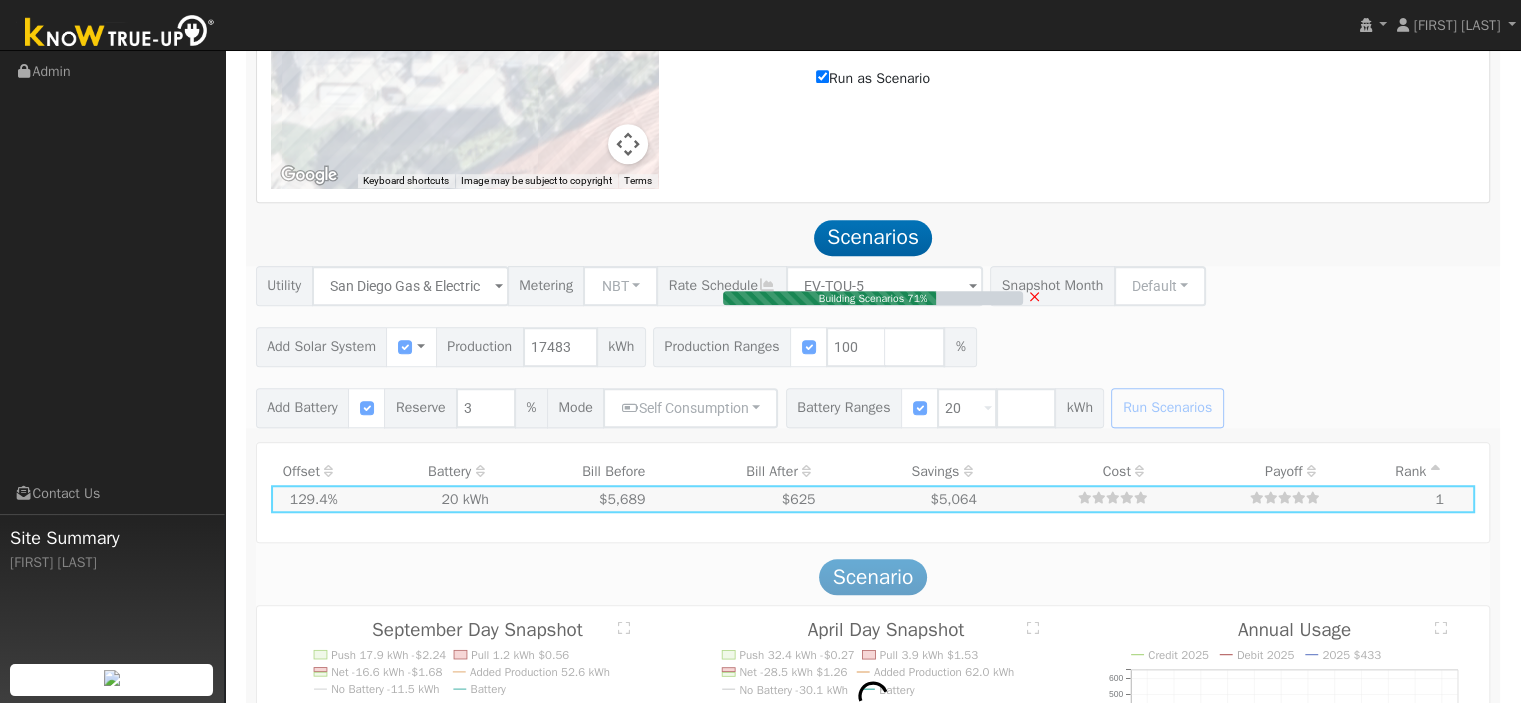 type on "$51,300" 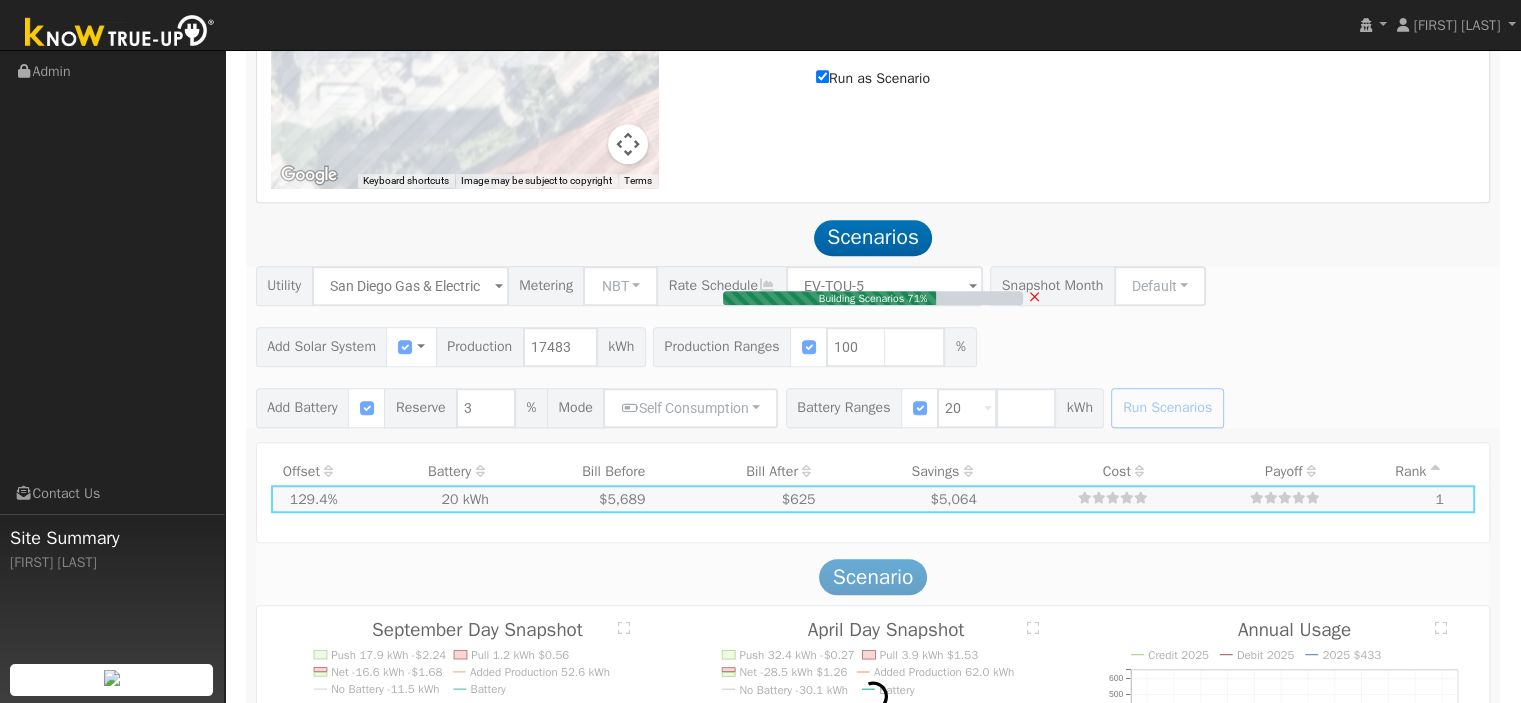 type on "$21,270" 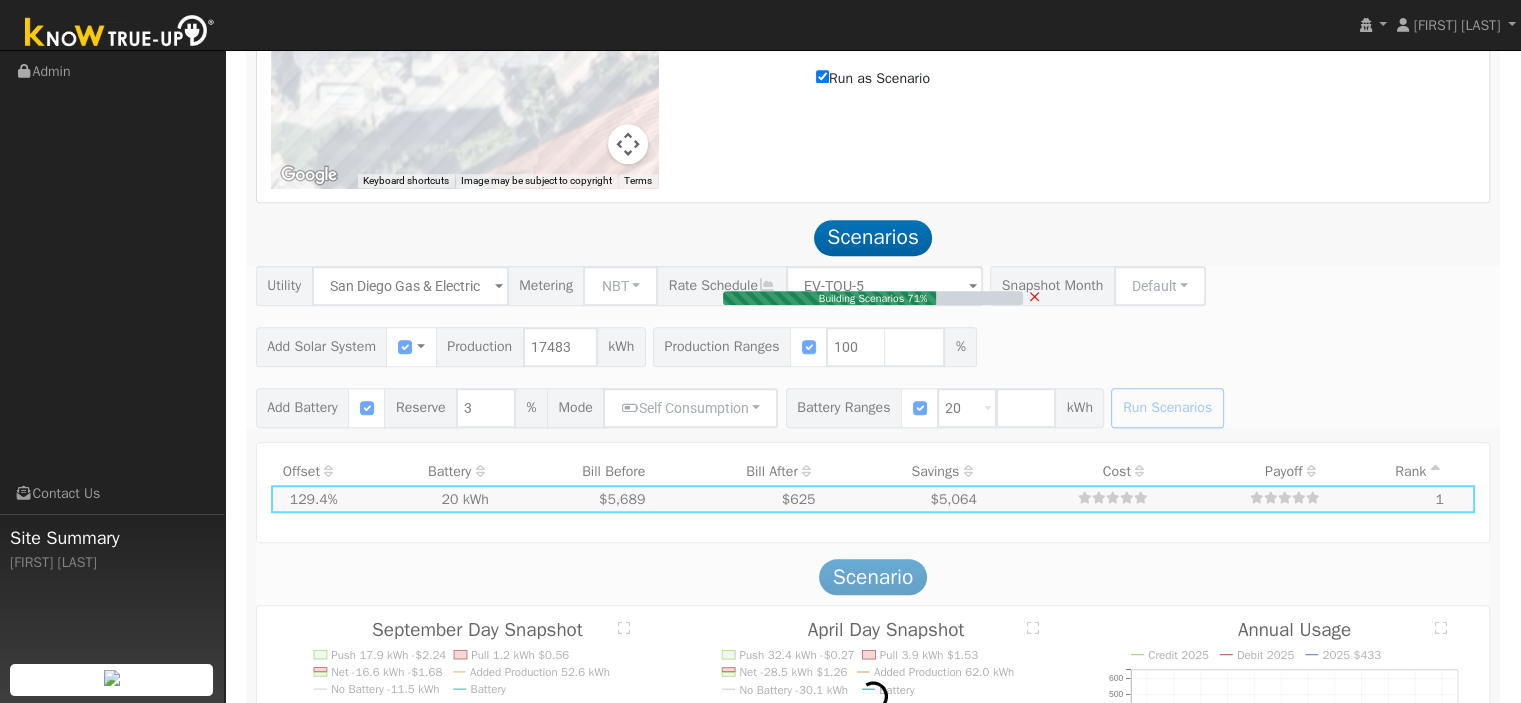 type on "13.5" 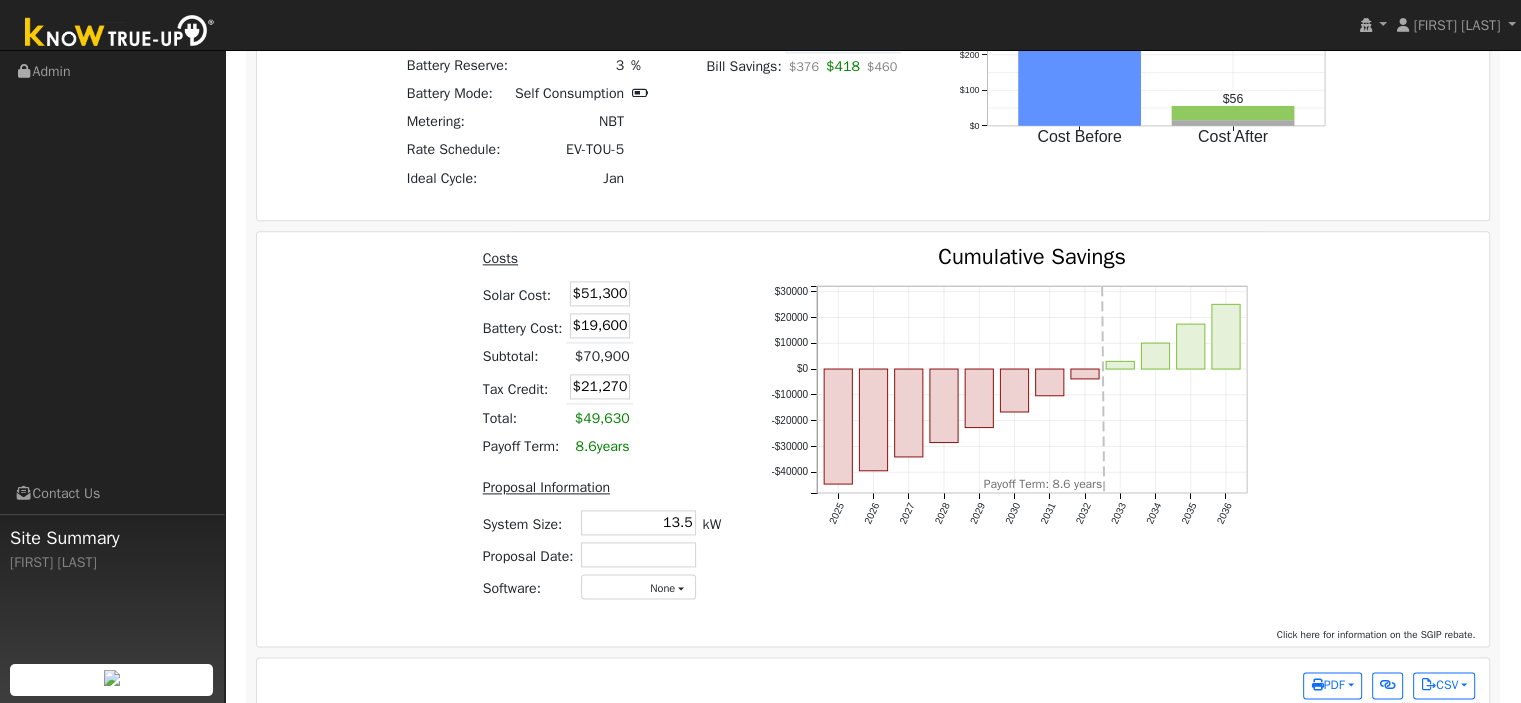 scroll, scrollTop: 2595, scrollLeft: 0, axis: vertical 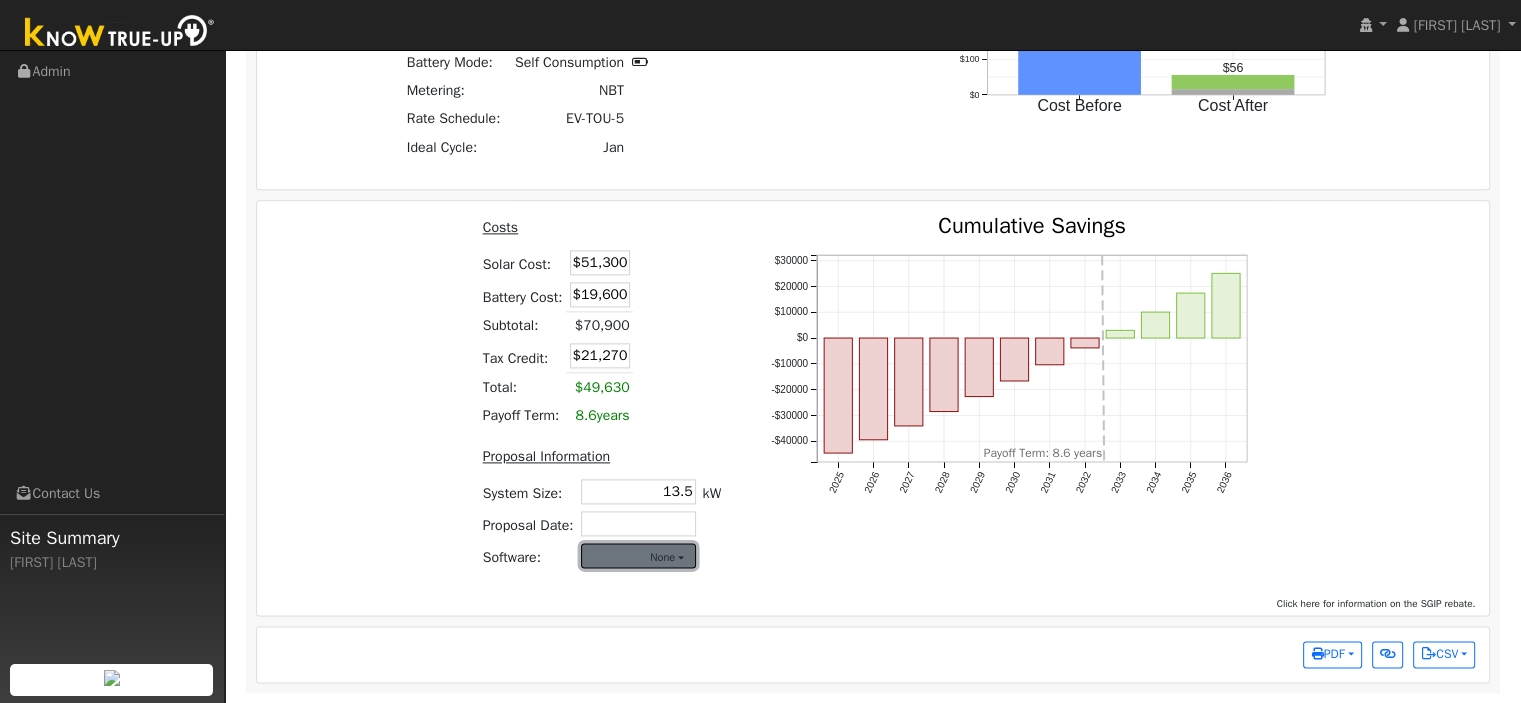 click on "None" at bounding box center (638, 555) 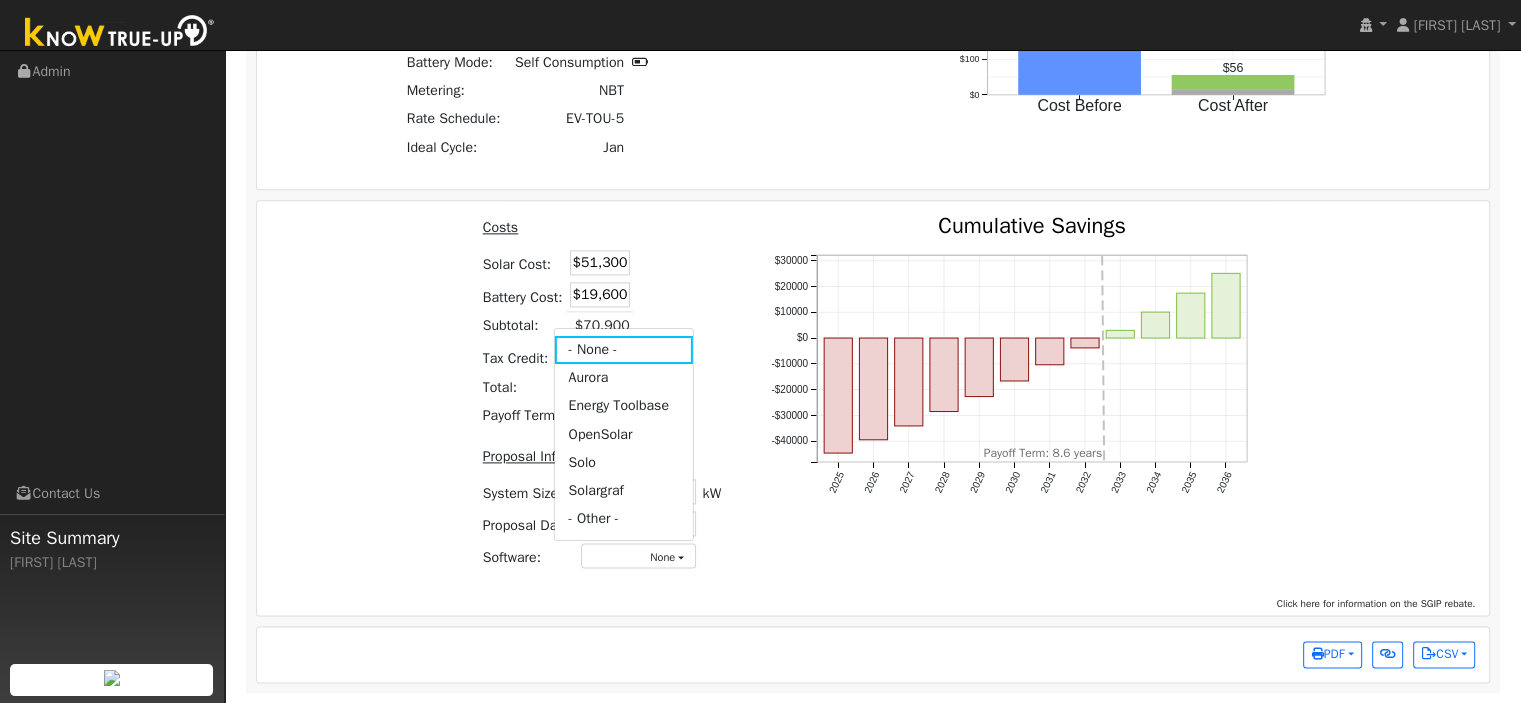 click on "2025 2026 2027 2028 2029 2030 2031 2032 2033 2034 2035 2036 -$40000 -$30000 -$20000 -$10000 $0 $10000 $20000 $30000 Cumulative Savings onclick="" onclick="" onclick="" onclick="" onclick="" onclick="" onclick="" onclick="" onclick="" onclick="" onclick="" onclick="" Payoff Term: 8.6 years" at bounding box center (1017, 400) 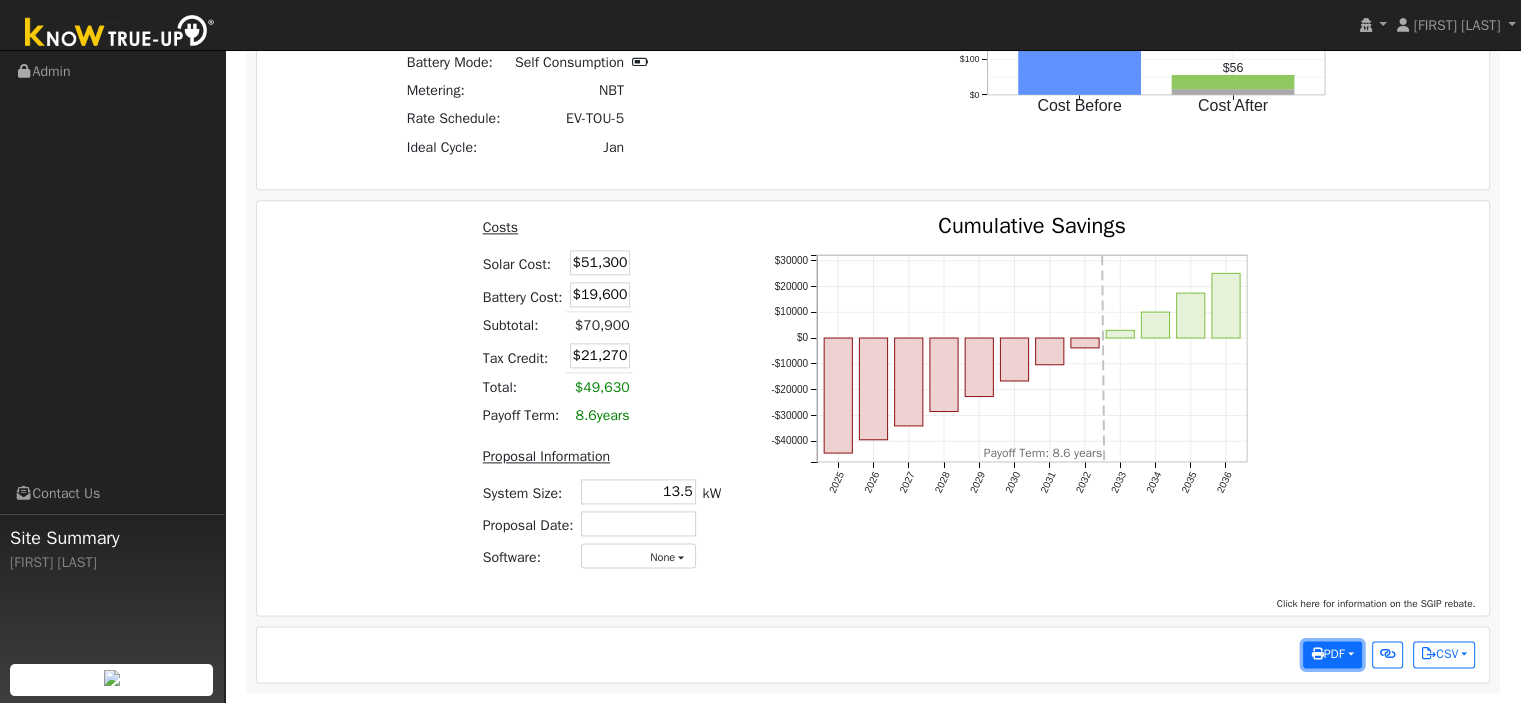 click on "PDF" at bounding box center [1332, 655] 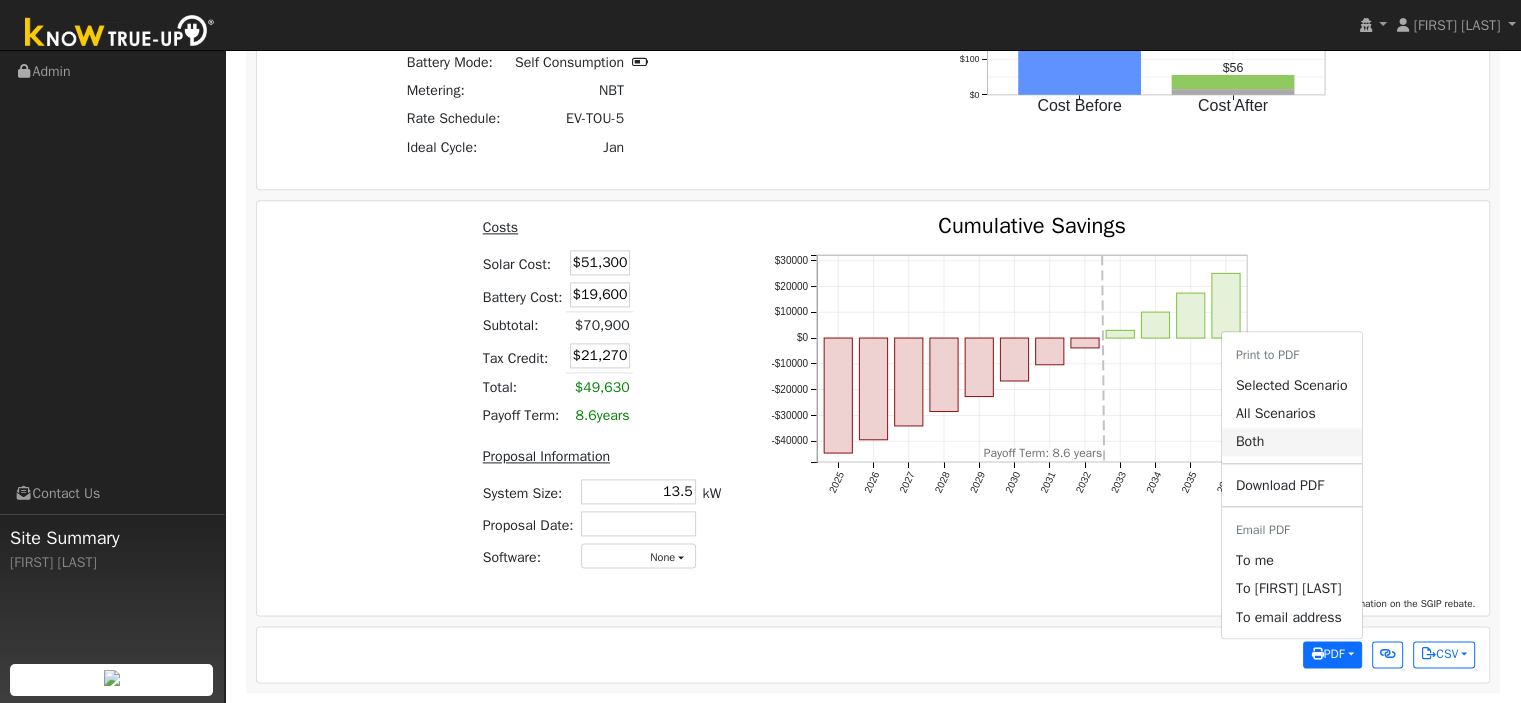 click on "Both" at bounding box center (1292, 442) 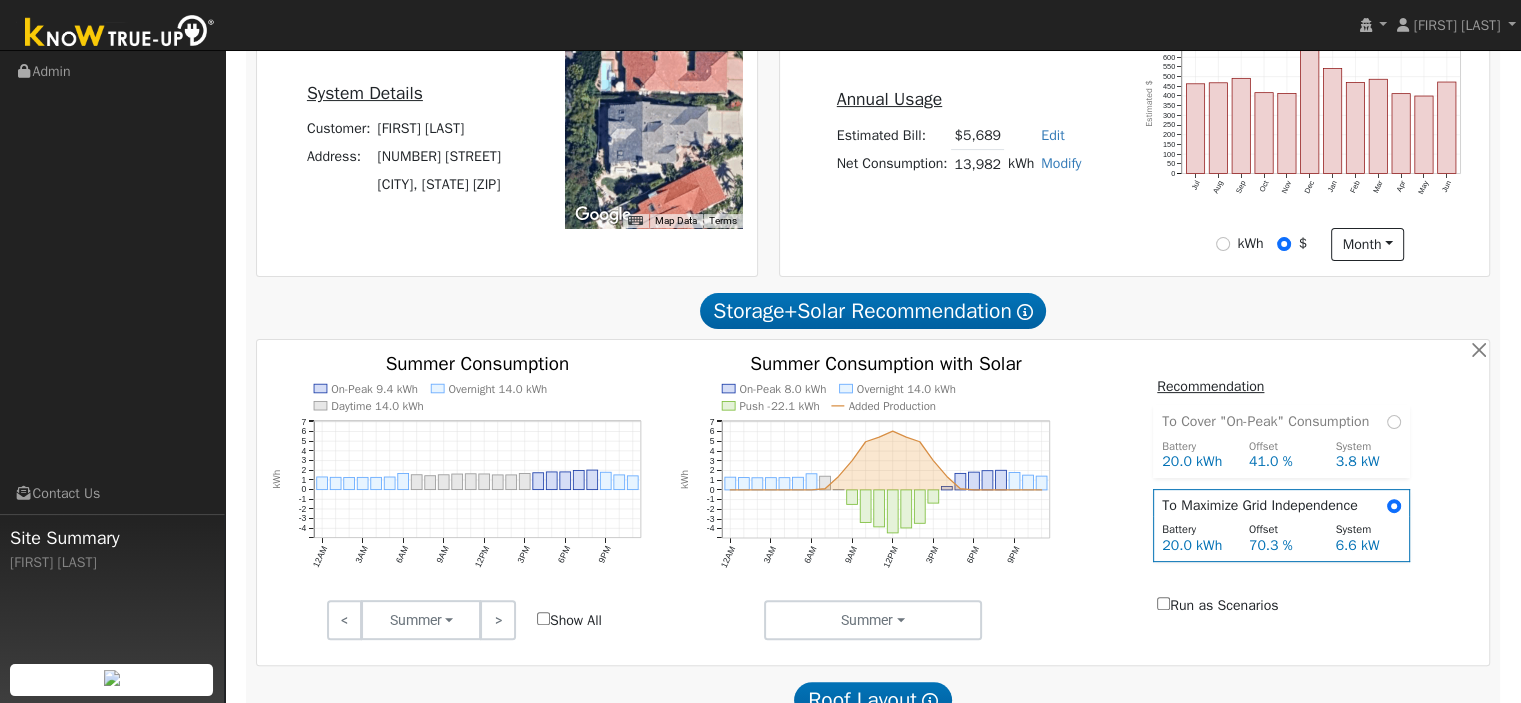 scroll, scrollTop: 0, scrollLeft: 0, axis: both 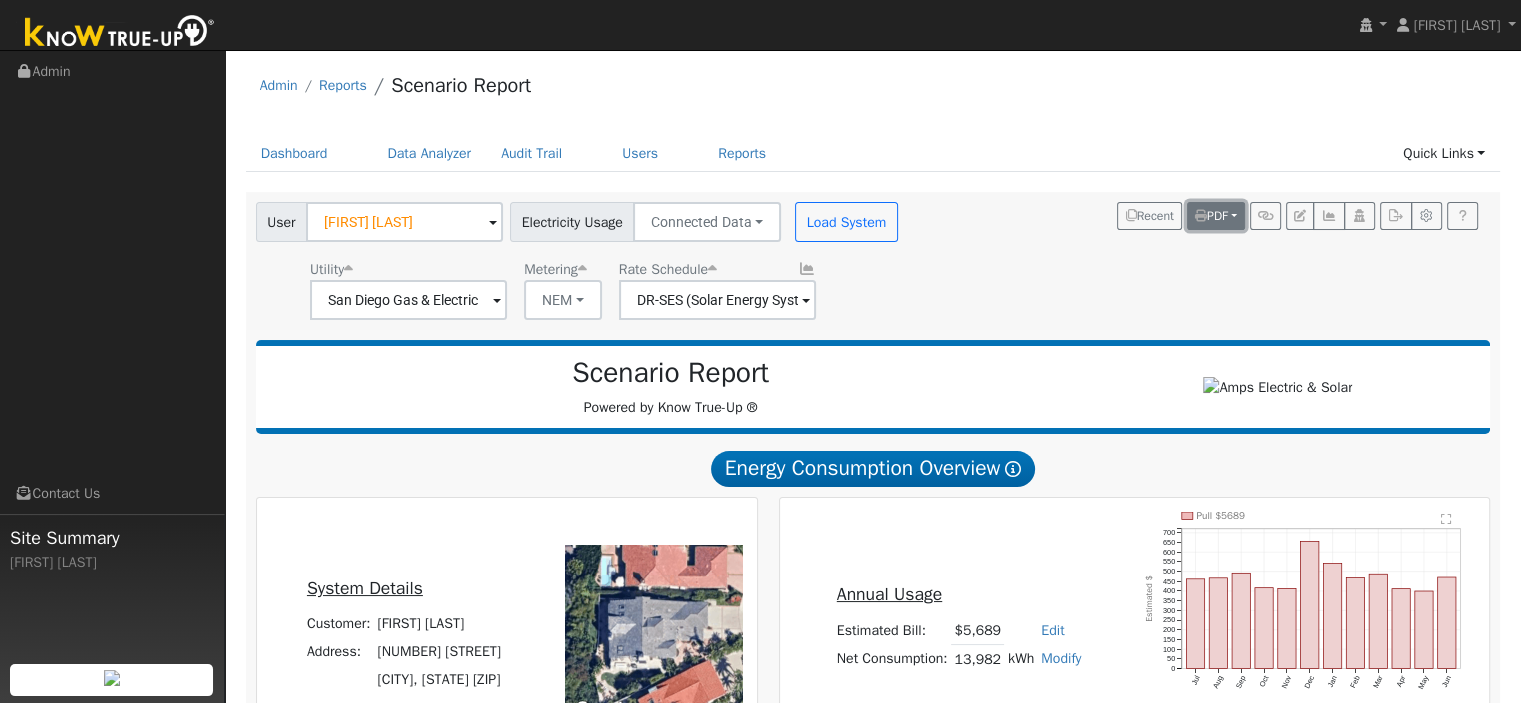click on "PDF" at bounding box center (1216, 216) 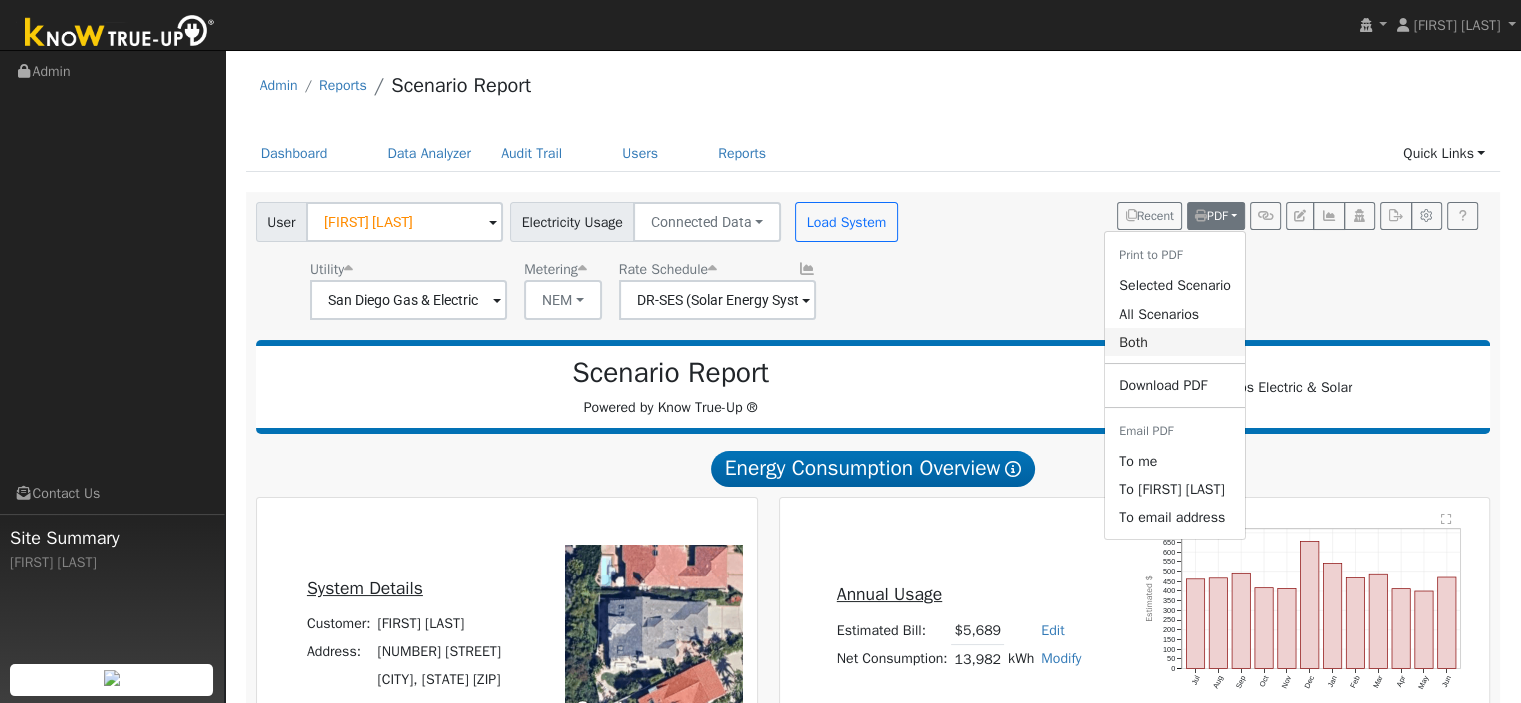 click on "Both" at bounding box center (1175, 342) 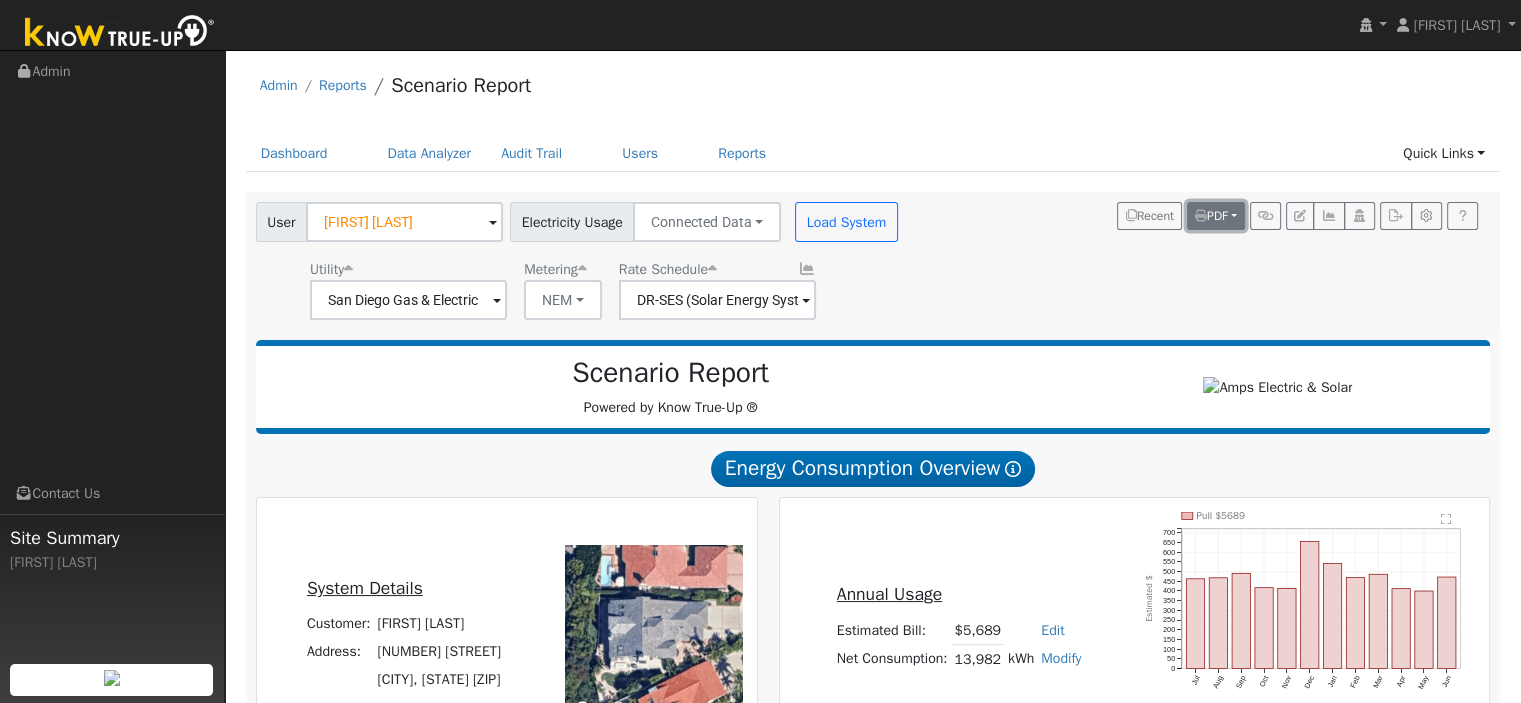 click on "PDF" at bounding box center (1211, 216) 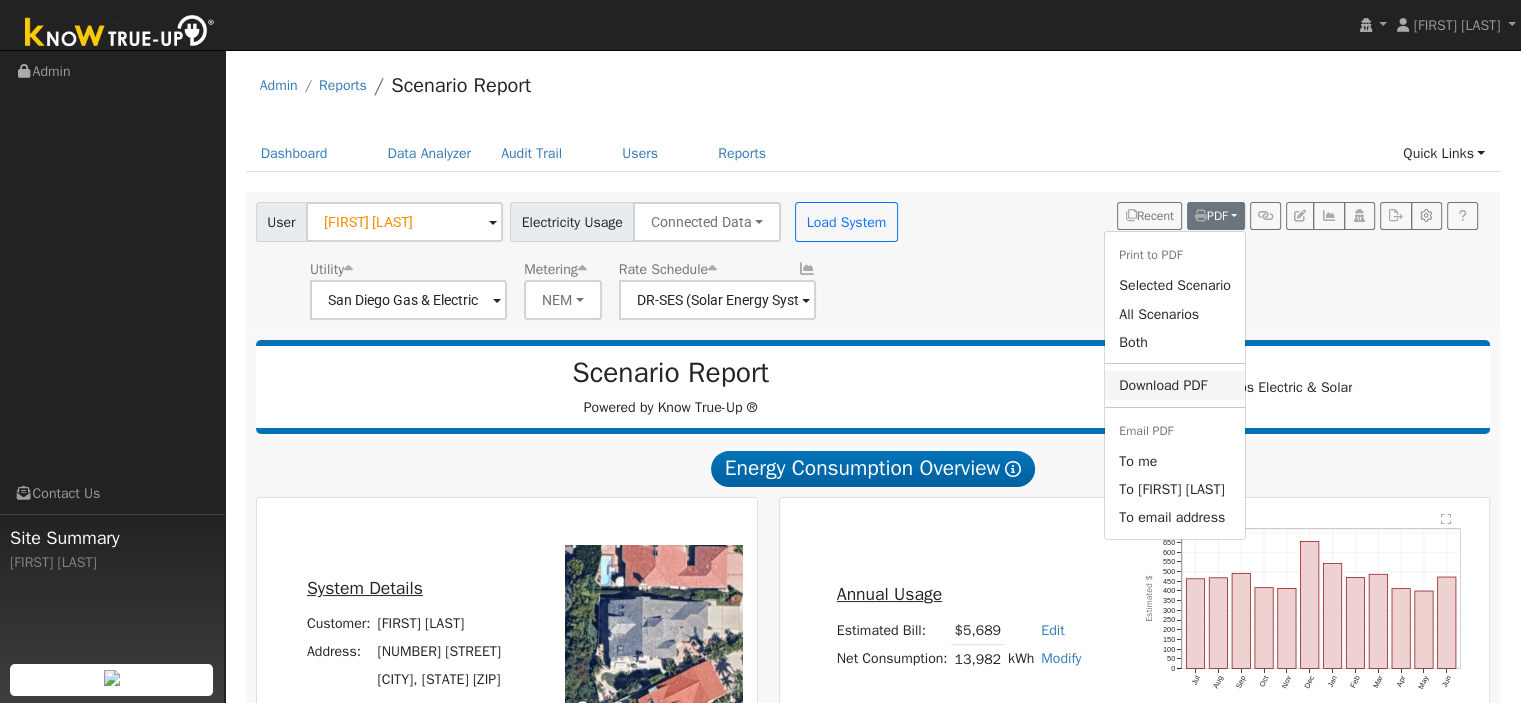 click on "Download PDF" at bounding box center (1175, 385) 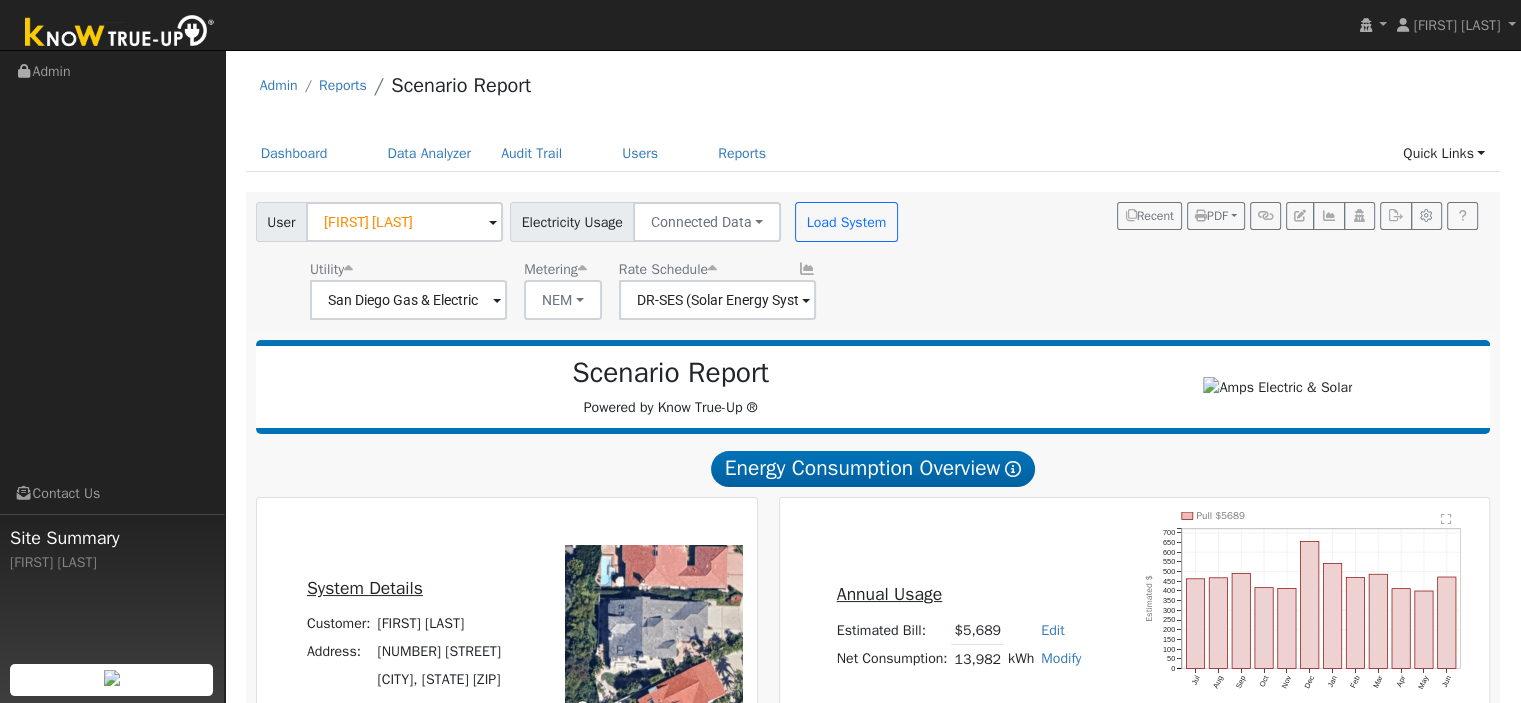 click on "Admin
Reports
Scenario Report" at bounding box center (873, 90) 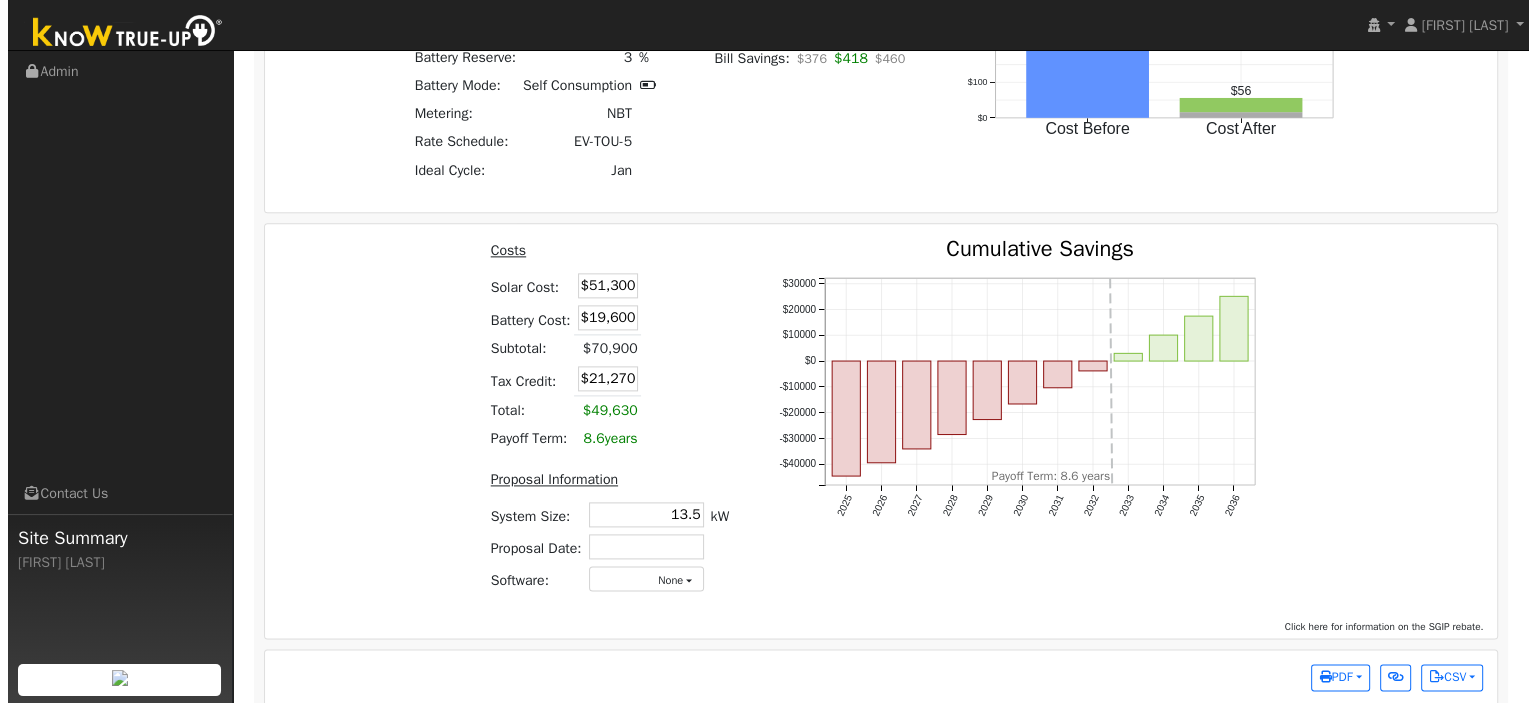 scroll, scrollTop: 2595, scrollLeft: 0, axis: vertical 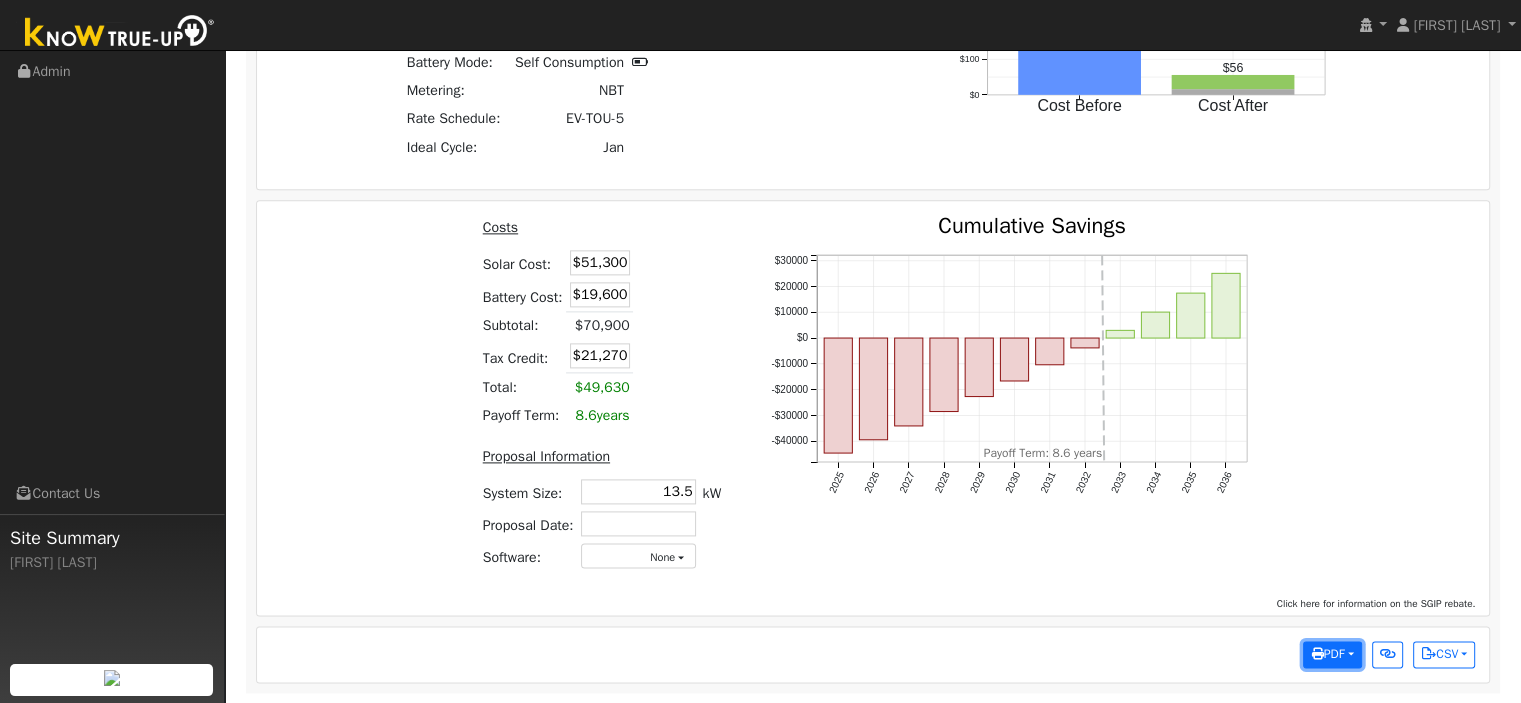 click on "PDF" at bounding box center (1327, 654) 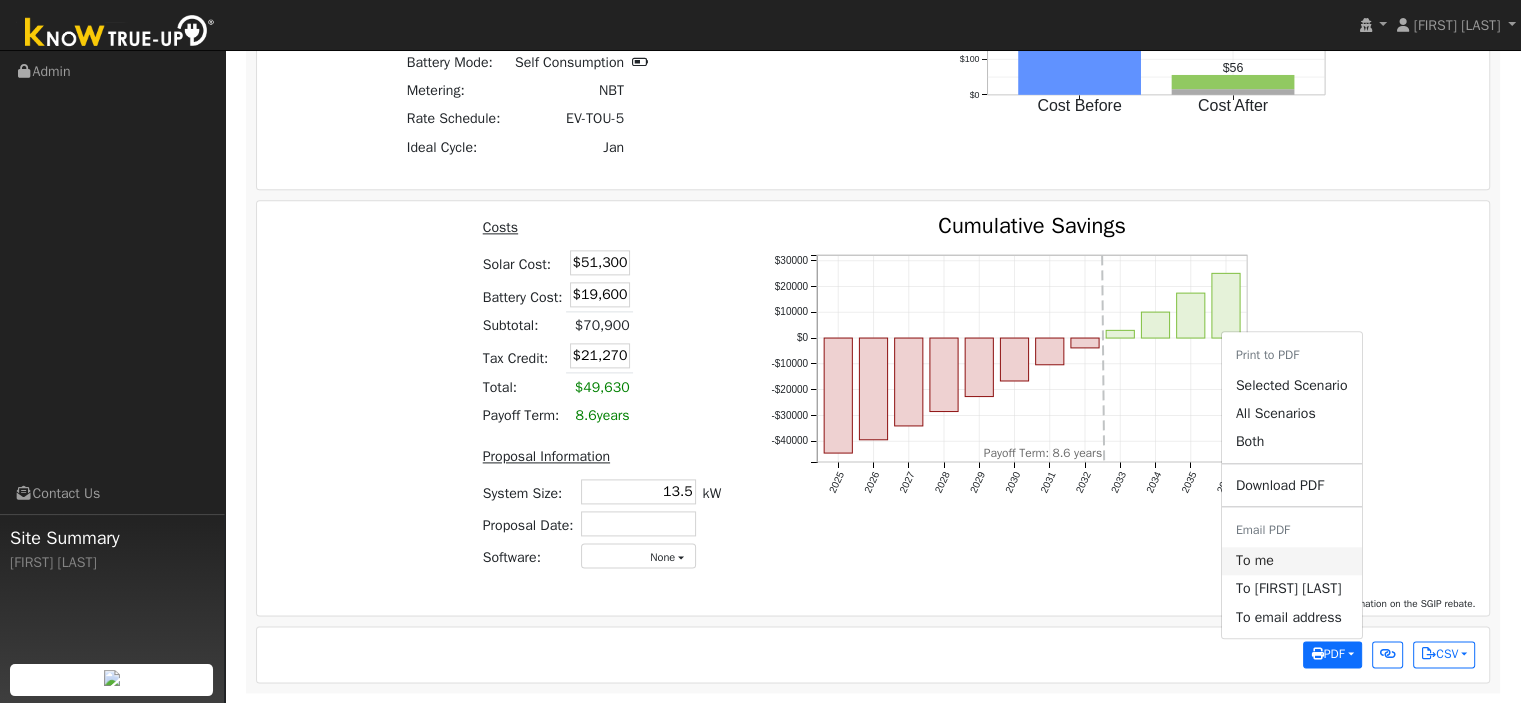 click on "To me" at bounding box center [1292, 561] 